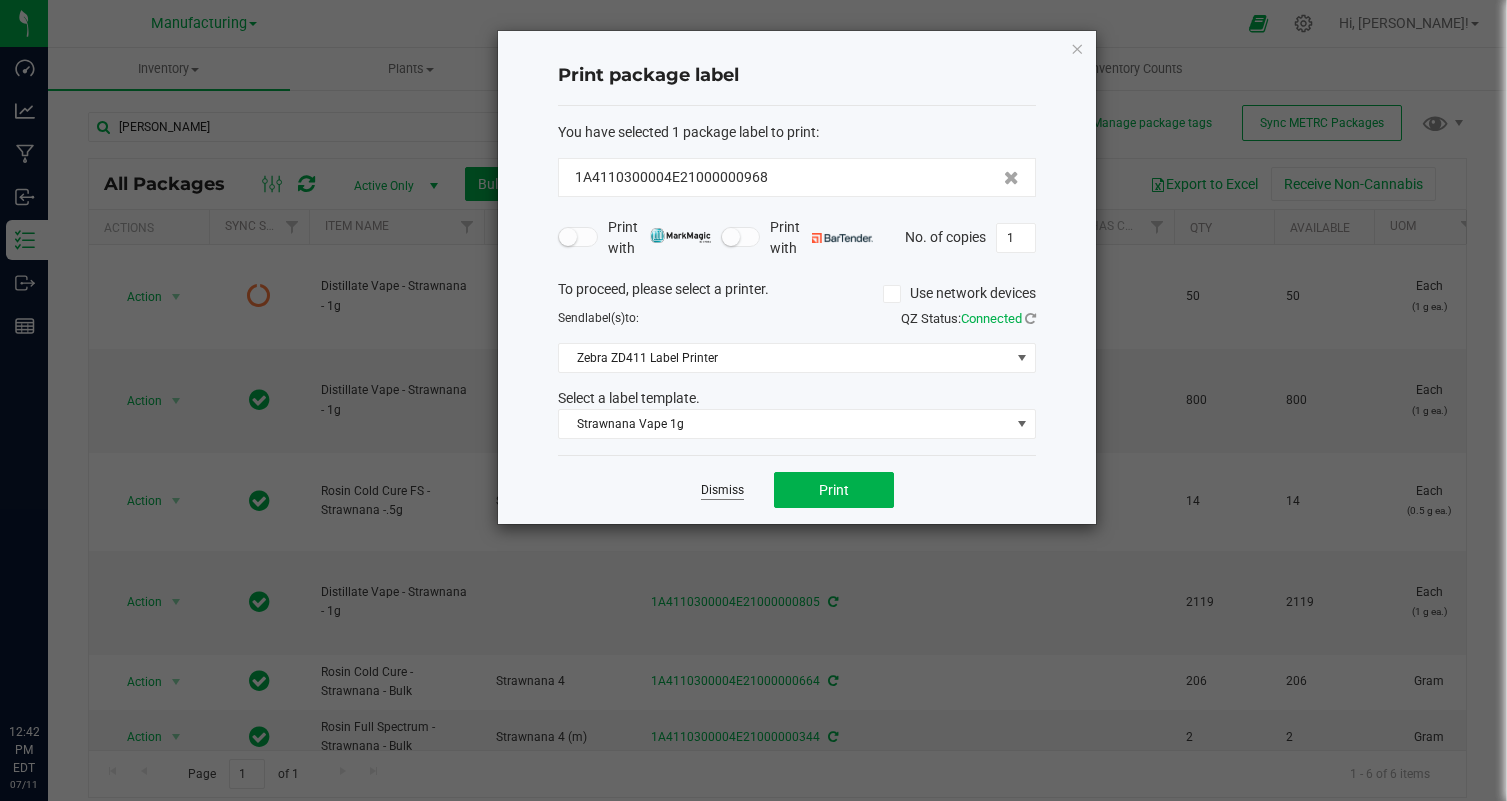 scroll, scrollTop: 0, scrollLeft: 0, axis: both 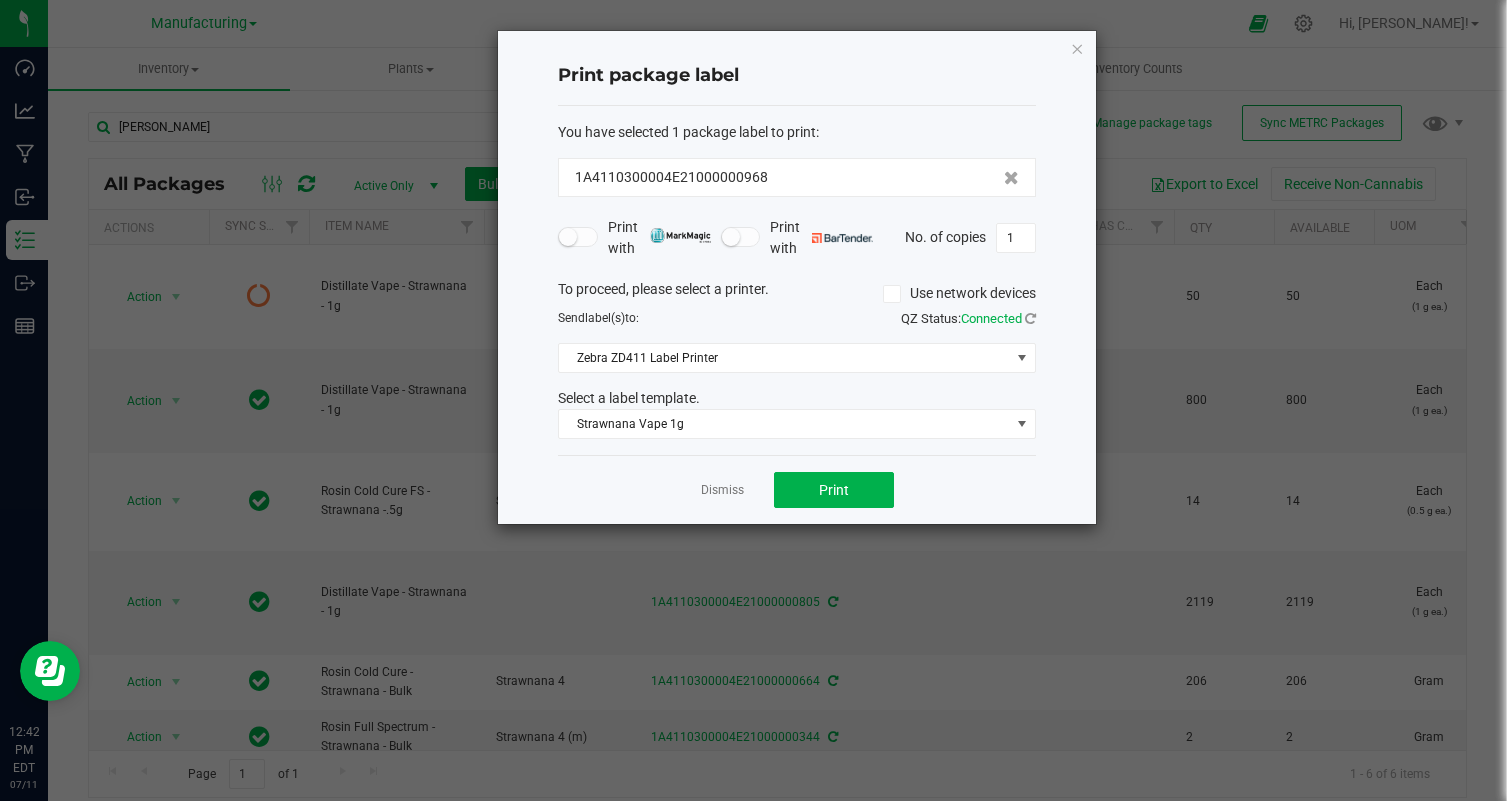 click on "Dismiss   Print" 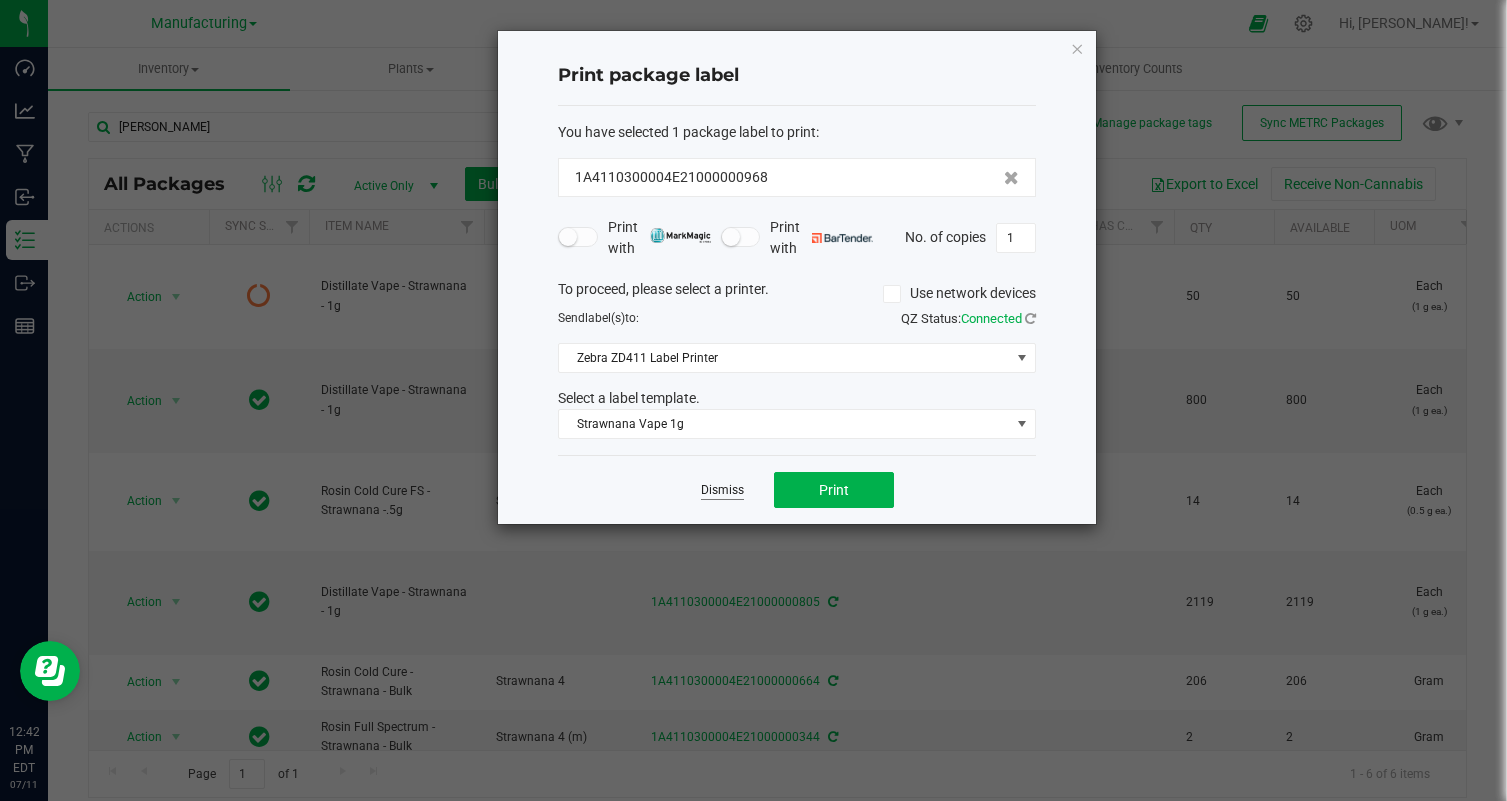 click on "Dismiss" 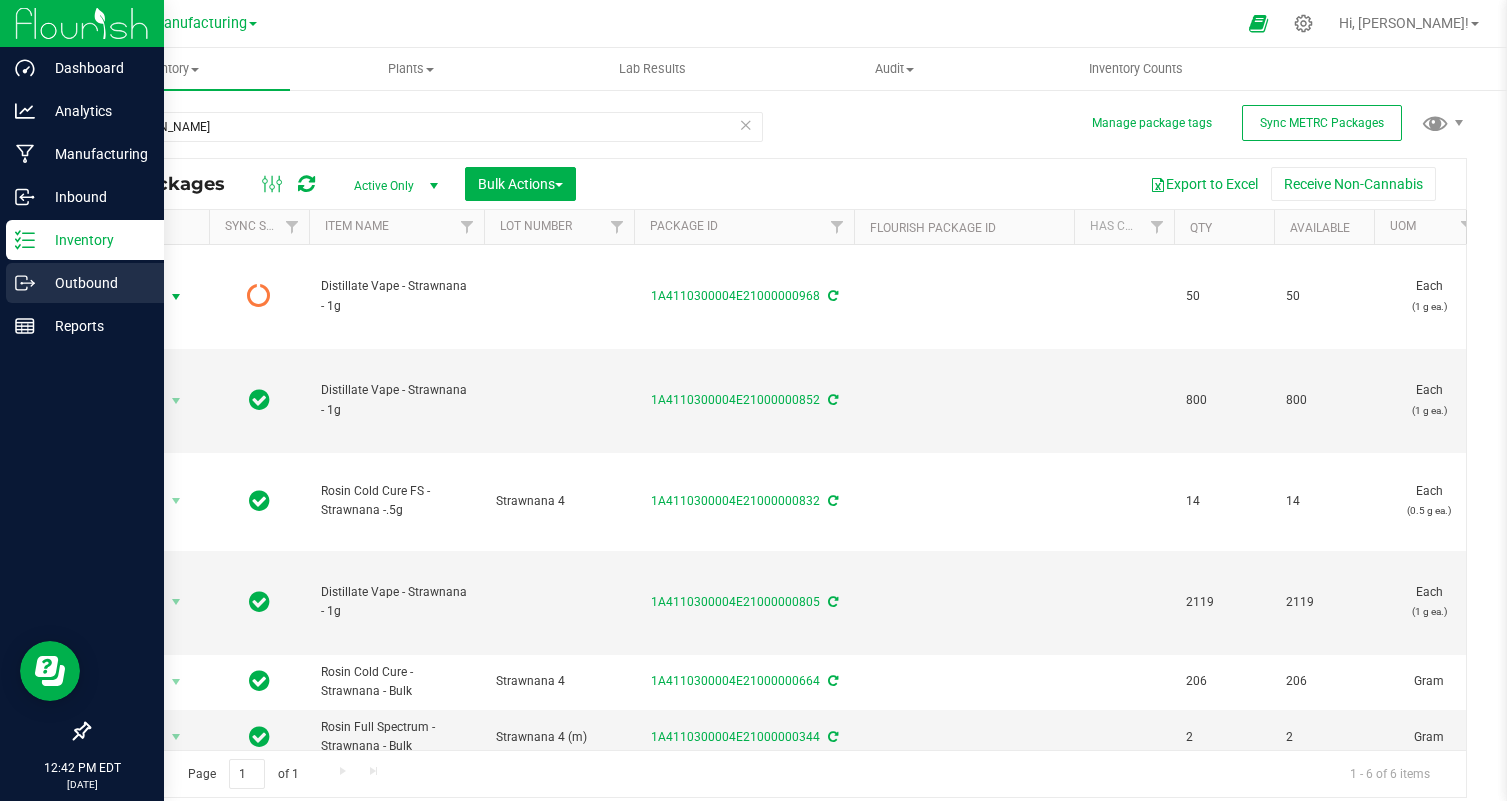 click on "Outbound" at bounding box center (95, 283) 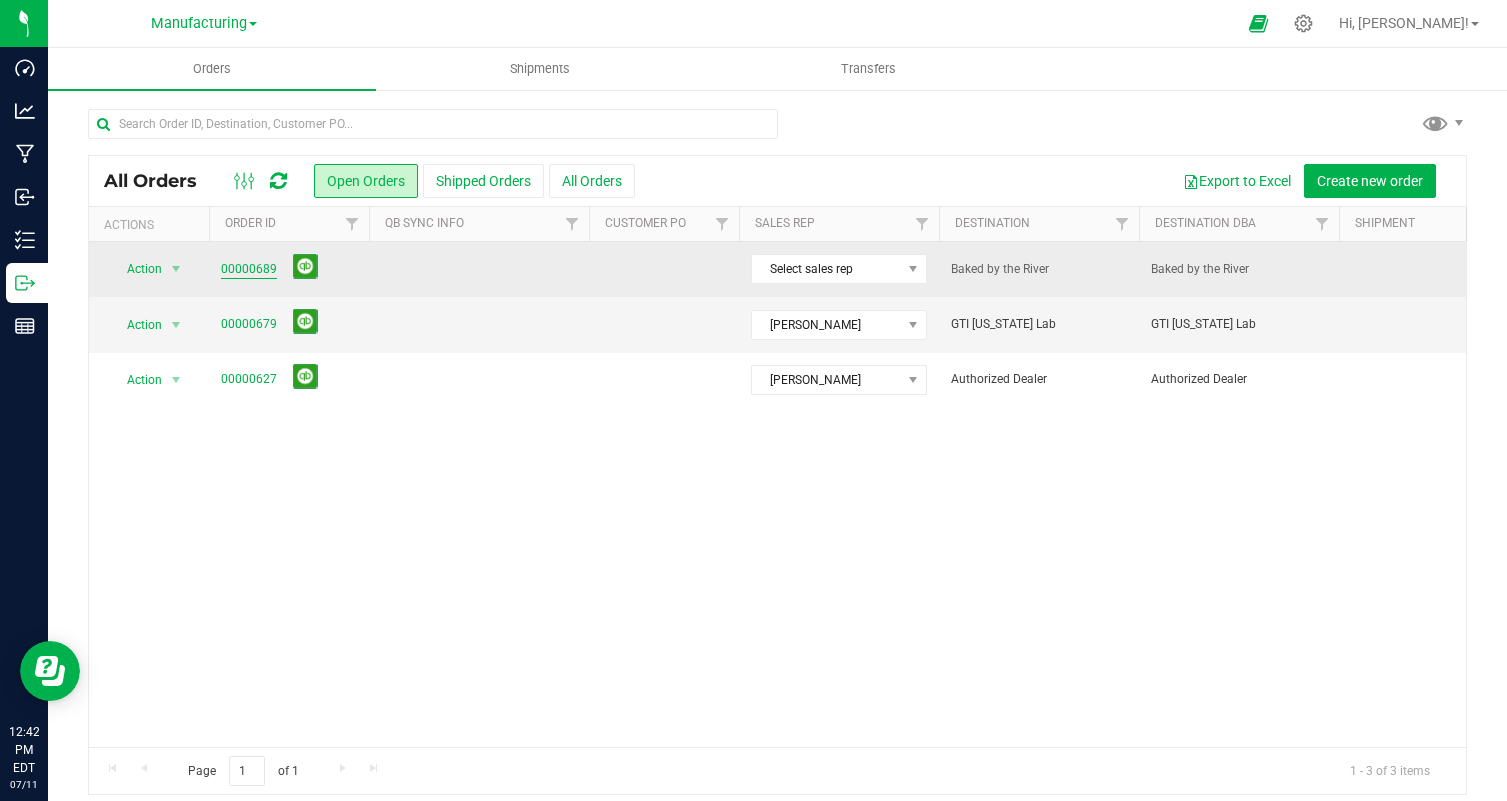 click on "00000689" at bounding box center [249, 269] 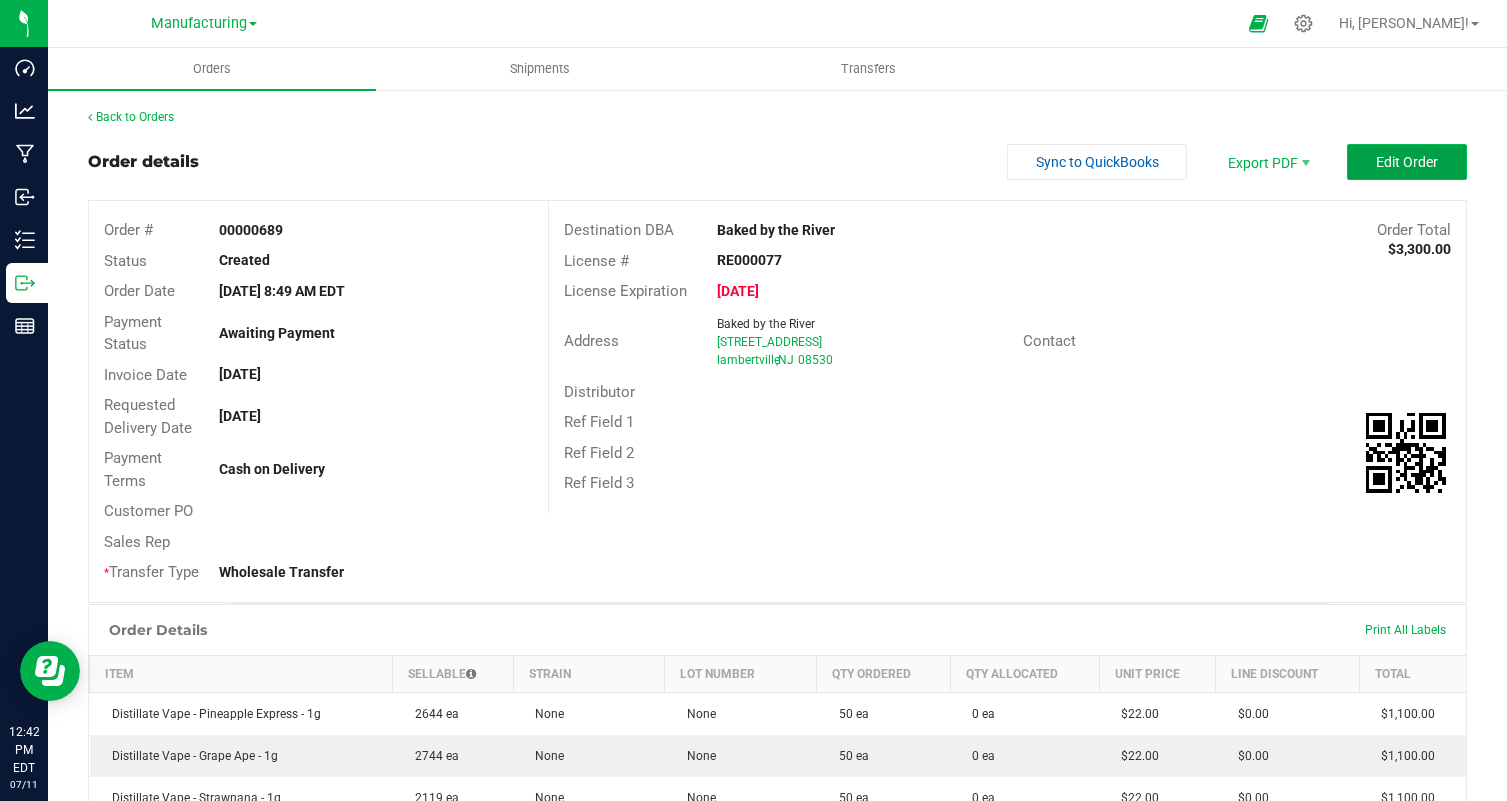 click on "Edit Order" at bounding box center [1407, 162] 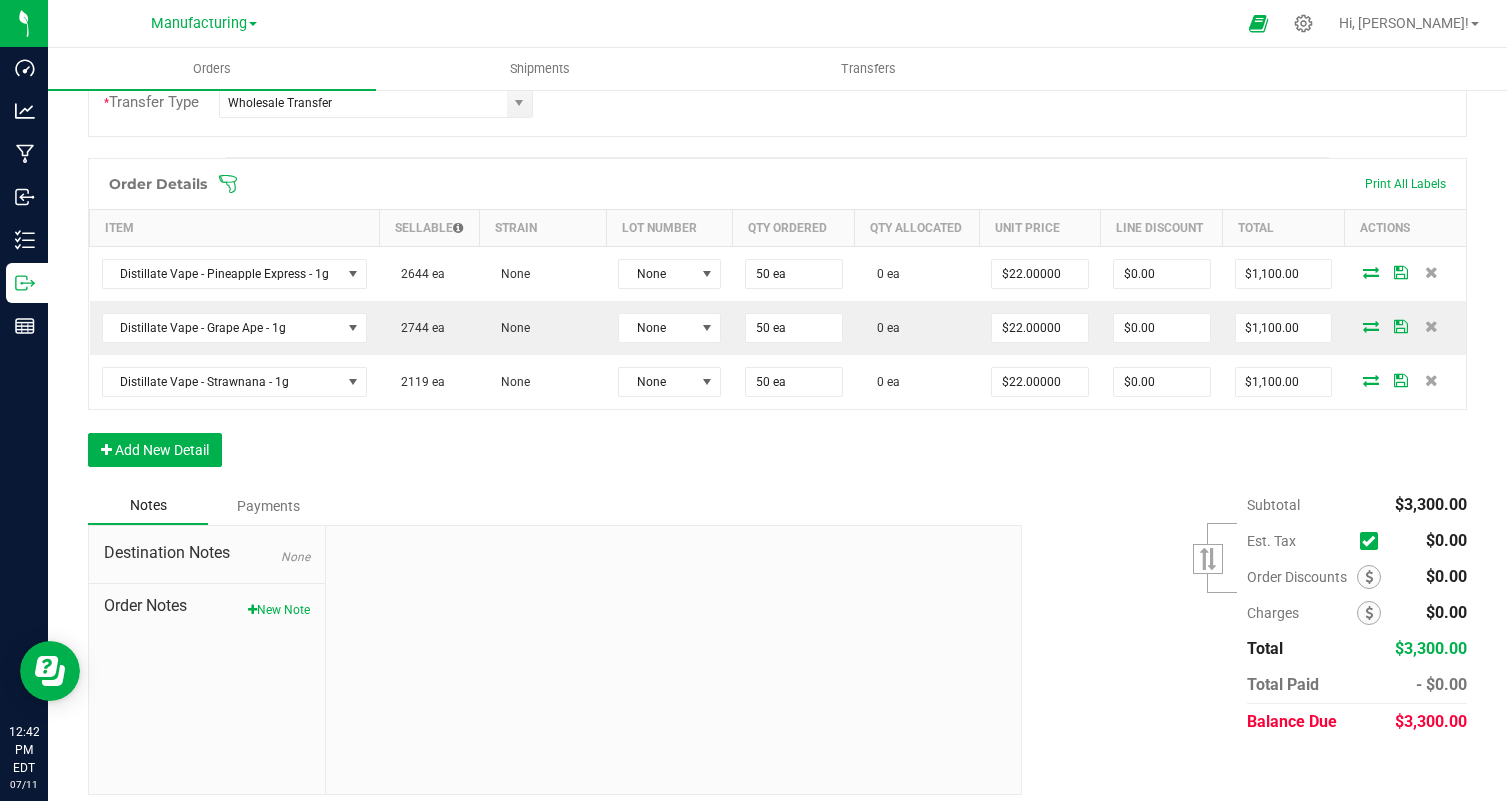 scroll, scrollTop: 498, scrollLeft: 0, axis: vertical 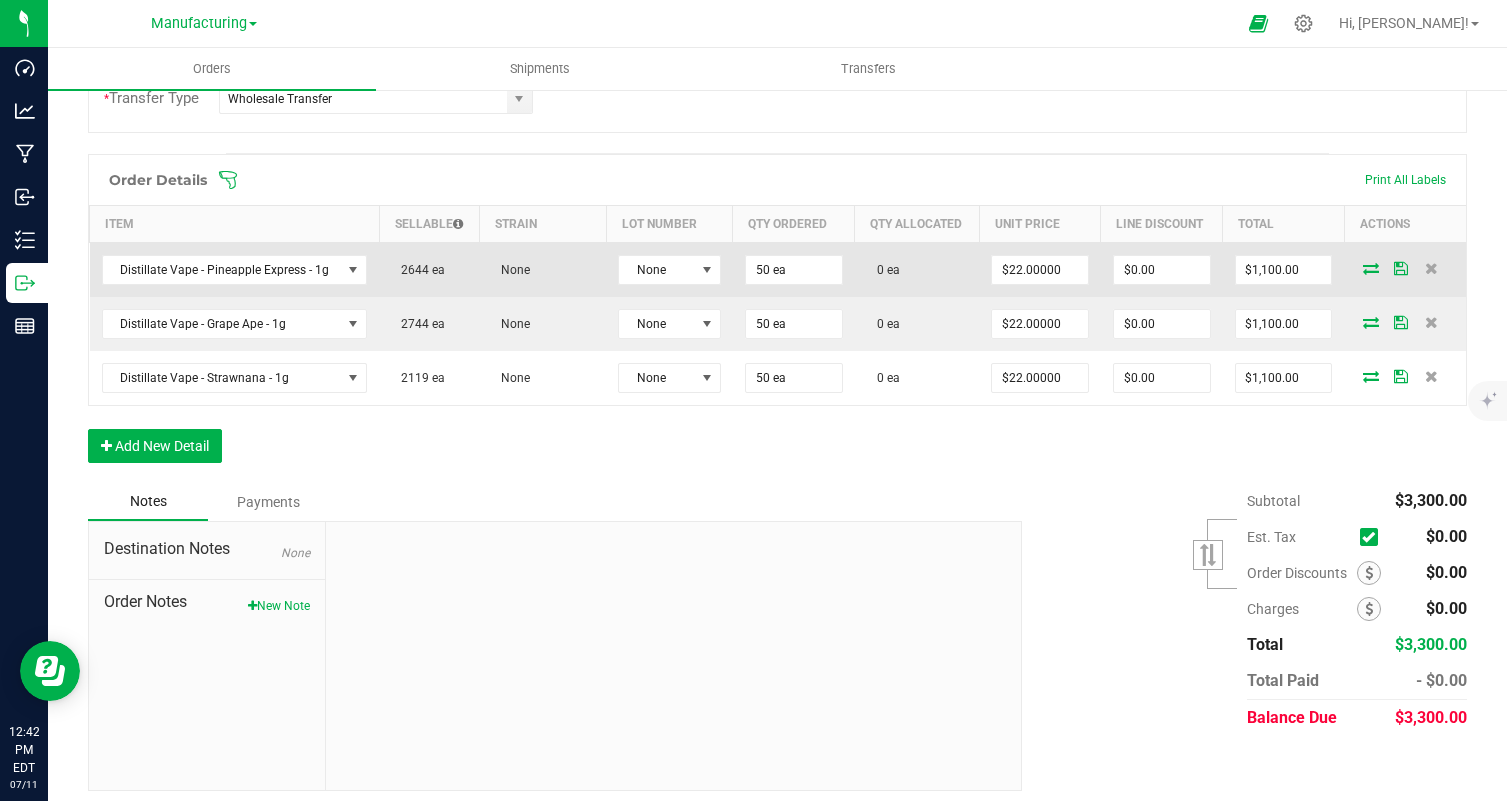 click at bounding box center [1371, 268] 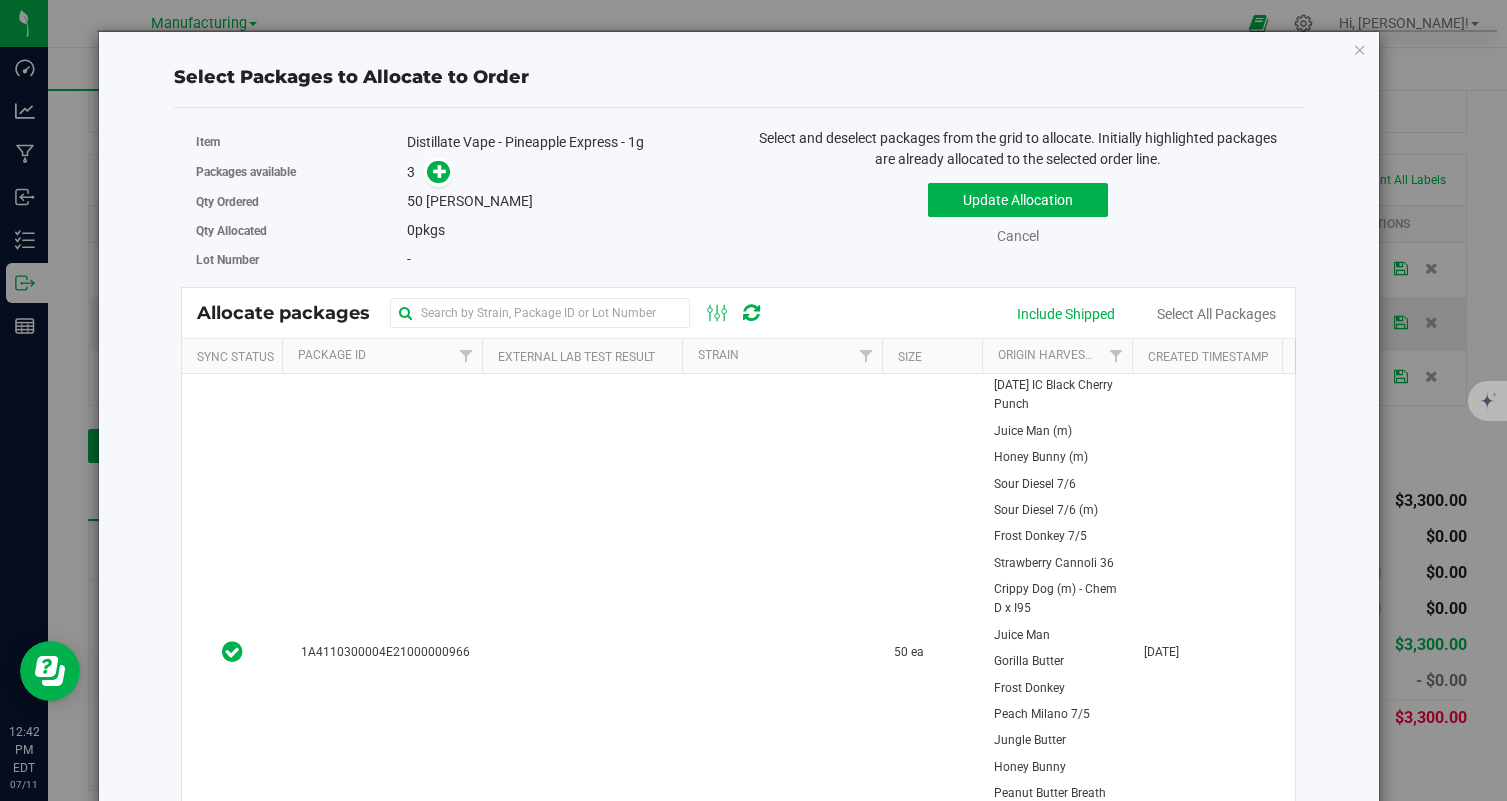 click on "Strain" at bounding box center [782, 356] 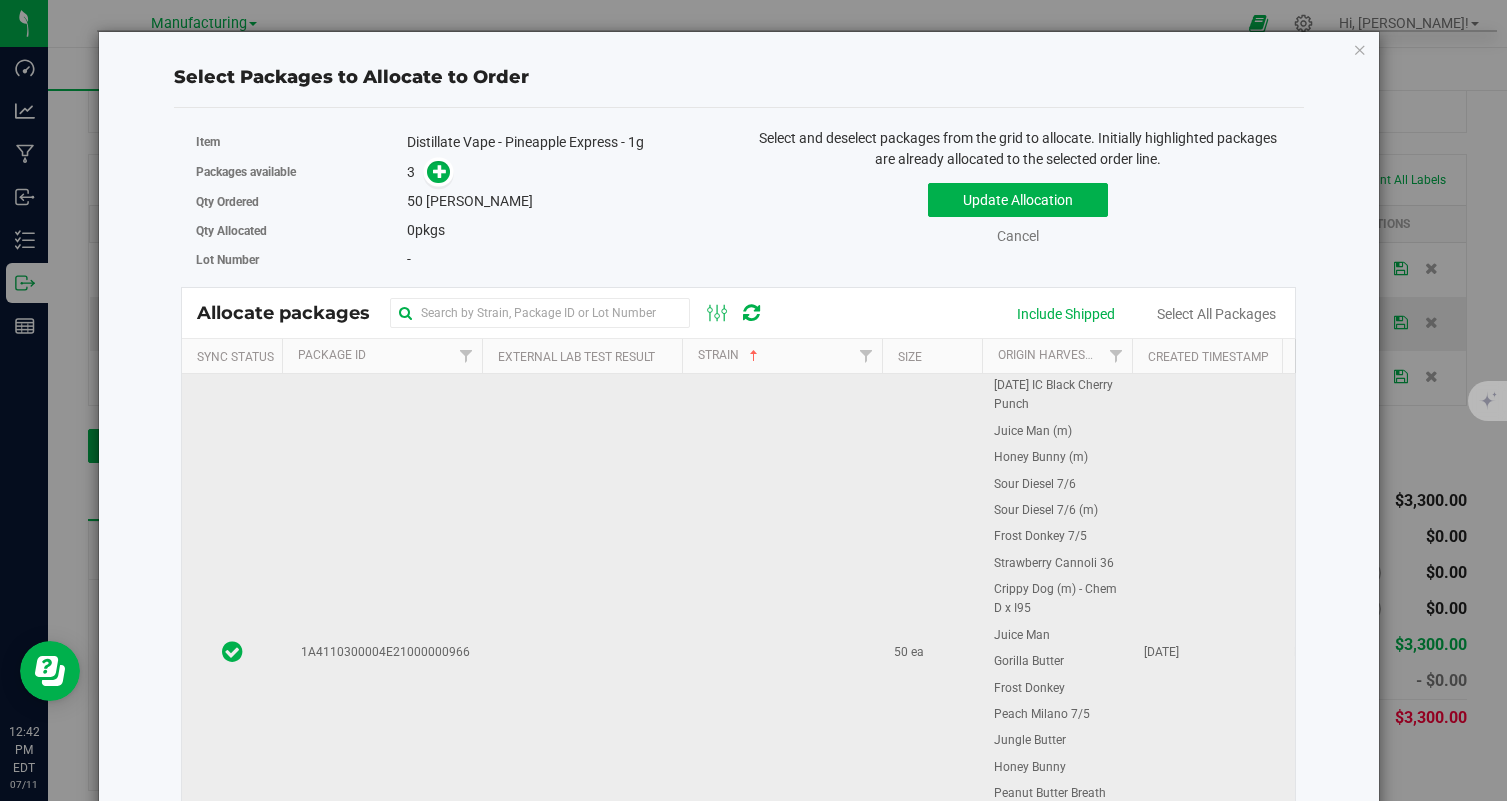 click at bounding box center (582, 652) 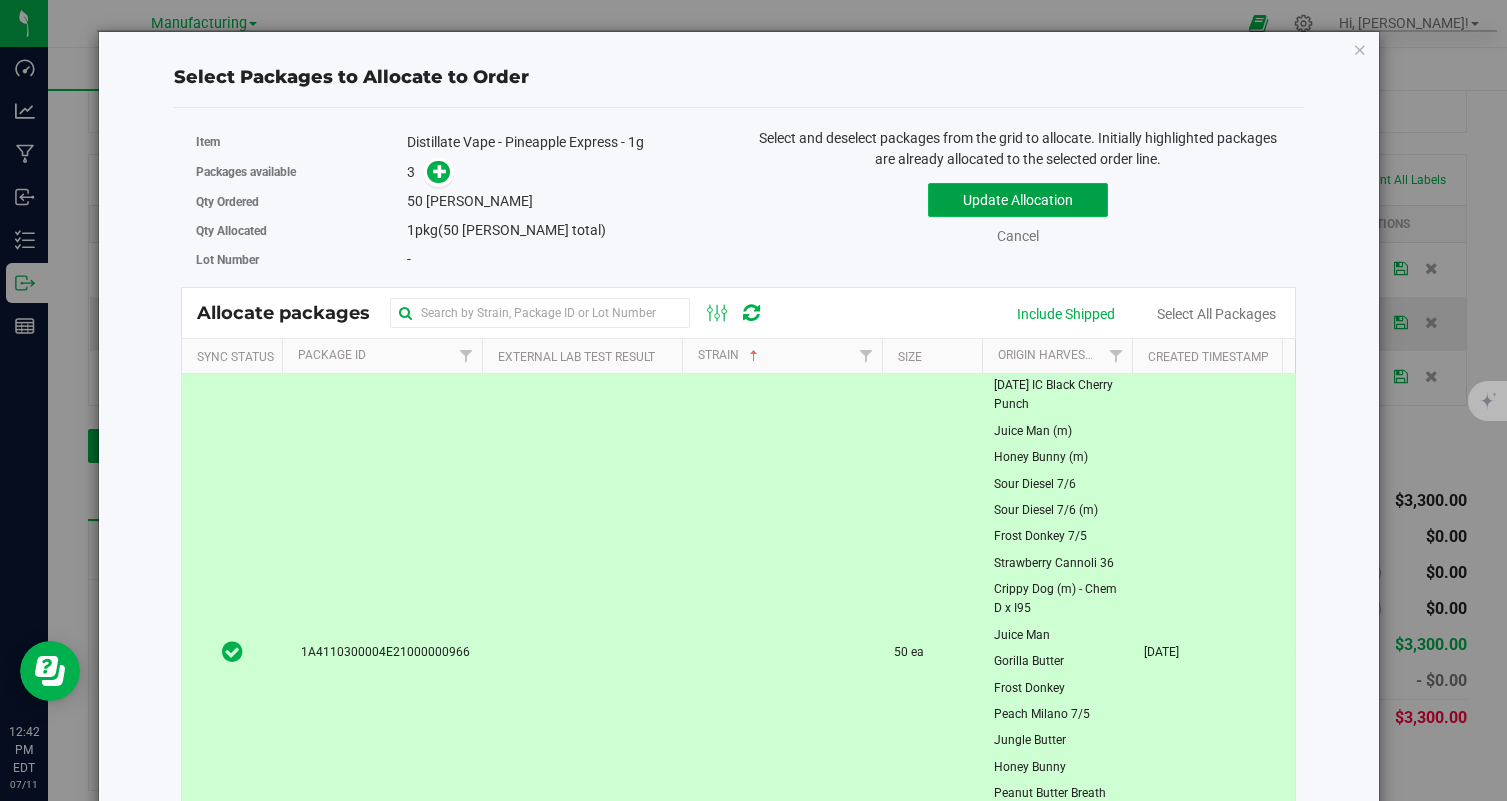 click on "Update Allocation" at bounding box center [1018, 200] 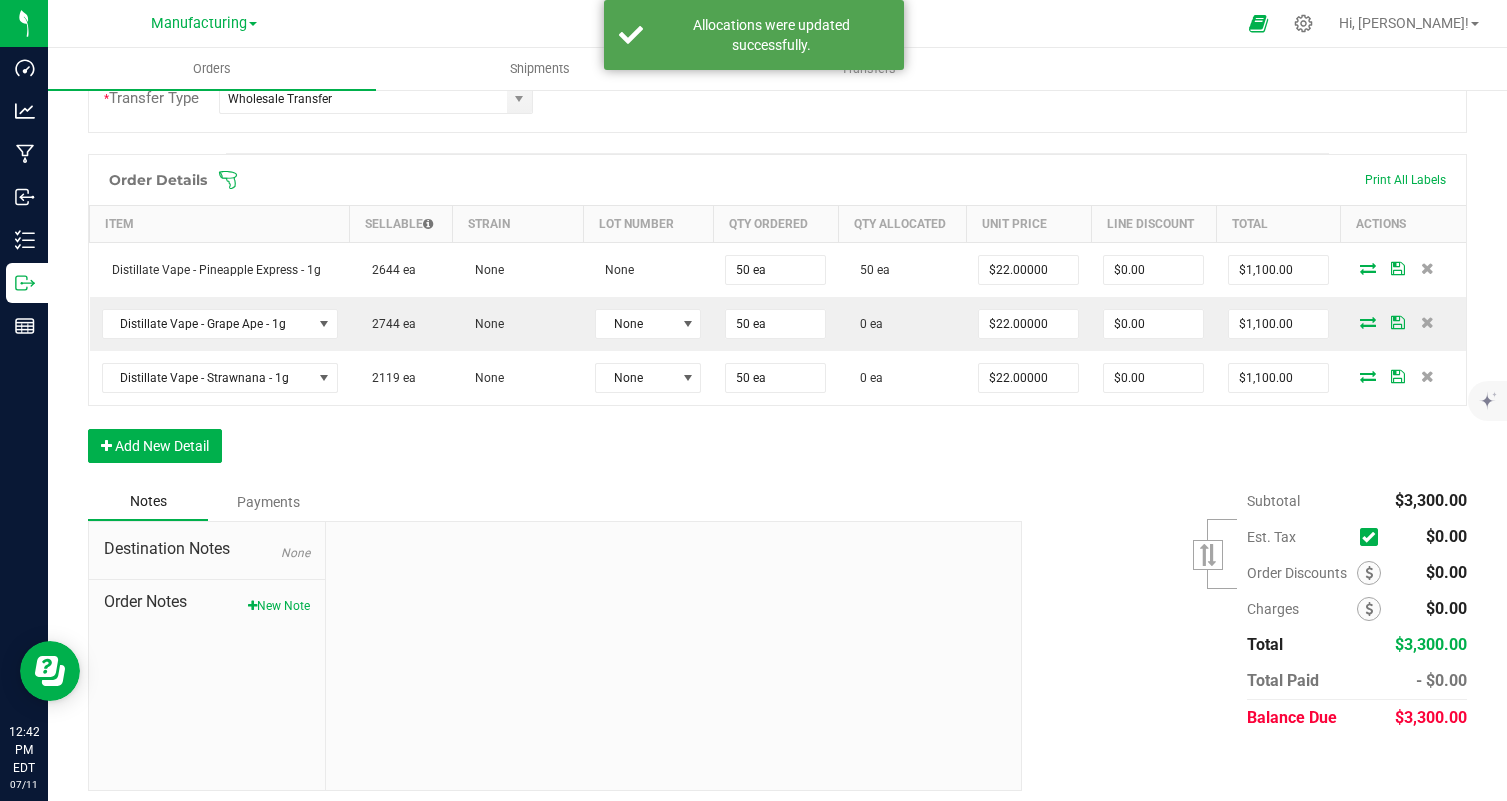 click at bounding box center [1368, 322] 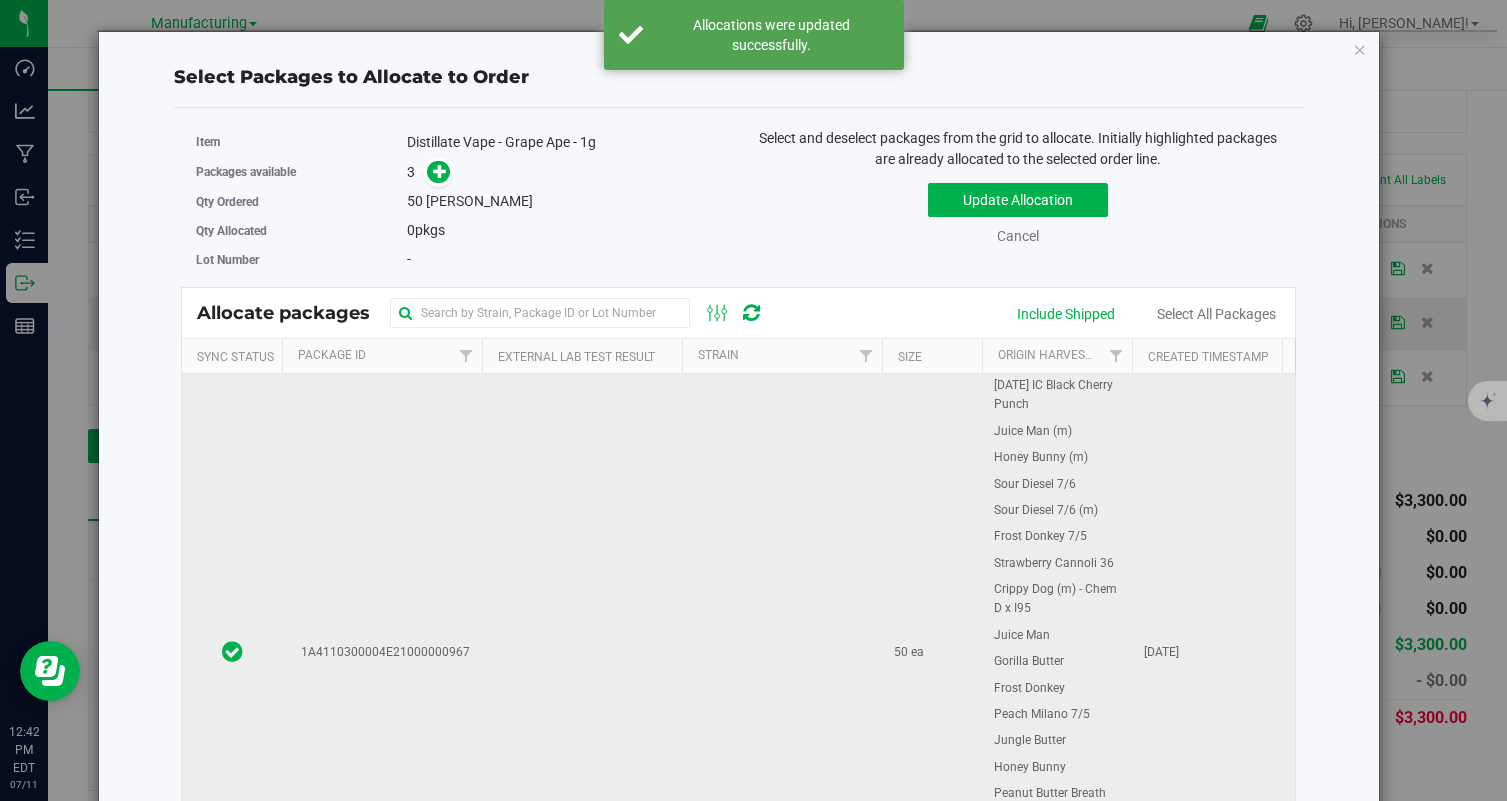 click at bounding box center (782, 652) 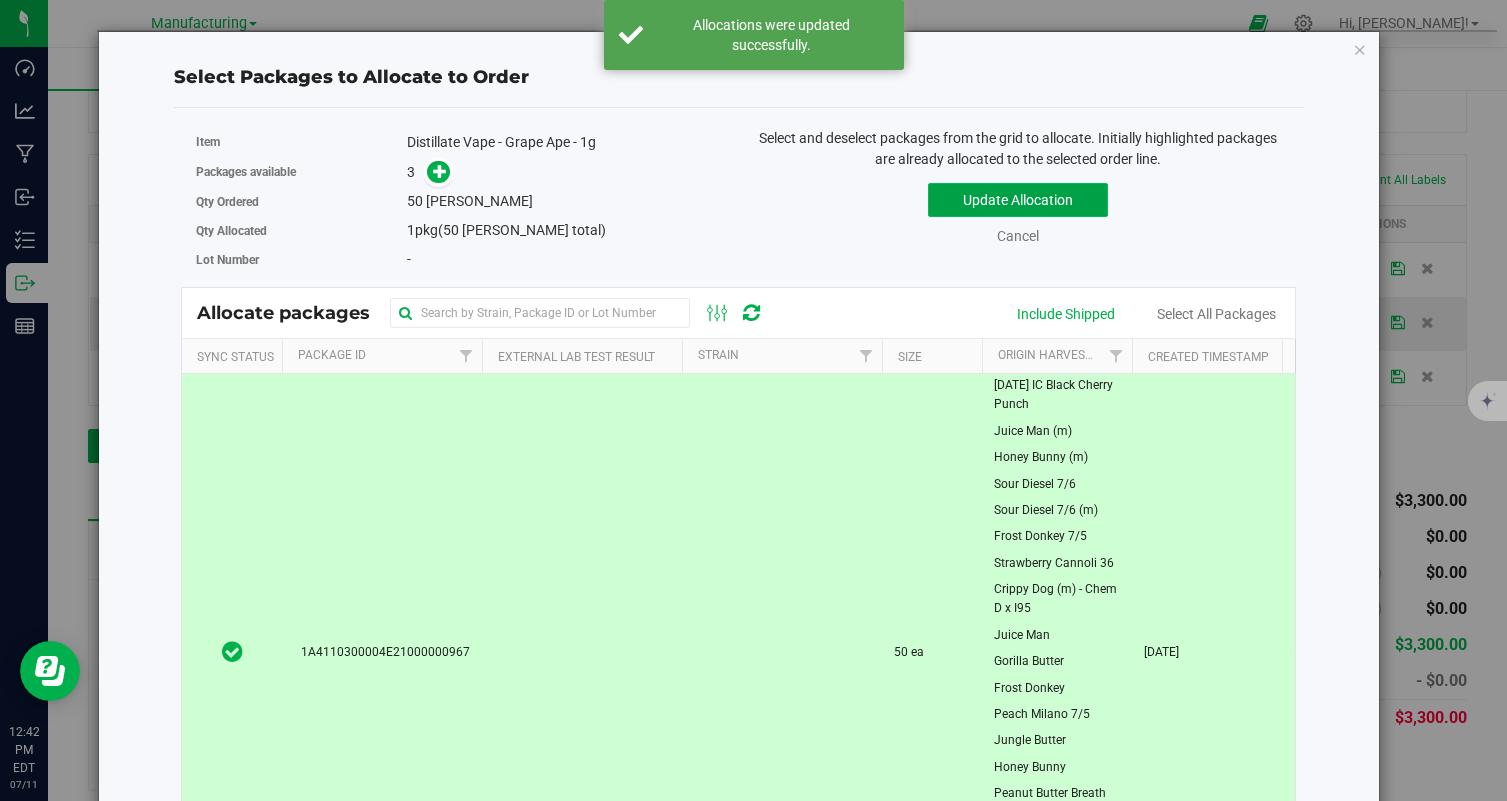 click on "Update Allocation" at bounding box center (1018, 200) 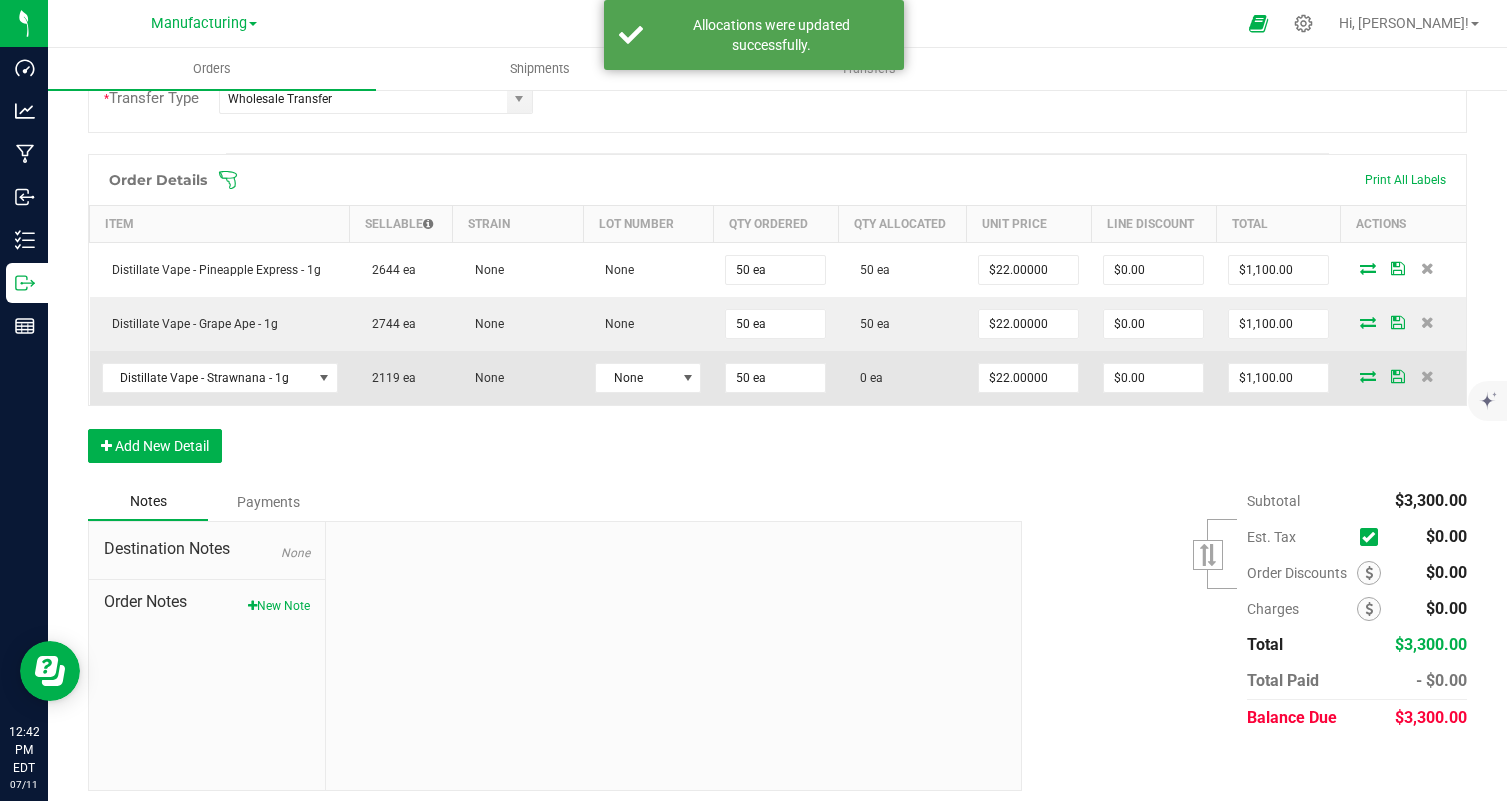 click at bounding box center (1368, 376) 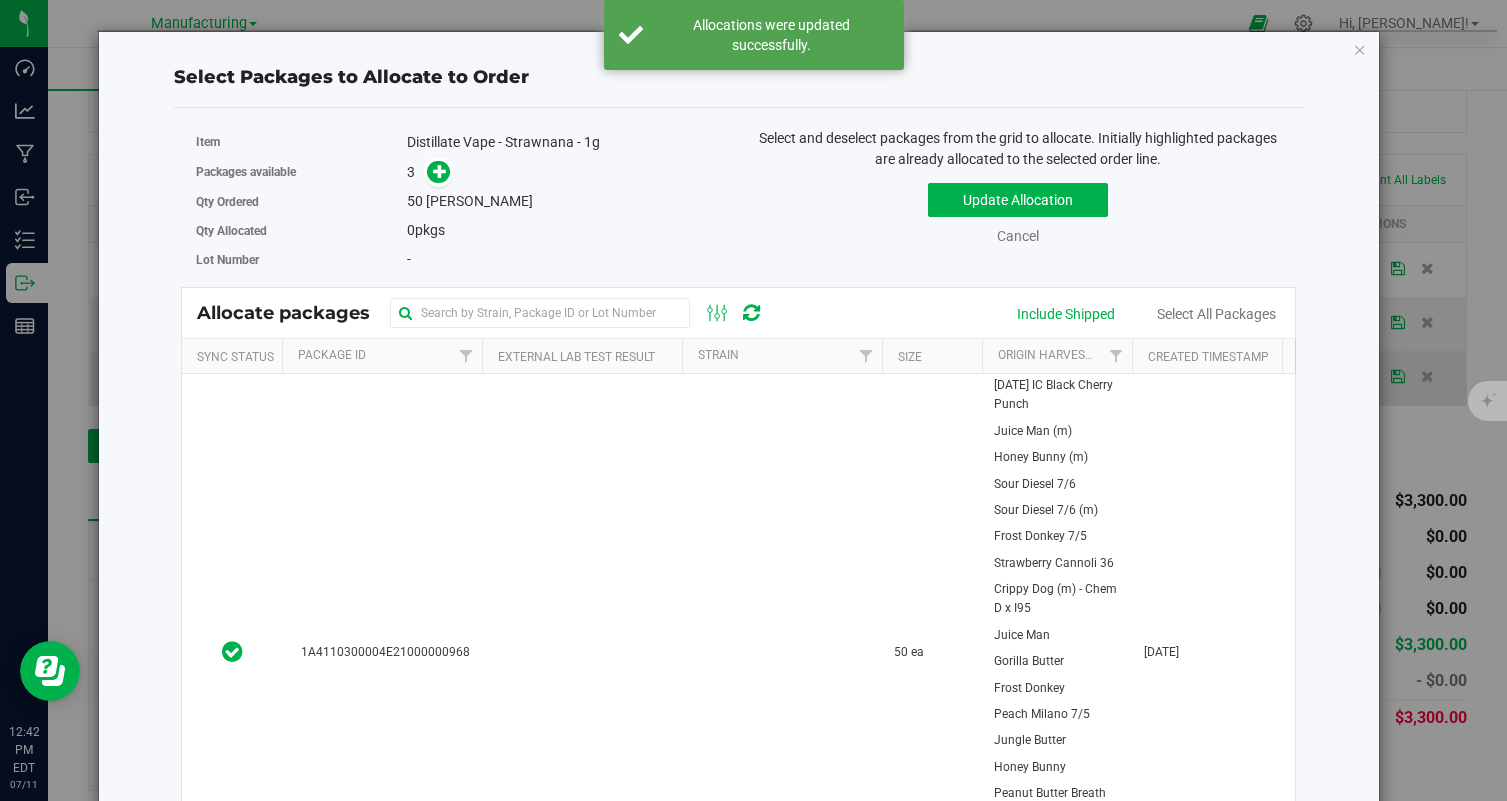 click at bounding box center (782, 652) 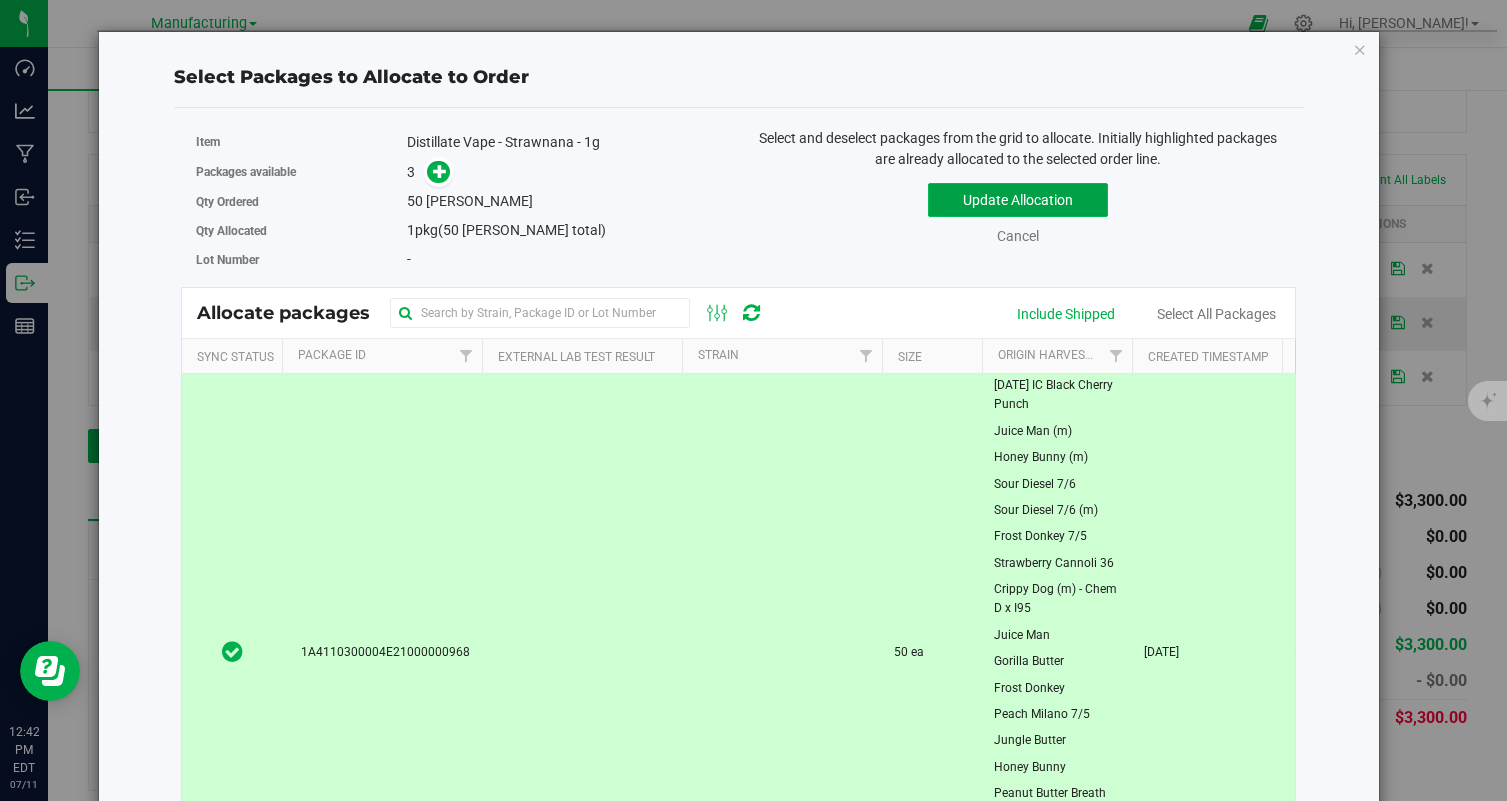 click on "Update Allocation" at bounding box center [1018, 200] 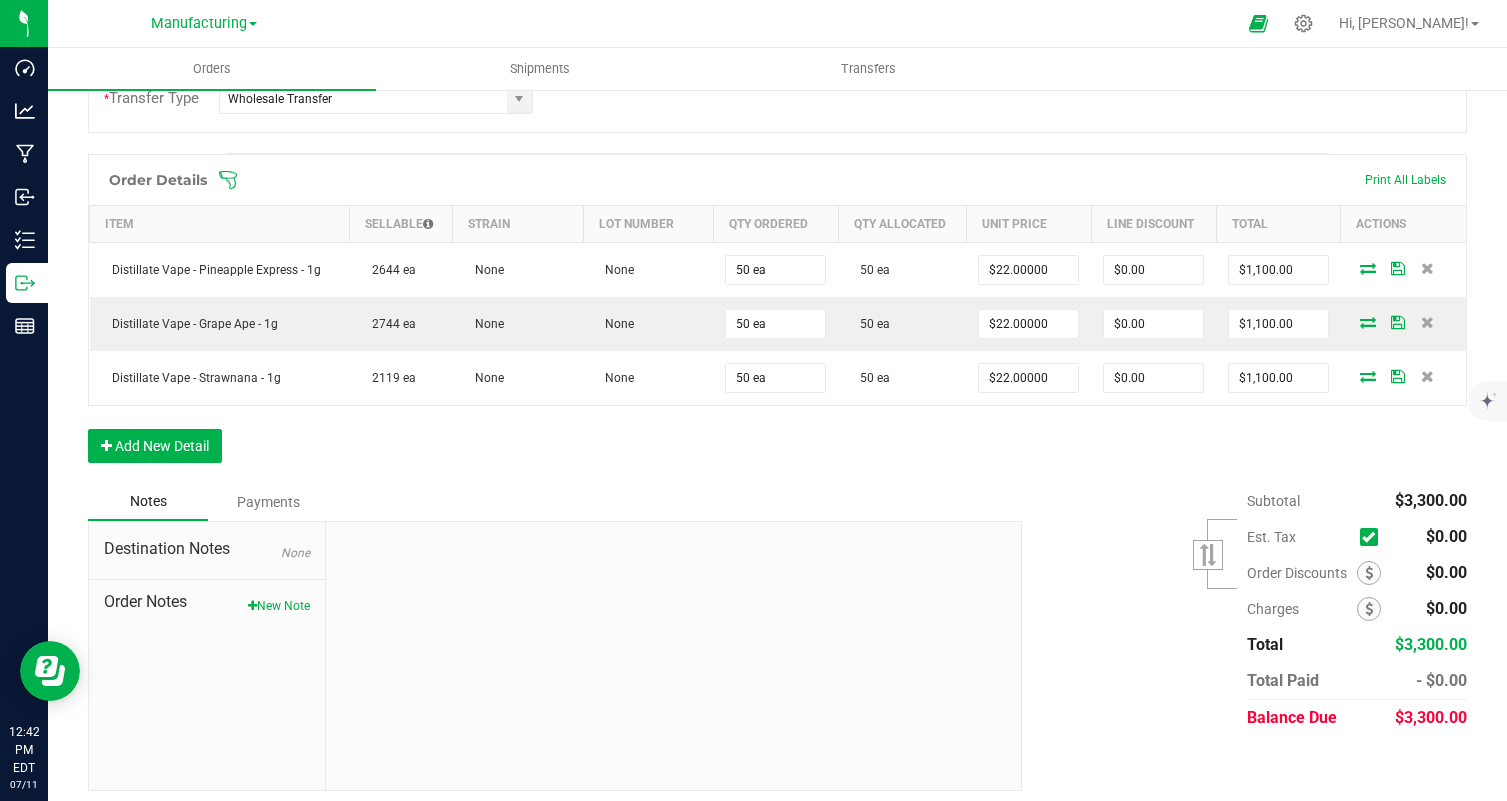 scroll, scrollTop: 0, scrollLeft: 0, axis: both 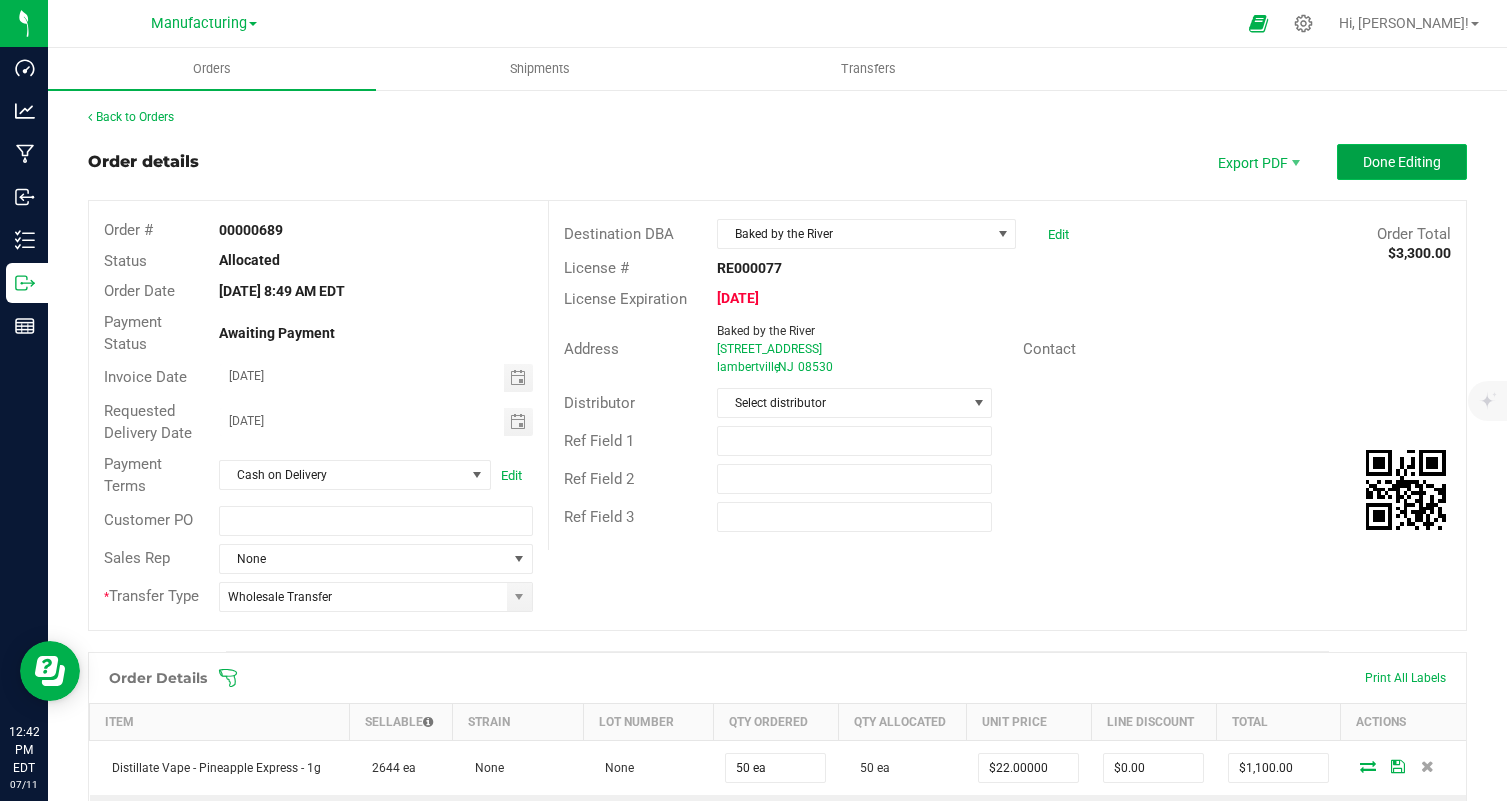 click on "Done Editing" at bounding box center [1402, 162] 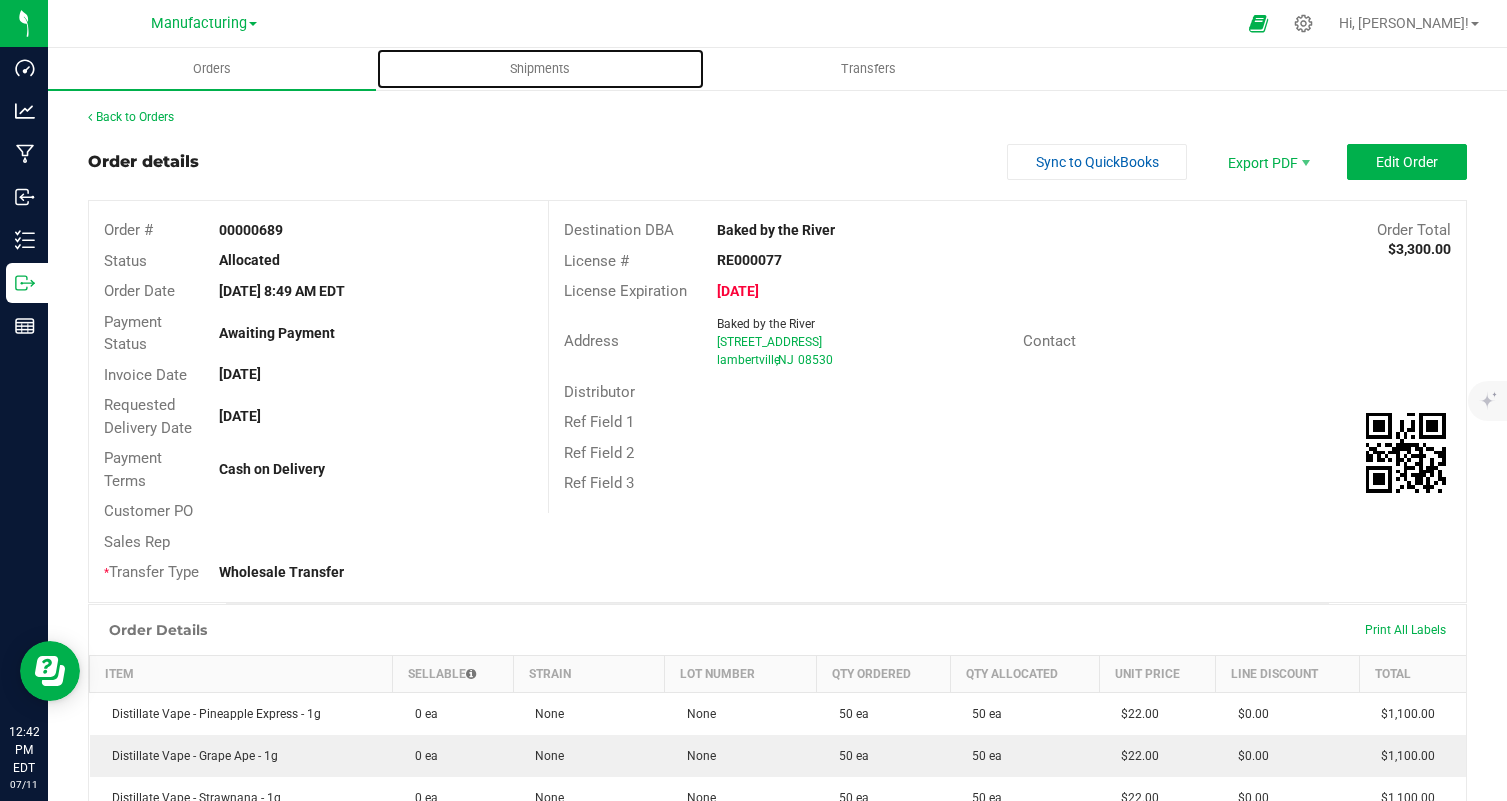 click on "Shipments" at bounding box center (540, 69) 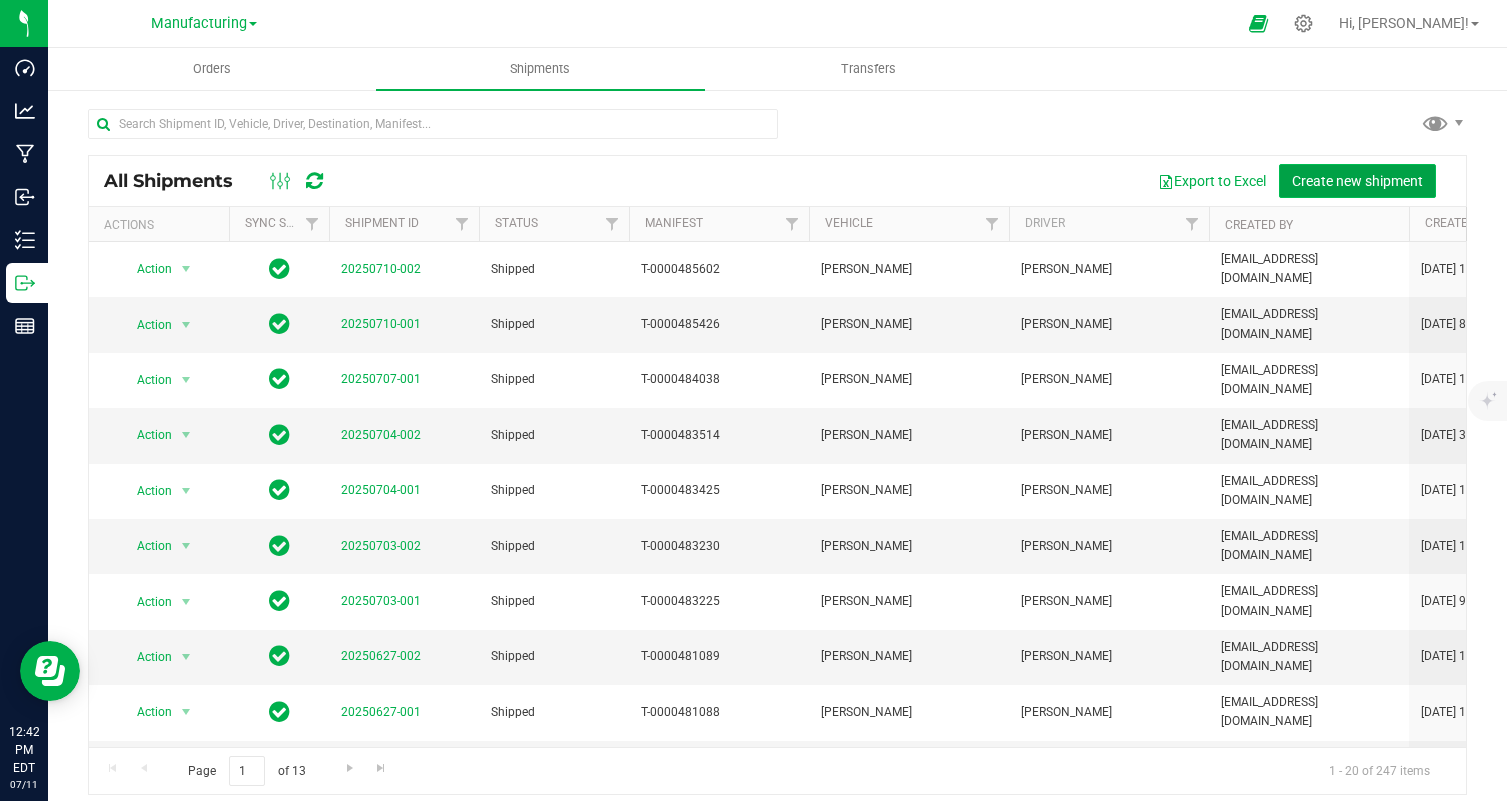 click on "Create new shipment" at bounding box center (1357, 181) 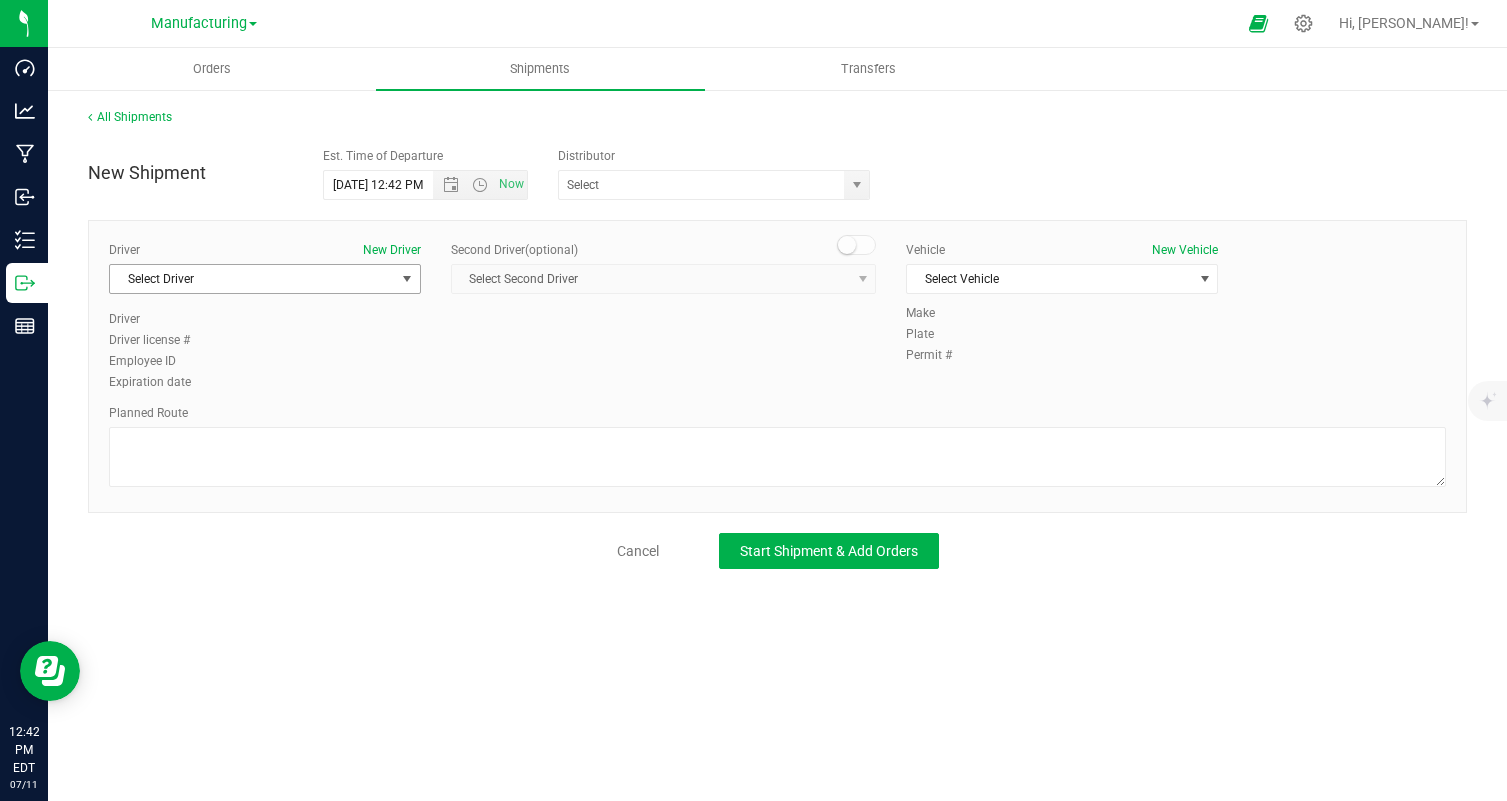 click on "Select Driver" at bounding box center [252, 279] 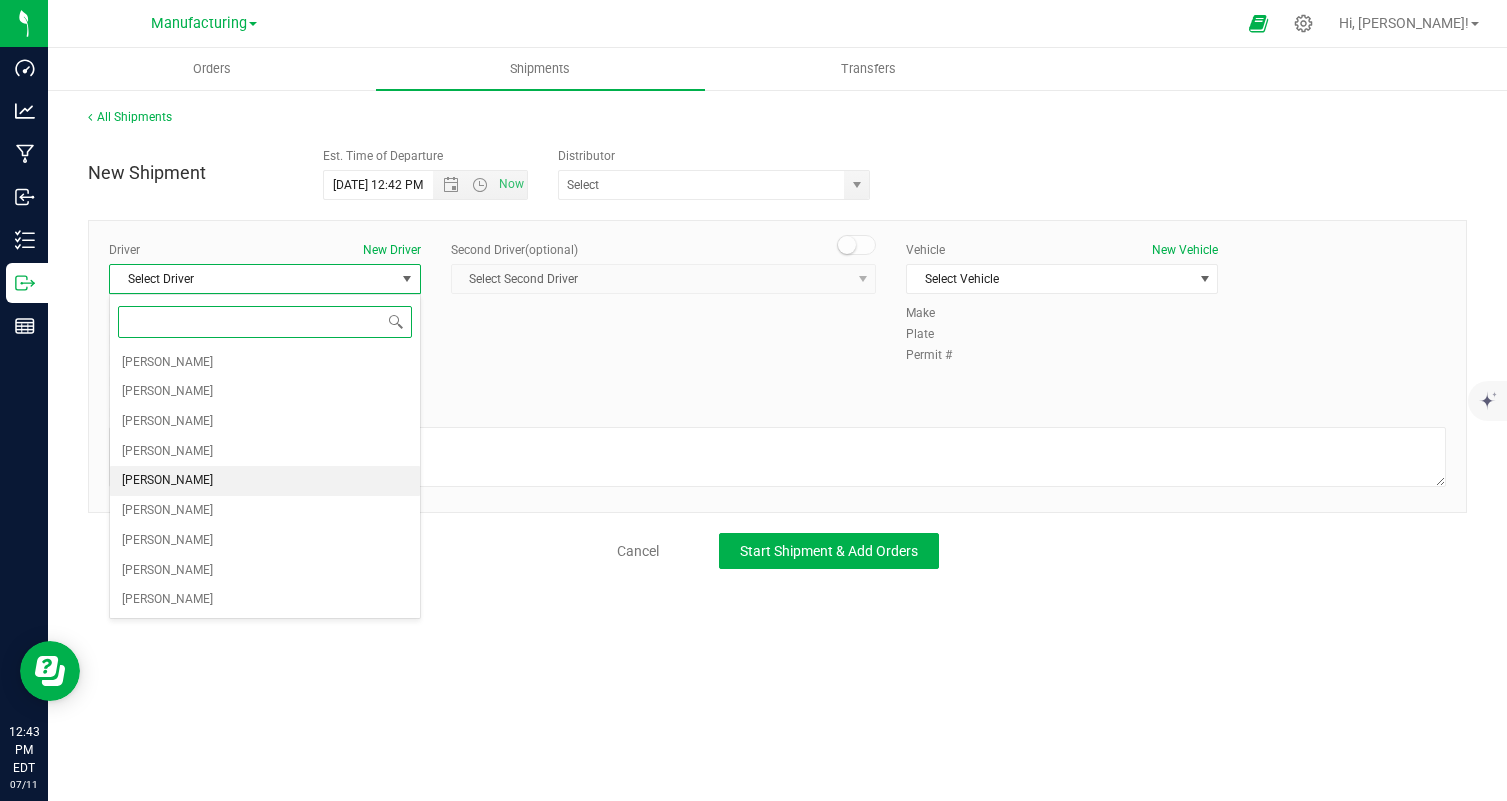 click on "[PERSON_NAME]" at bounding box center (265, 481) 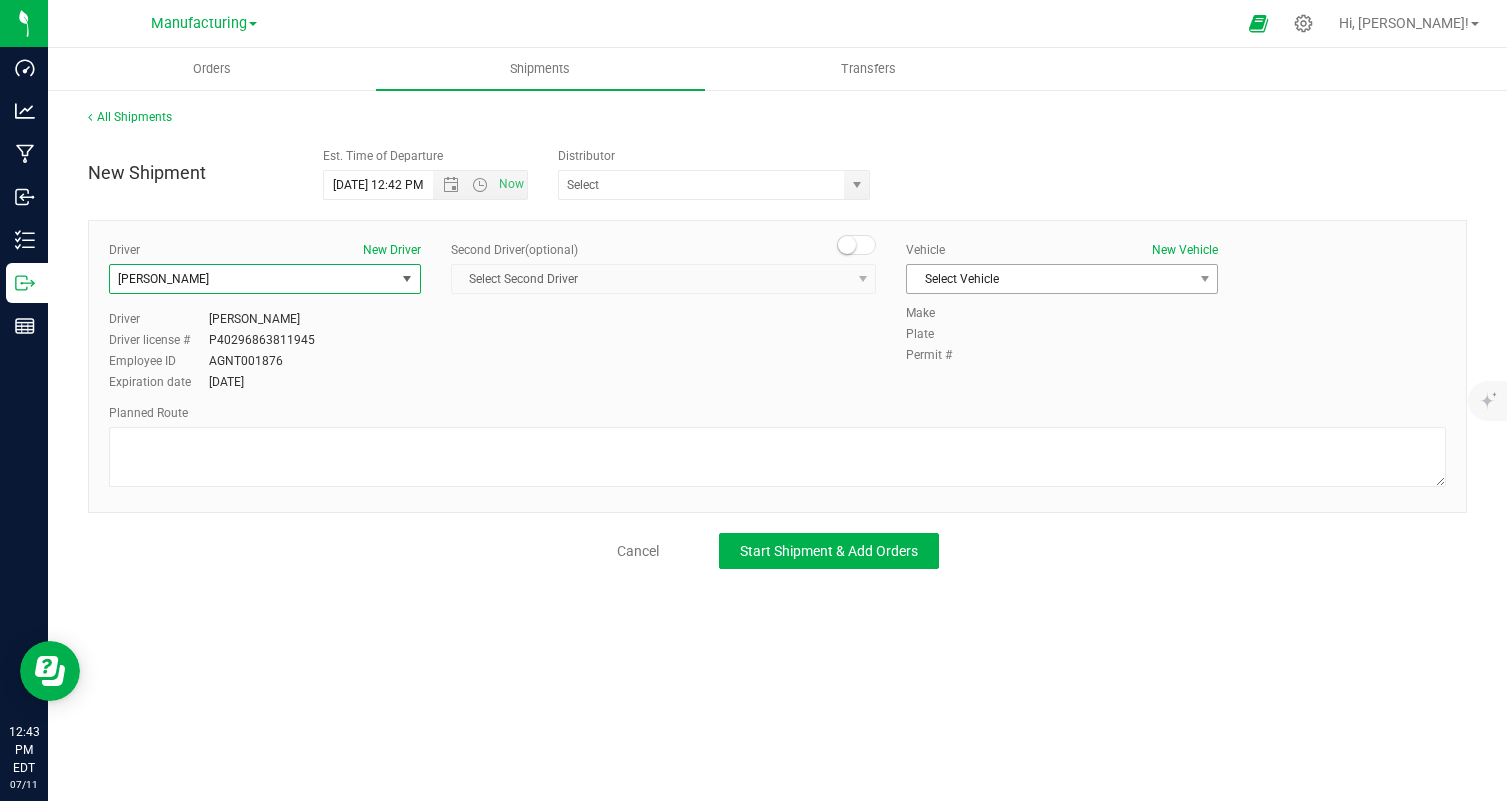 click on "Select Vehicle" at bounding box center (1049, 279) 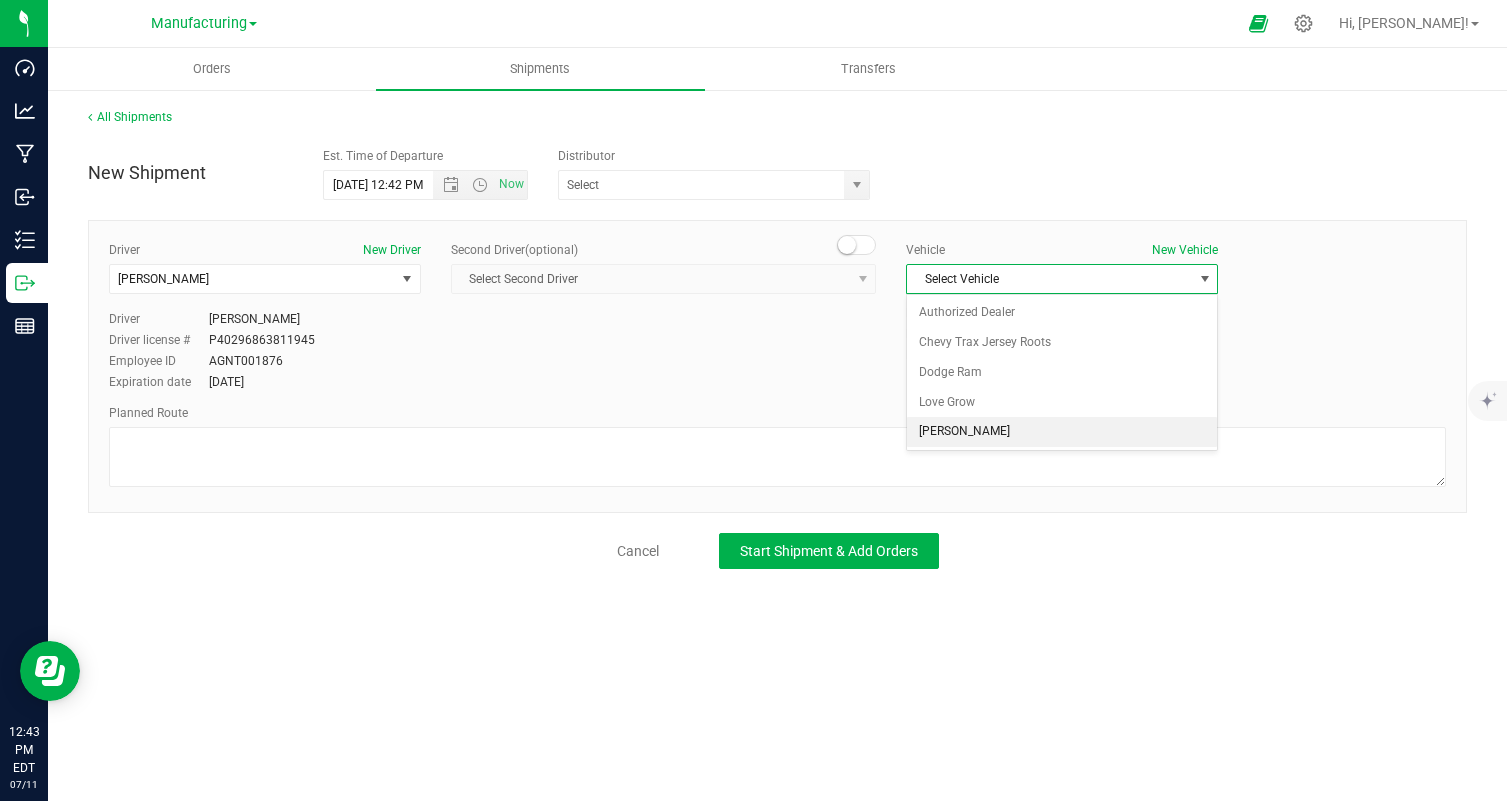 click on "[PERSON_NAME]" at bounding box center [1062, 432] 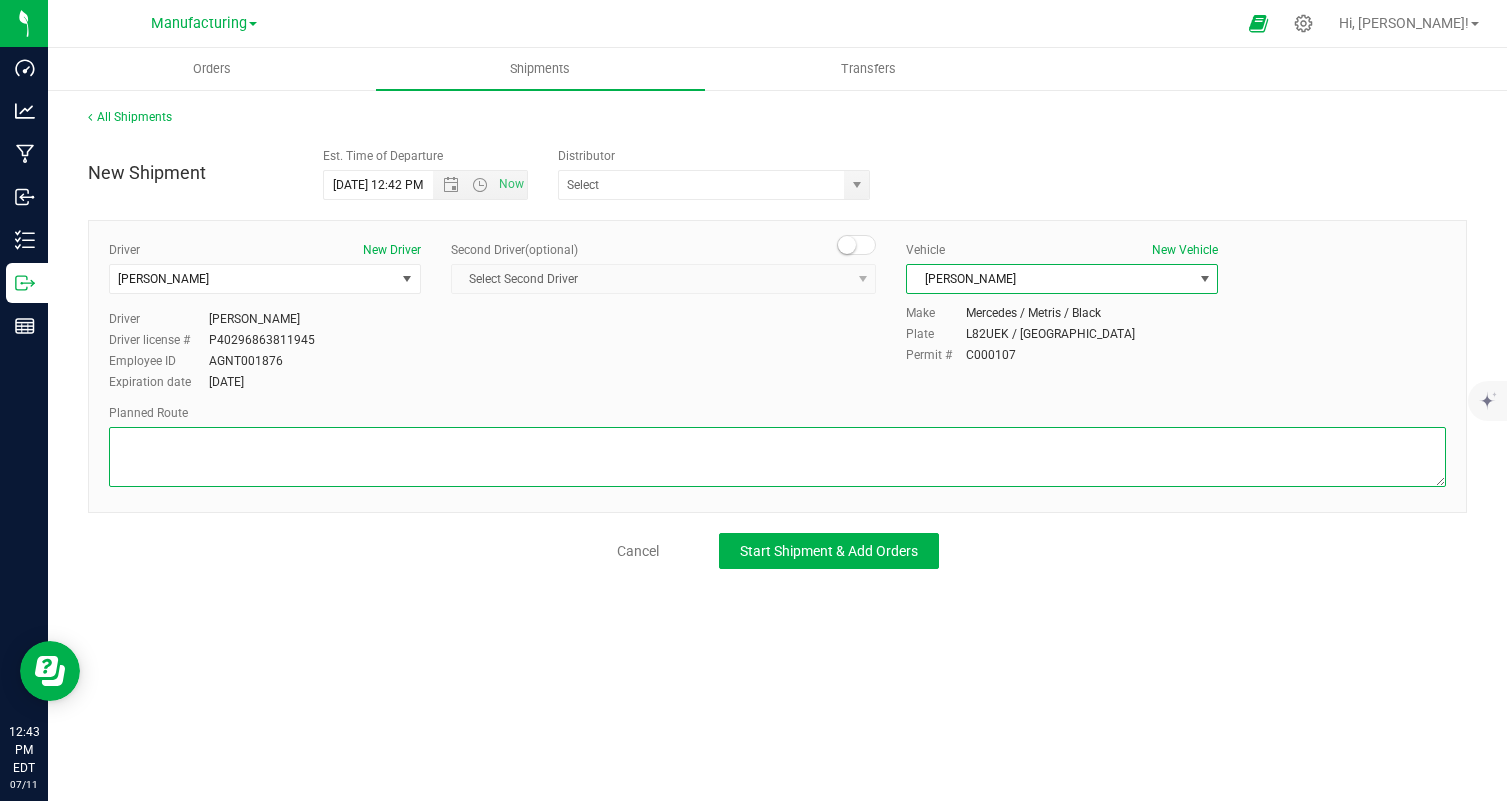 click at bounding box center (777, 457) 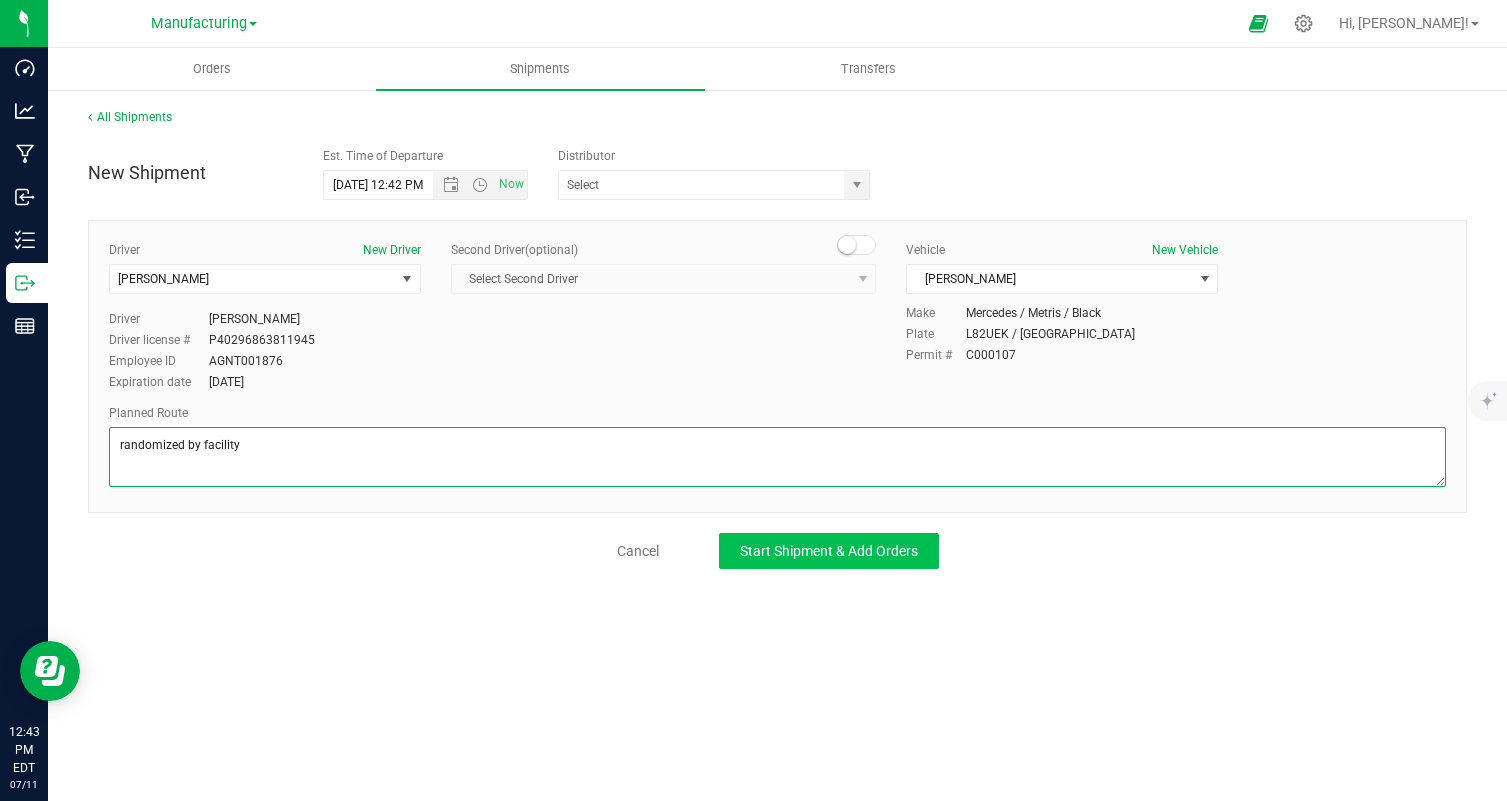 type on "randomized by facility" 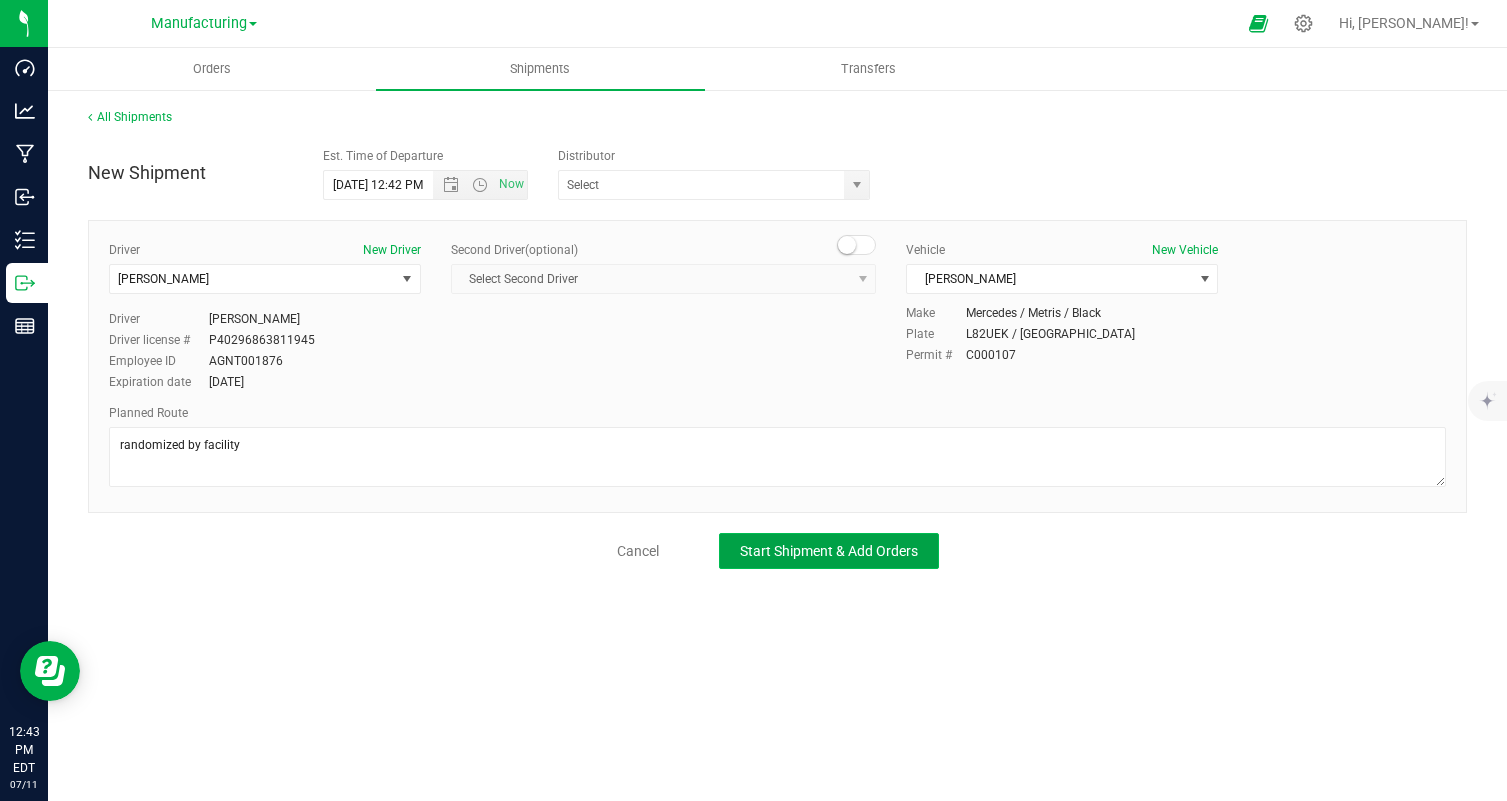 click on "Start Shipment & Add Orders" 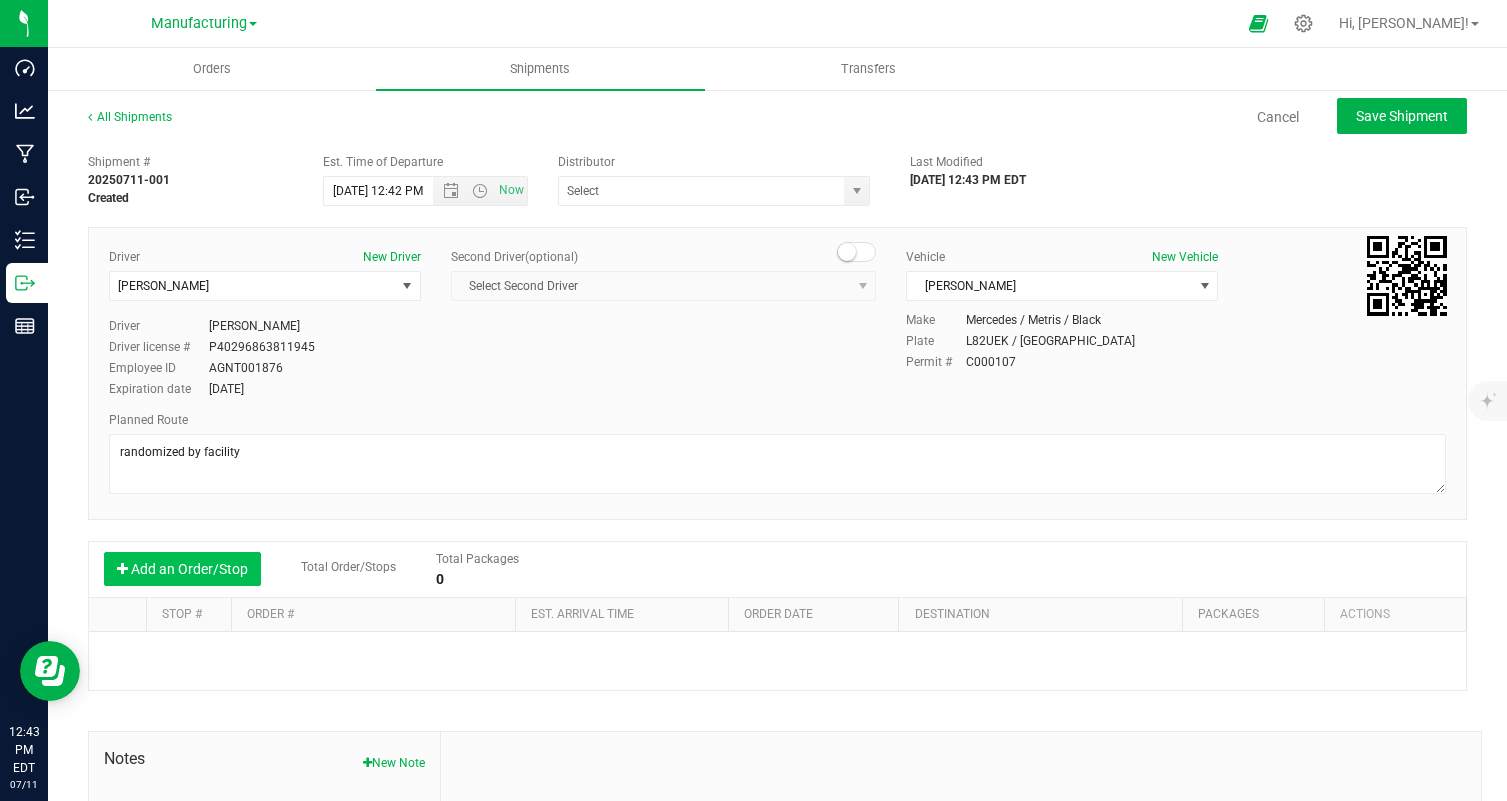 click on "Add an Order/Stop" at bounding box center [182, 569] 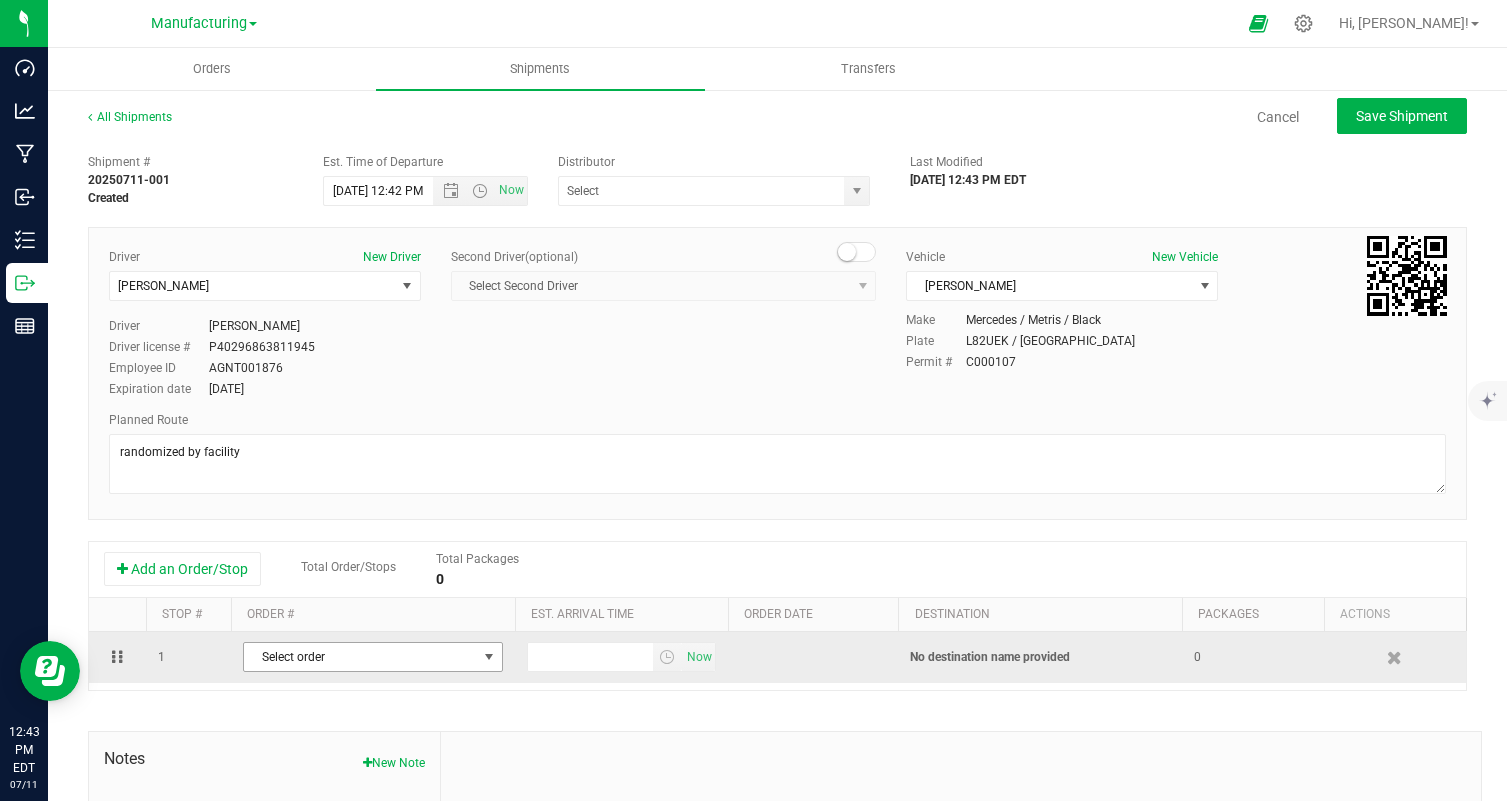 click on "Select order" at bounding box center (360, 657) 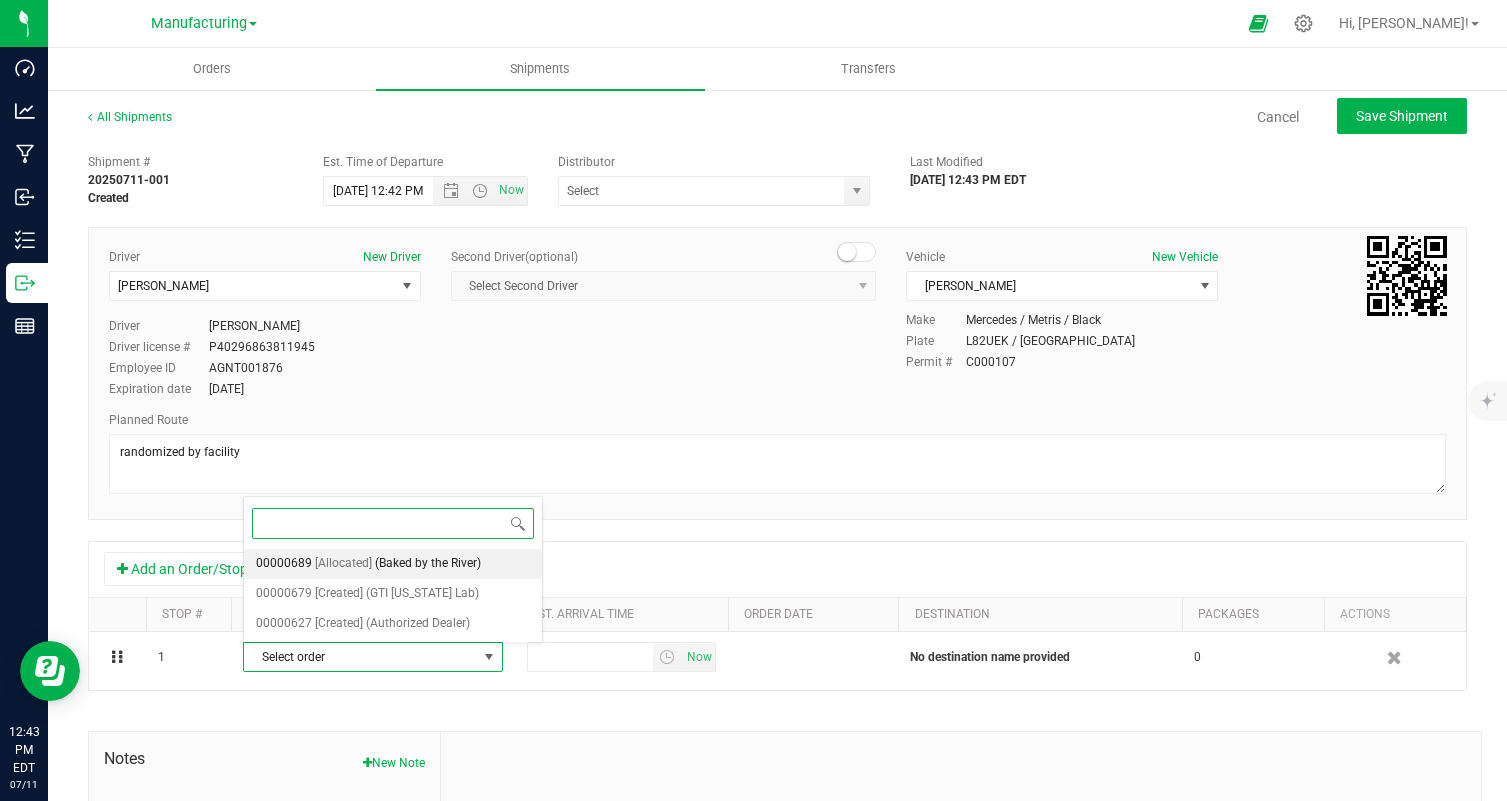 click on "(Baked by the River)" at bounding box center [428, 564] 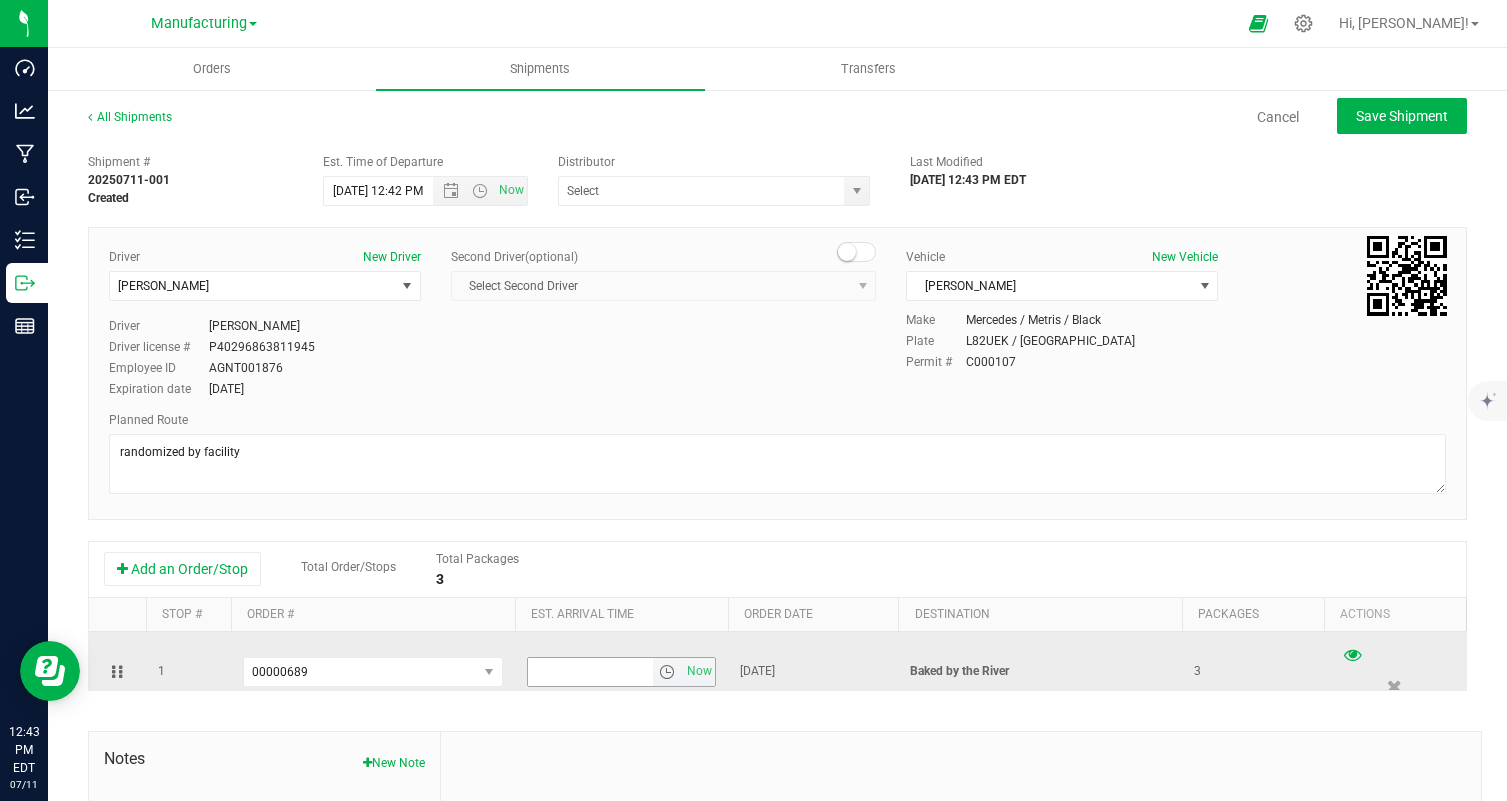 click at bounding box center (590, 672) 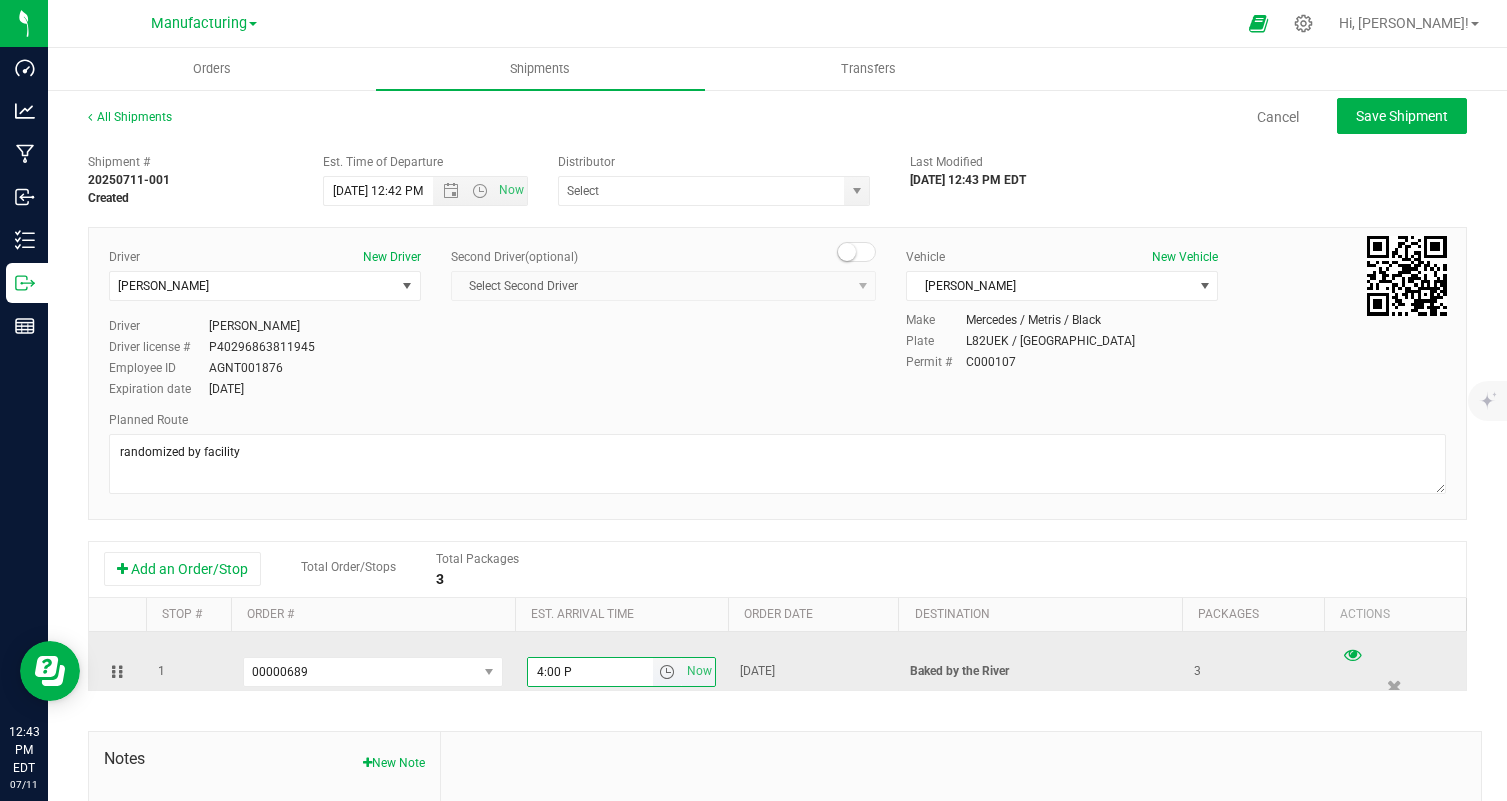 type on "4:00 PM" 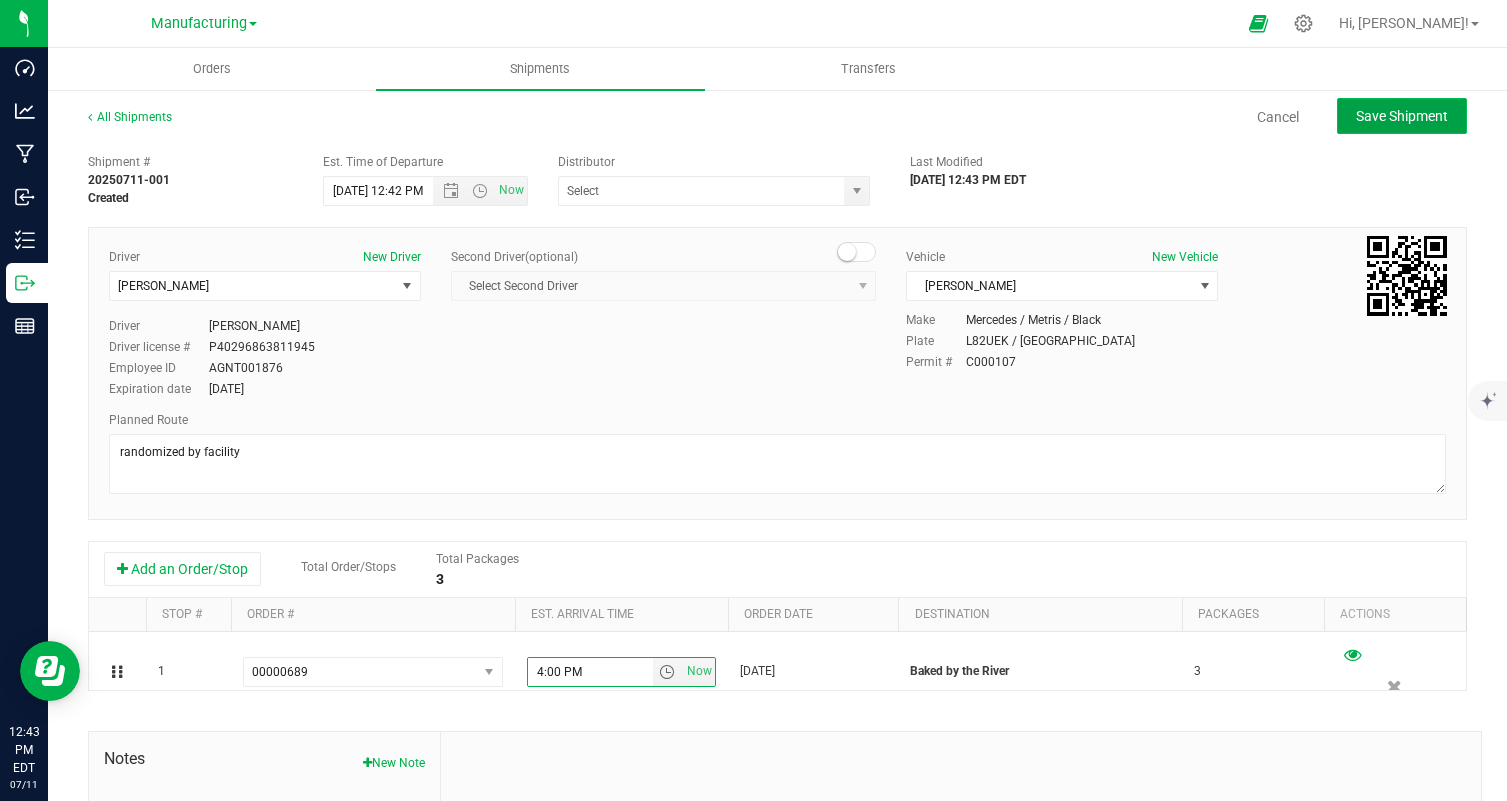 click on "Save Shipment" 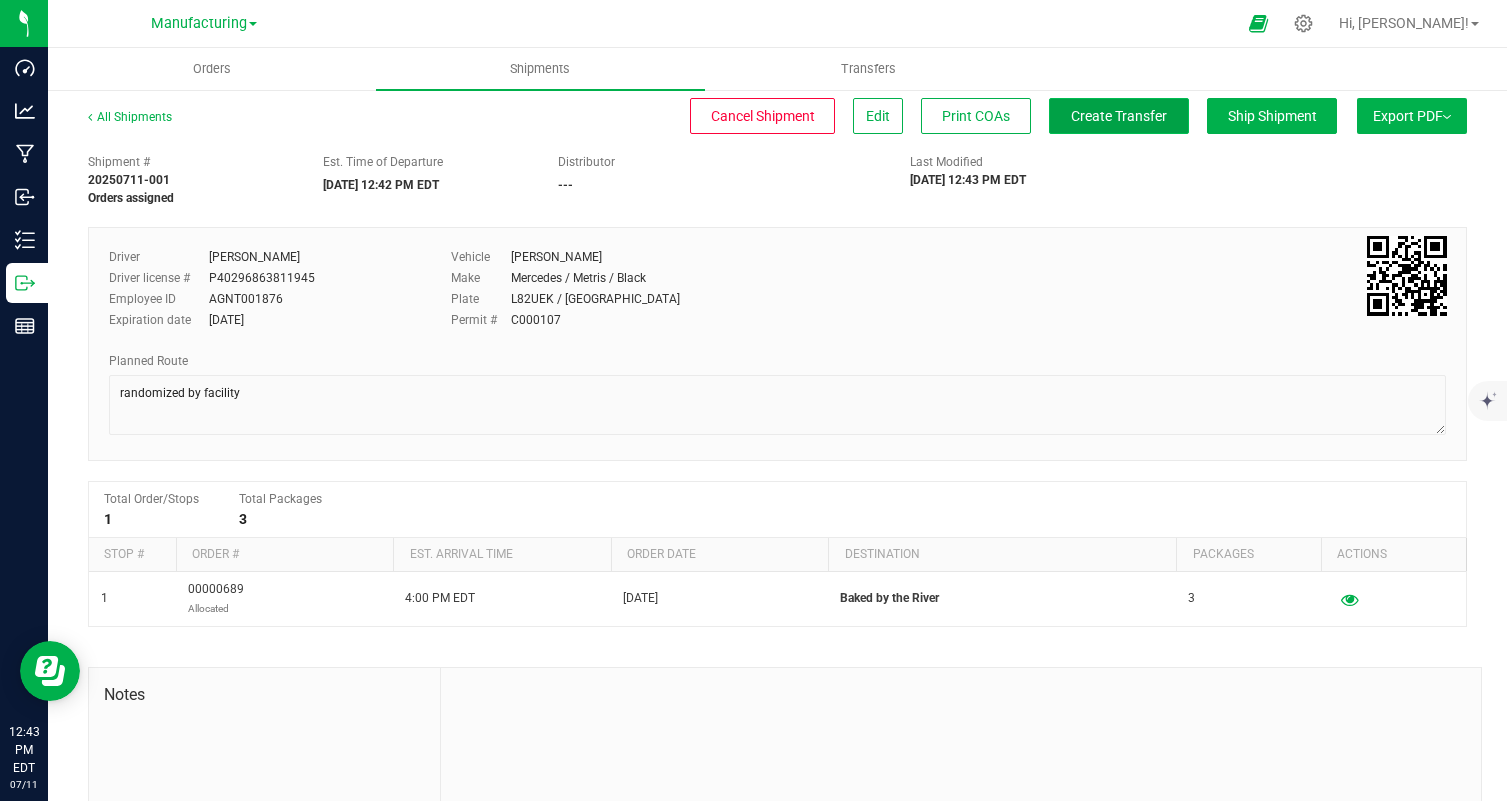 click on "Create Transfer" at bounding box center [1119, 116] 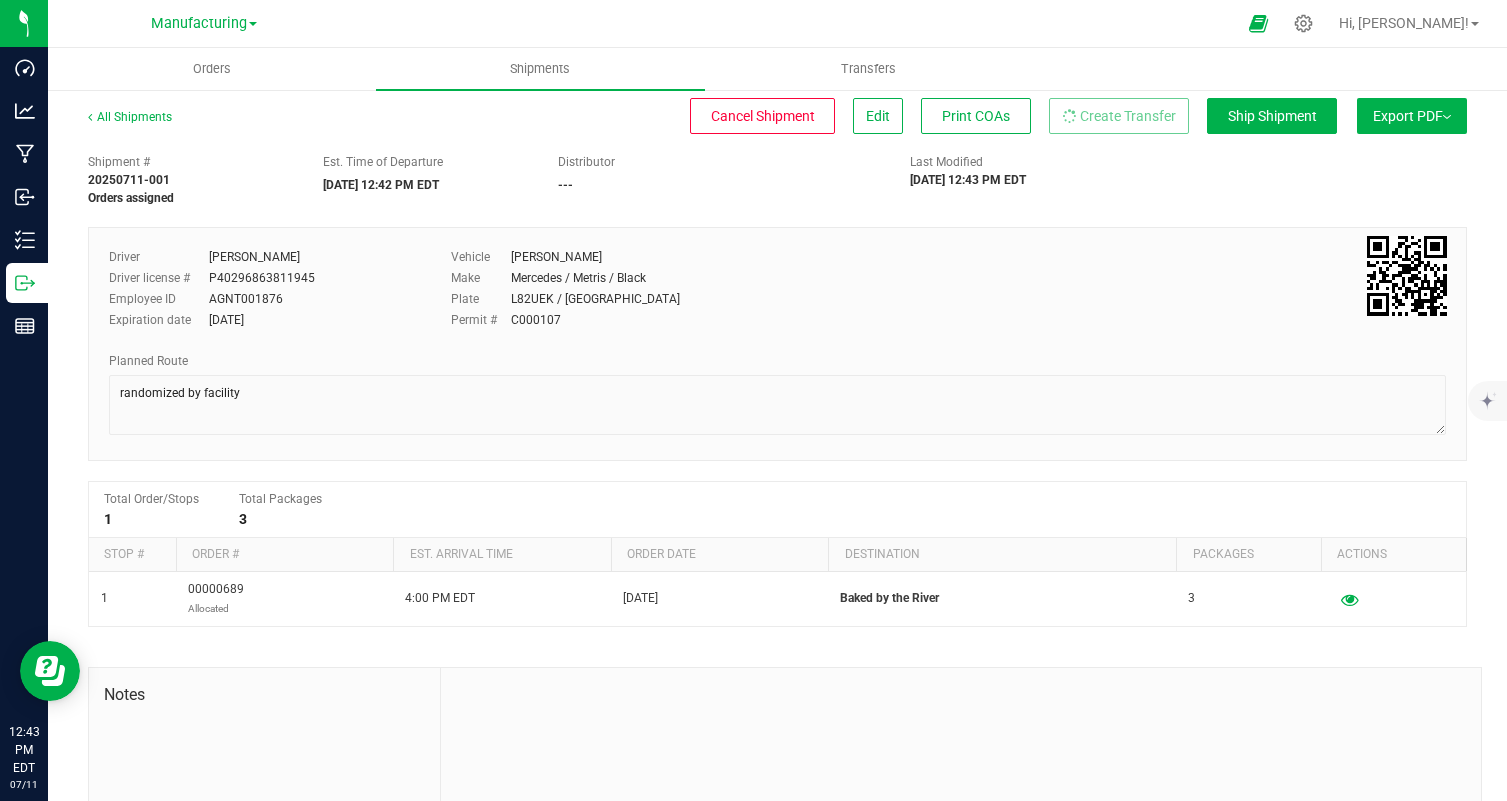 click on "All Shipments
Cancel Shipment
Edit
Print COAs
Create Transfer
Ship Shipment
Export PDF
Manifest by Package ID
Manifest by Lot
NY Manifest
Standard [US_STATE] Trip Ticket" at bounding box center (777, 126) 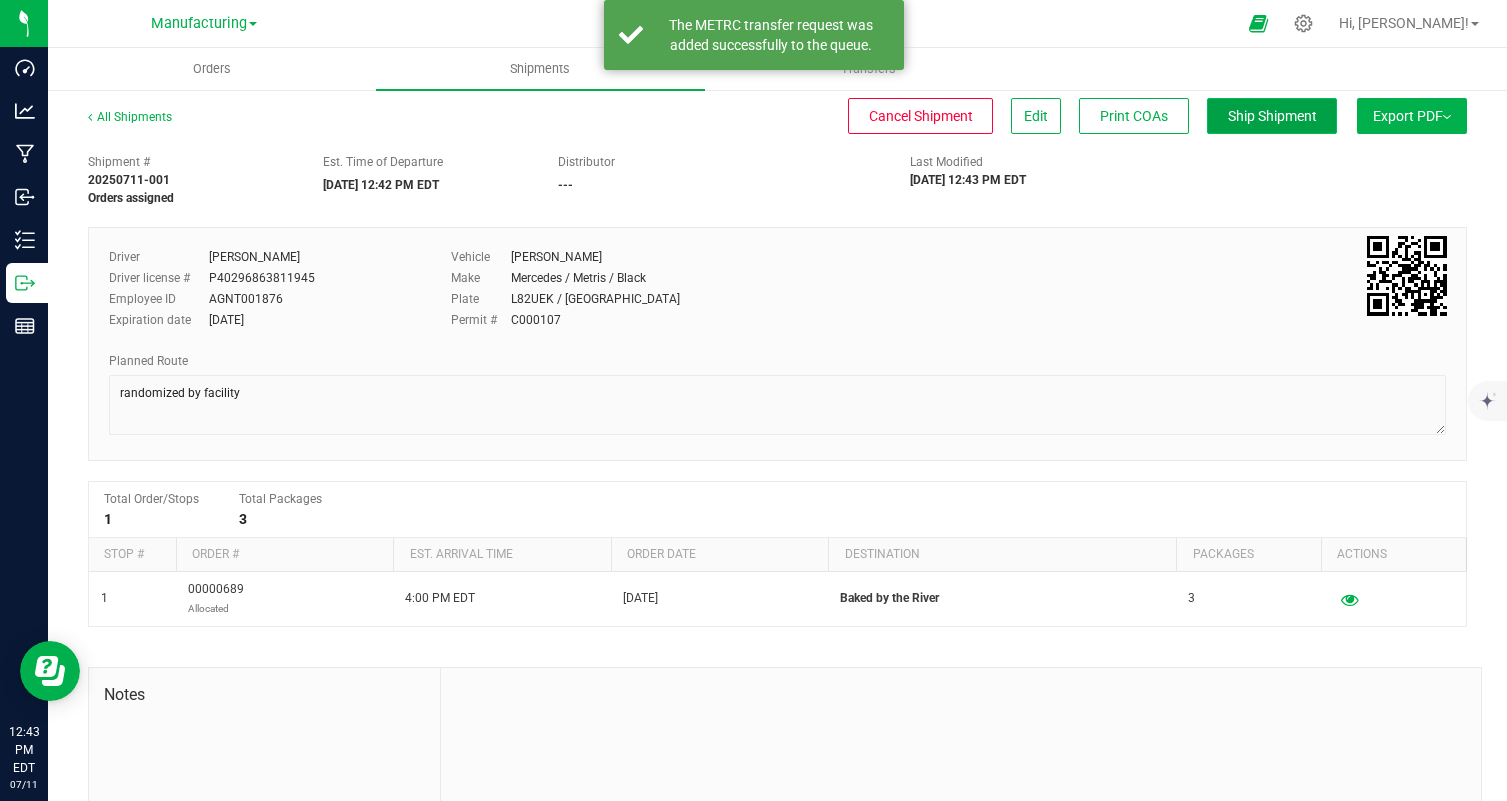 click on "Ship Shipment" at bounding box center (1272, 116) 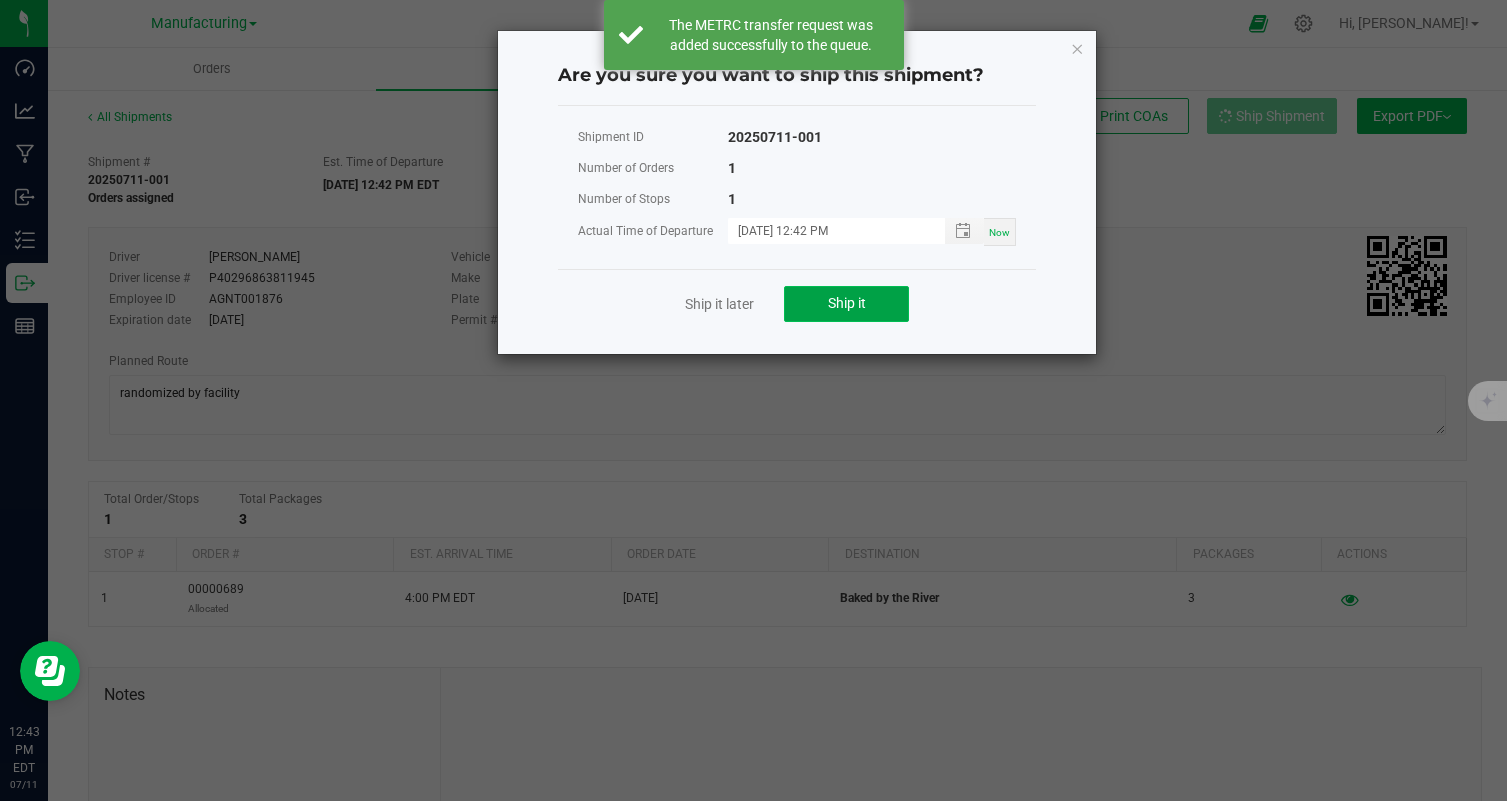 click on "Ship it" 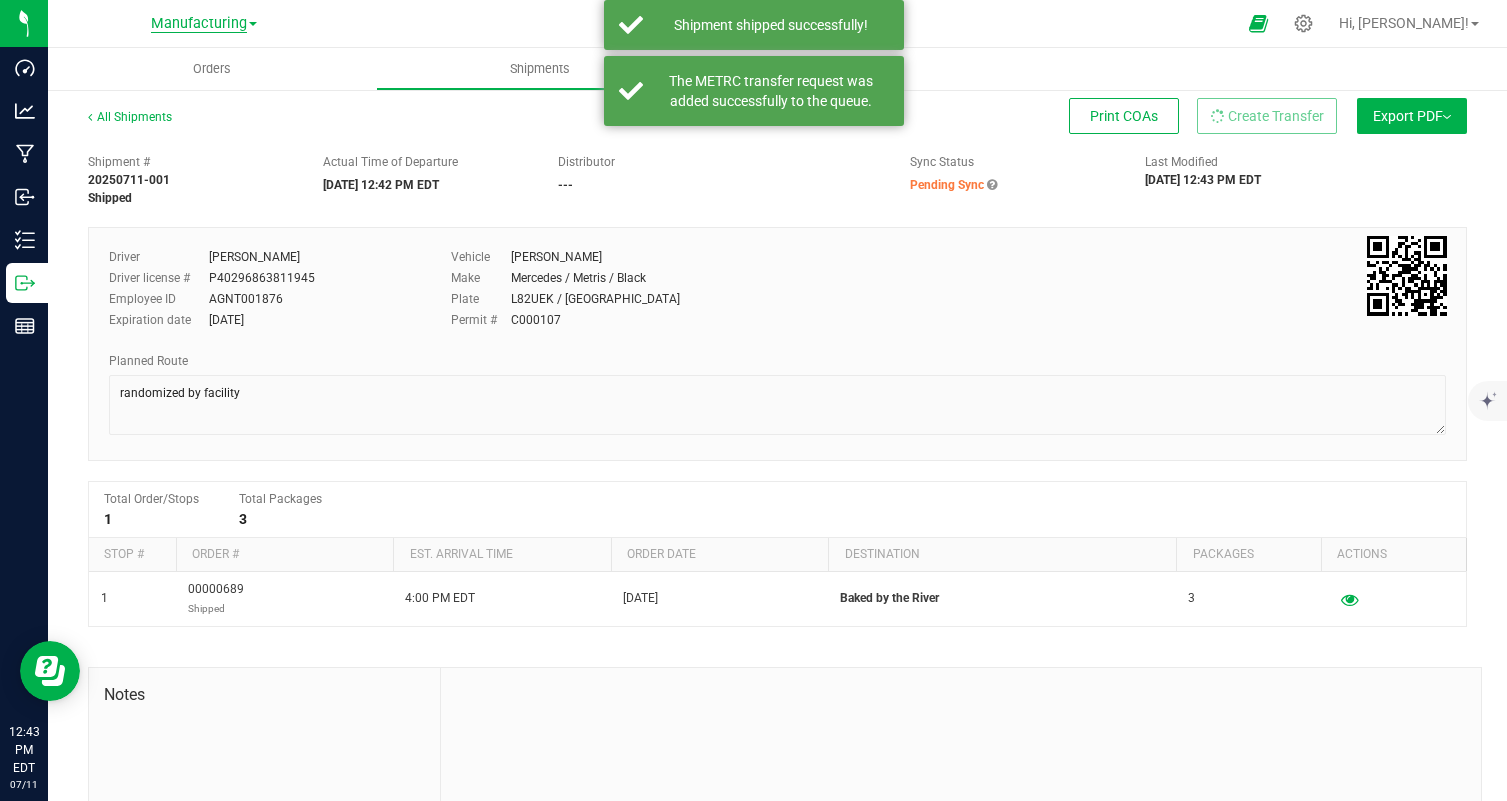 click on "Manufacturing" at bounding box center [199, 24] 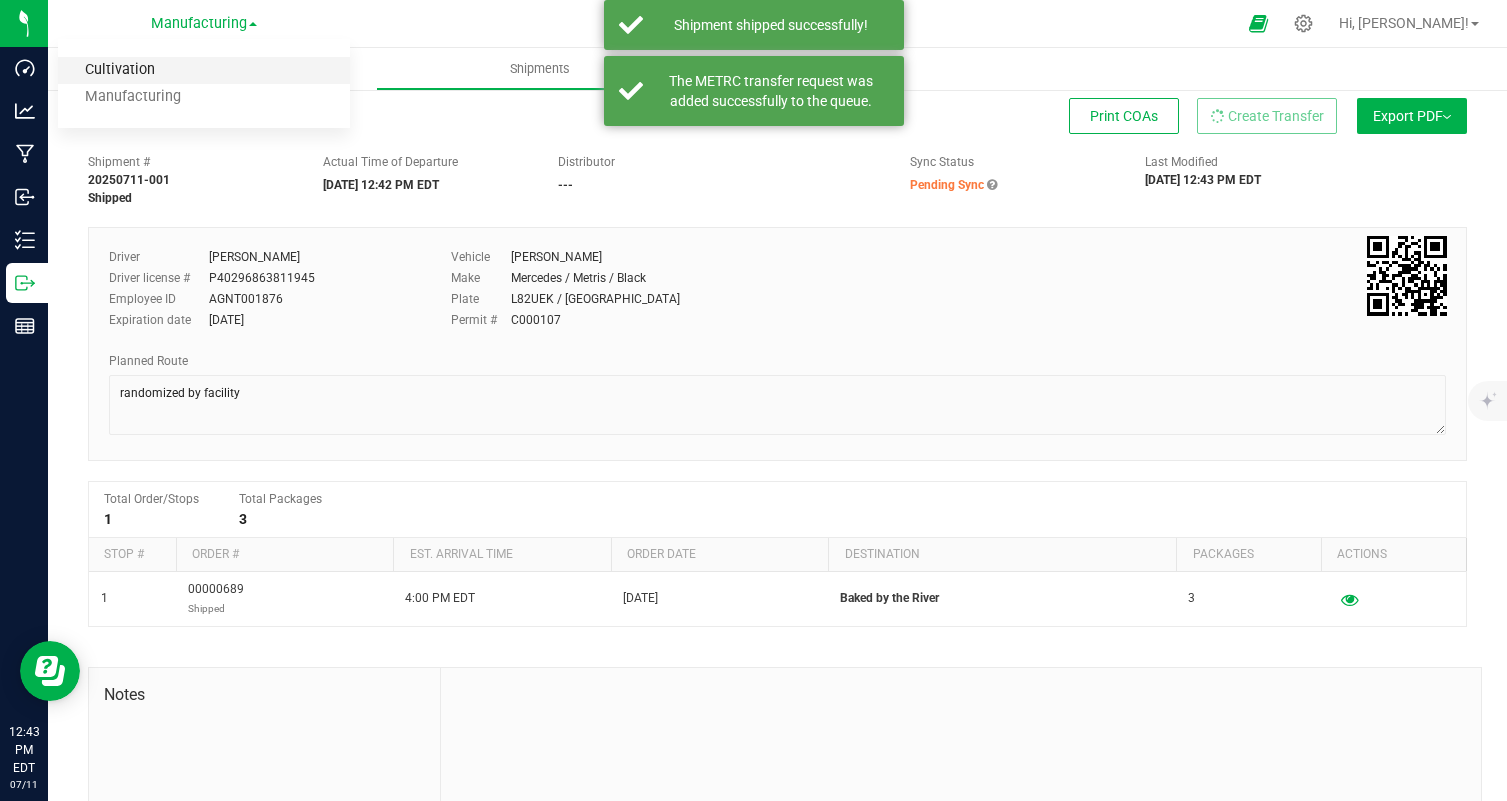 click on "Cultivation" at bounding box center (204, 70) 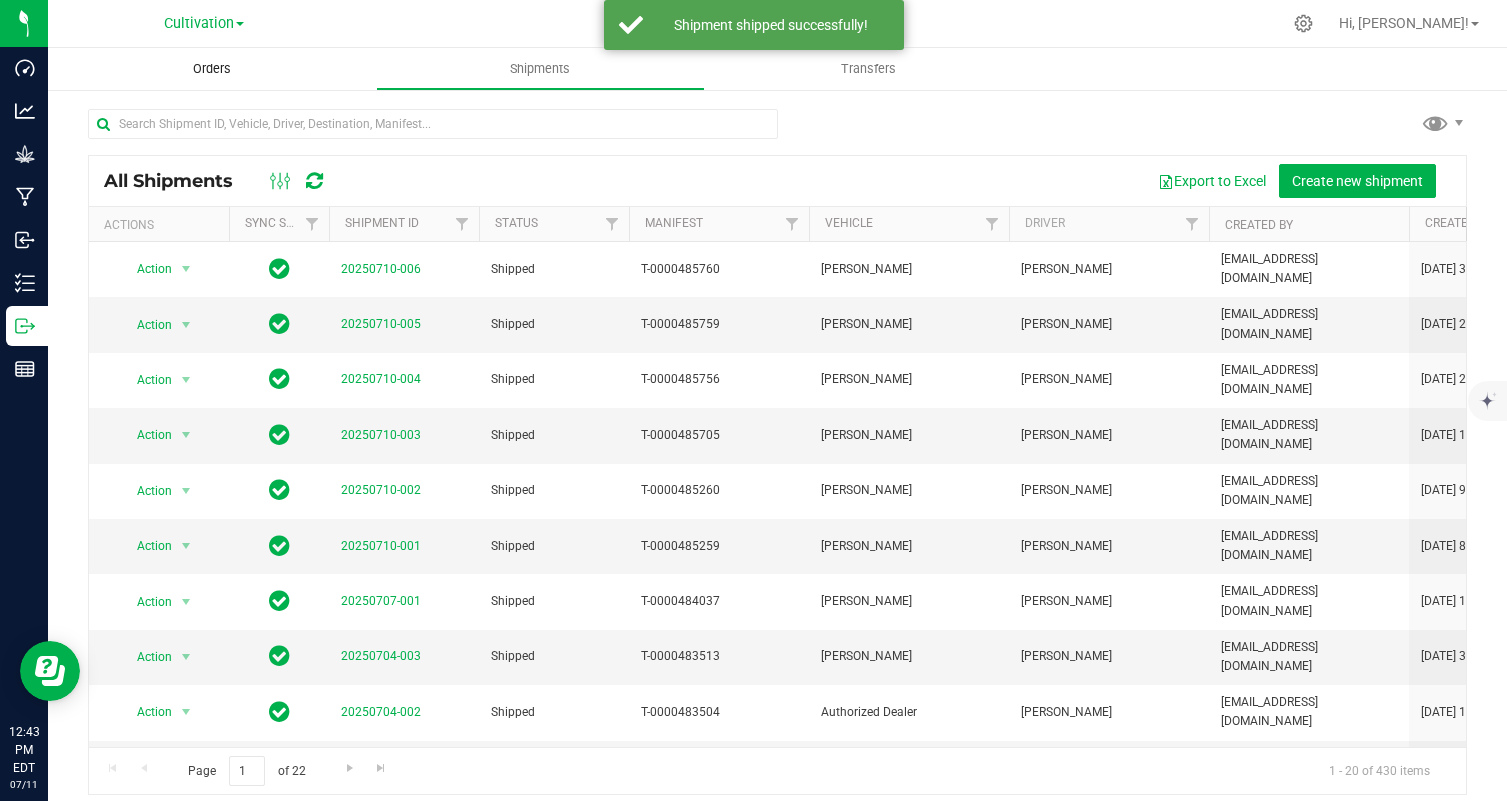 click on "Orders" at bounding box center (212, 69) 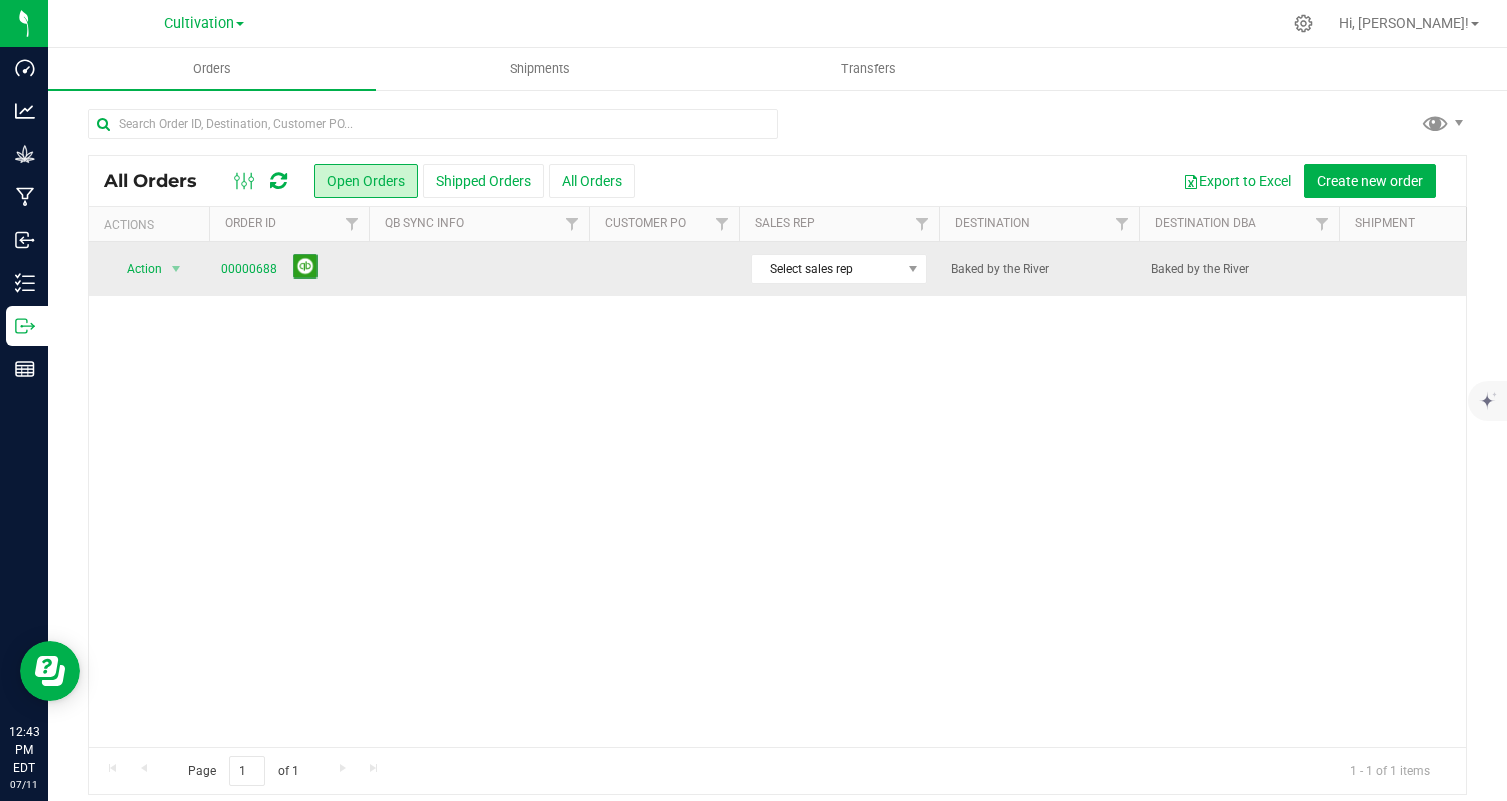 click on "Action Action Cancel order Change facility Clone order Edit order Mark as fully paid Order audit log Print COAs (single PDF) Print COAs (zip) Print invoice Print packing list" at bounding box center (149, 269) 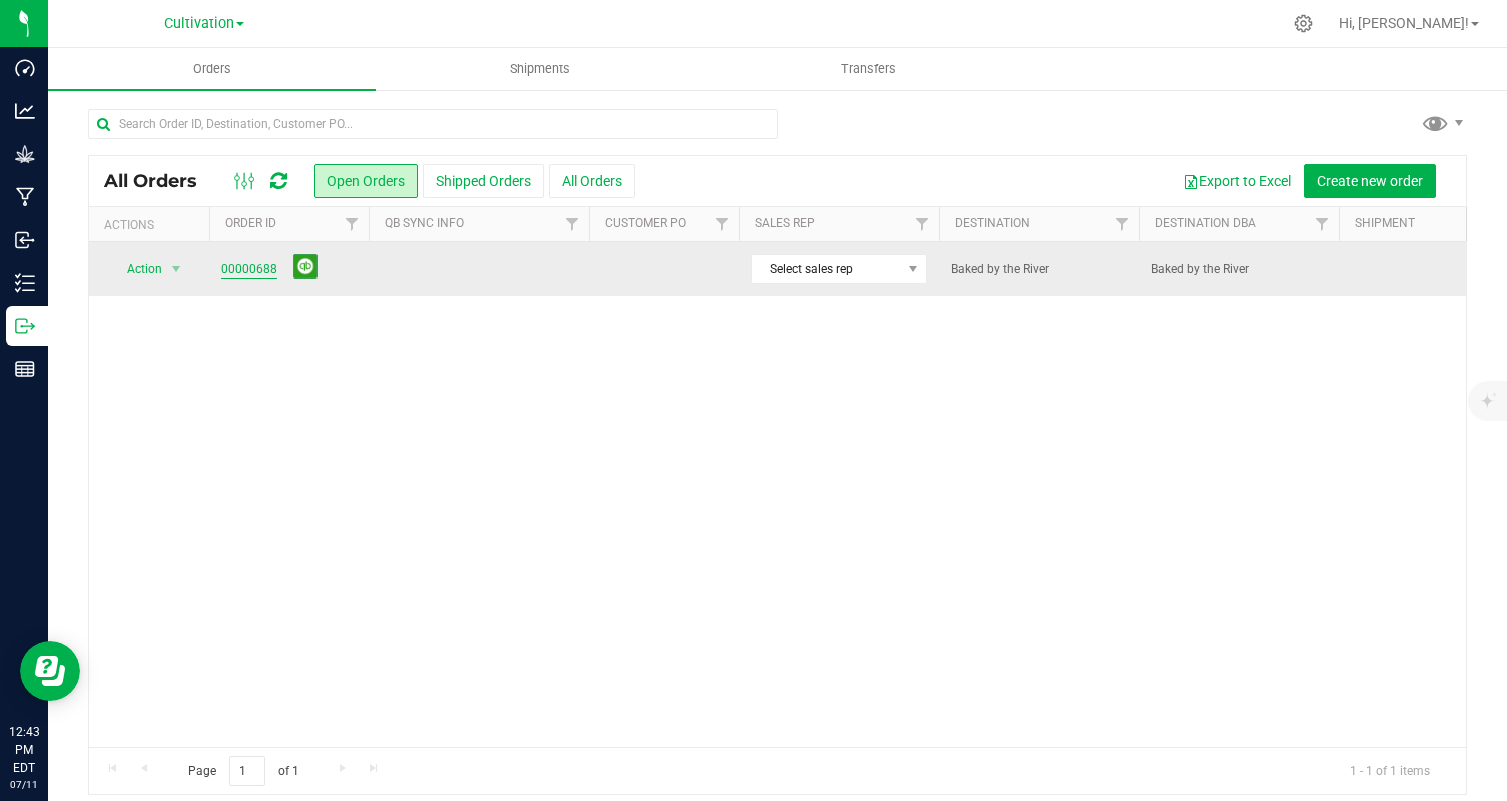 click on "00000688" at bounding box center (249, 269) 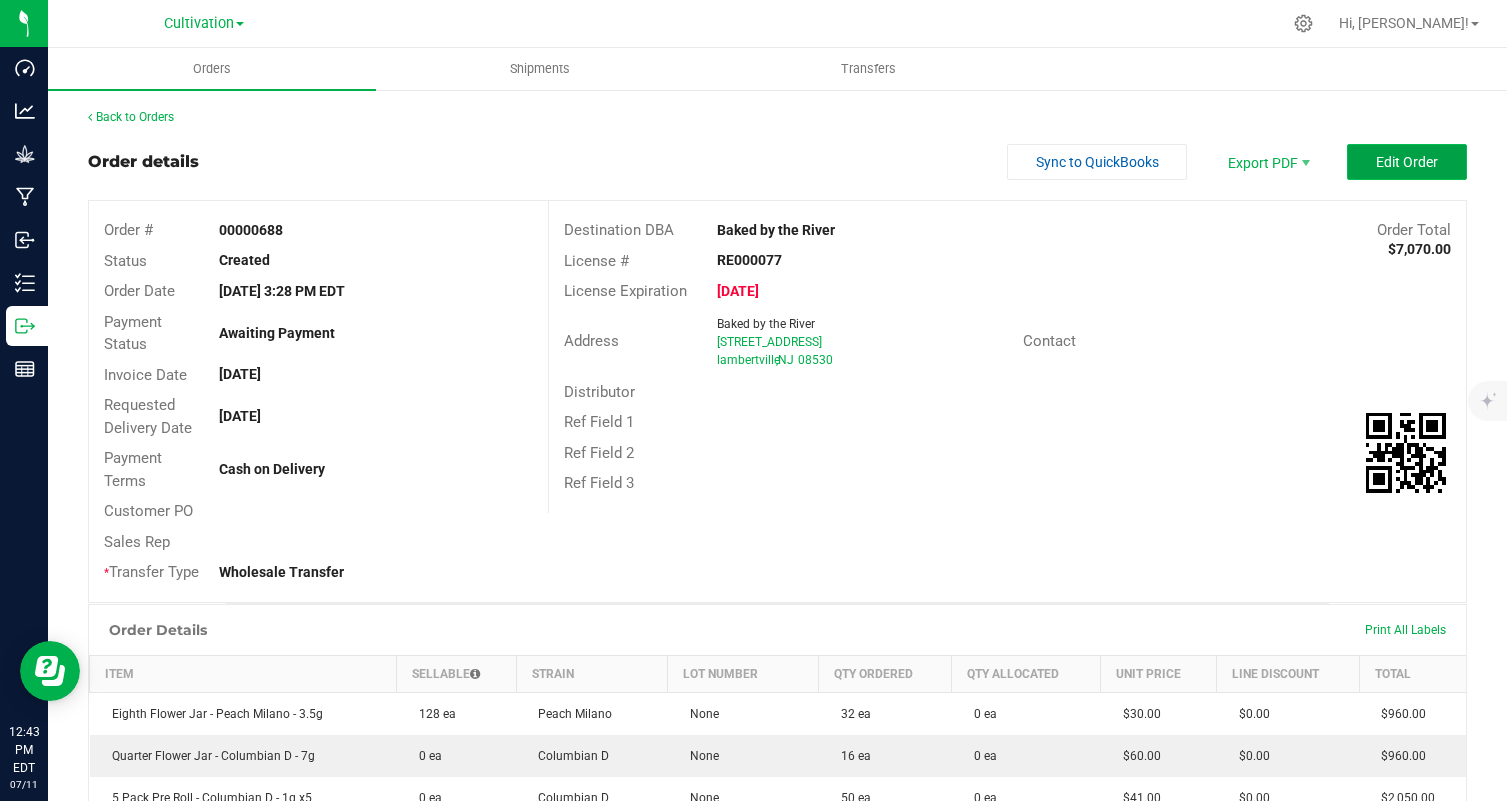 click on "Edit Order" at bounding box center [1407, 162] 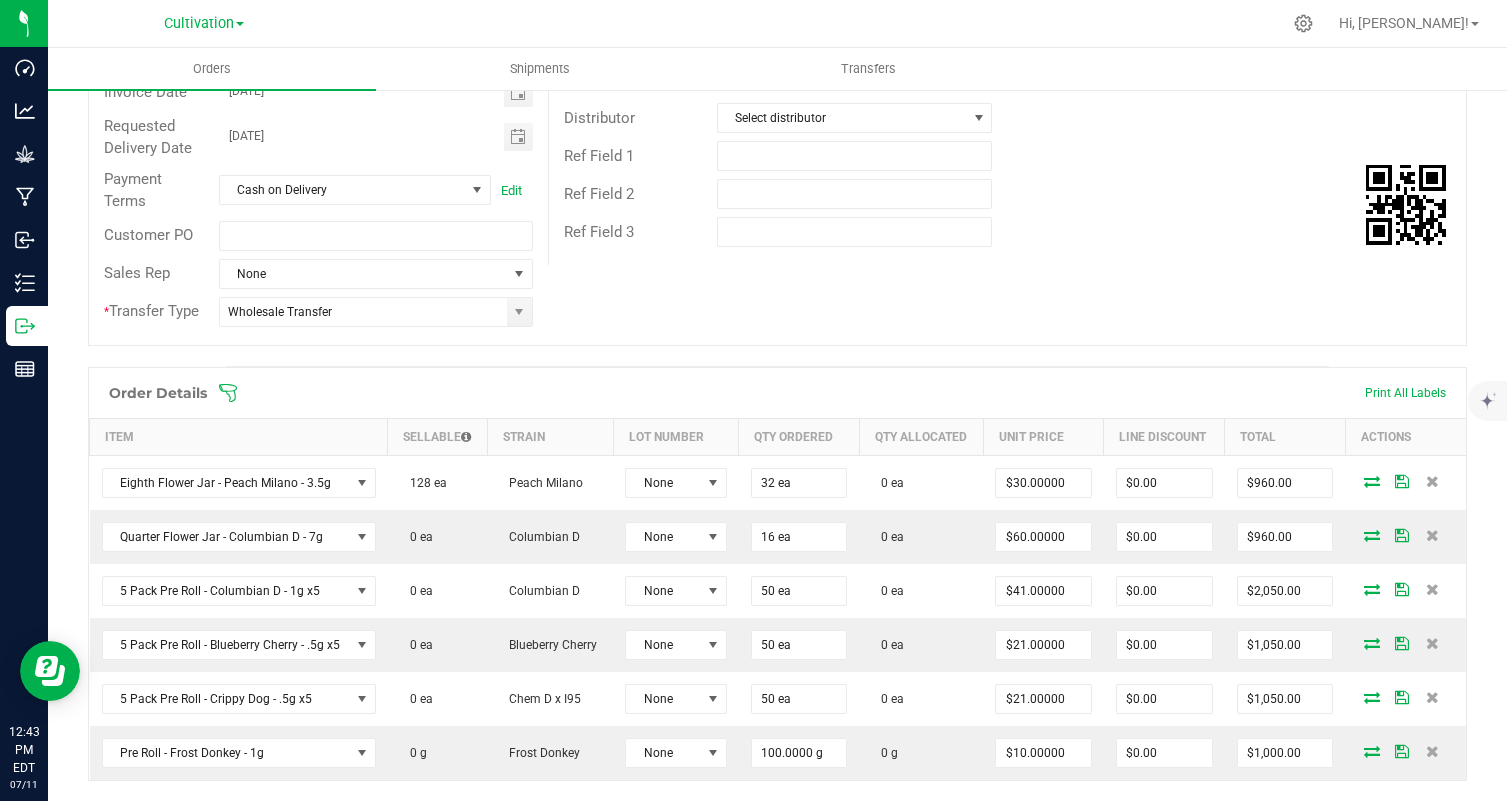 scroll, scrollTop: 287, scrollLeft: 0, axis: vertical 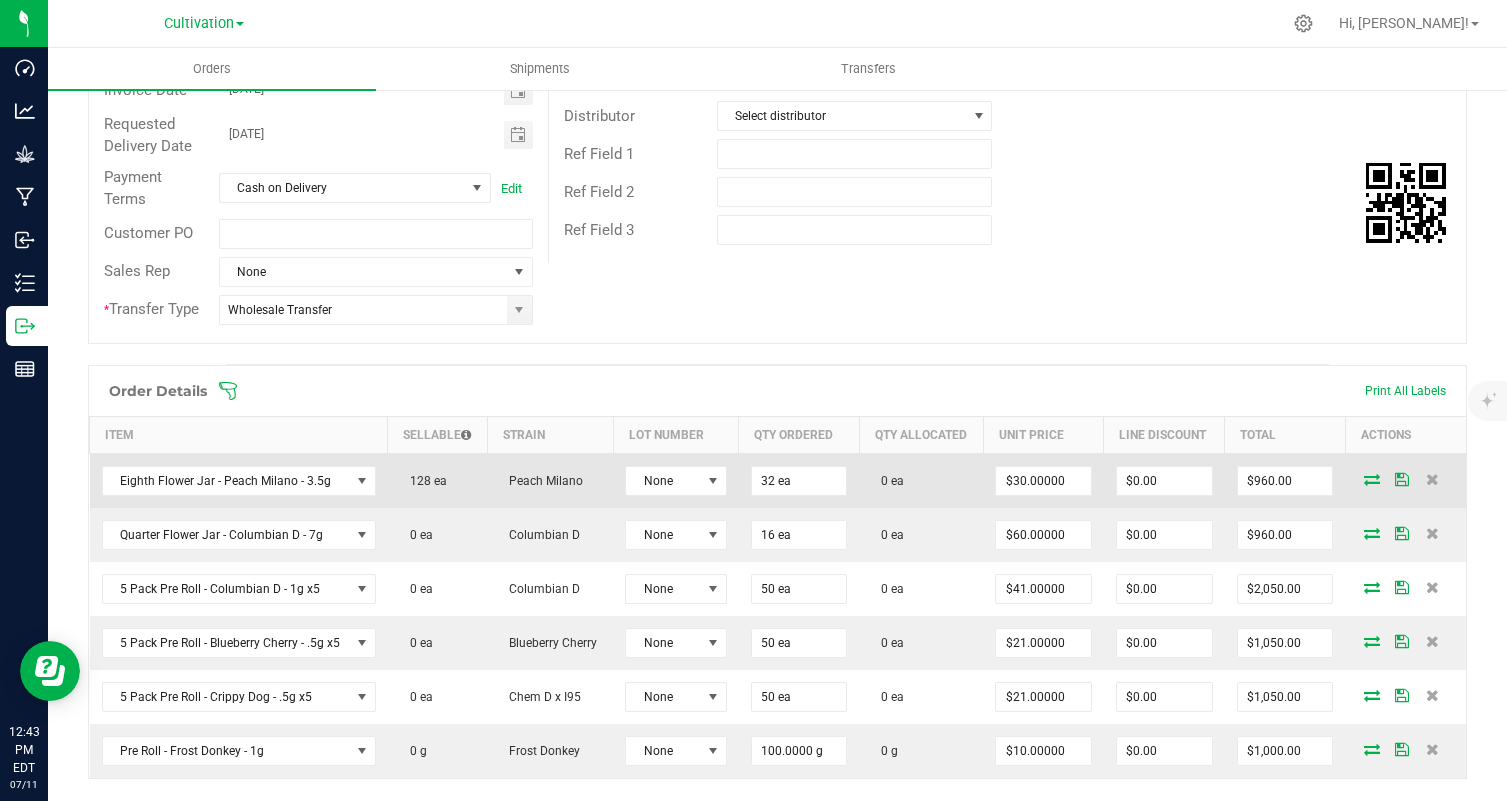 click at bounding box center [1372, 479] 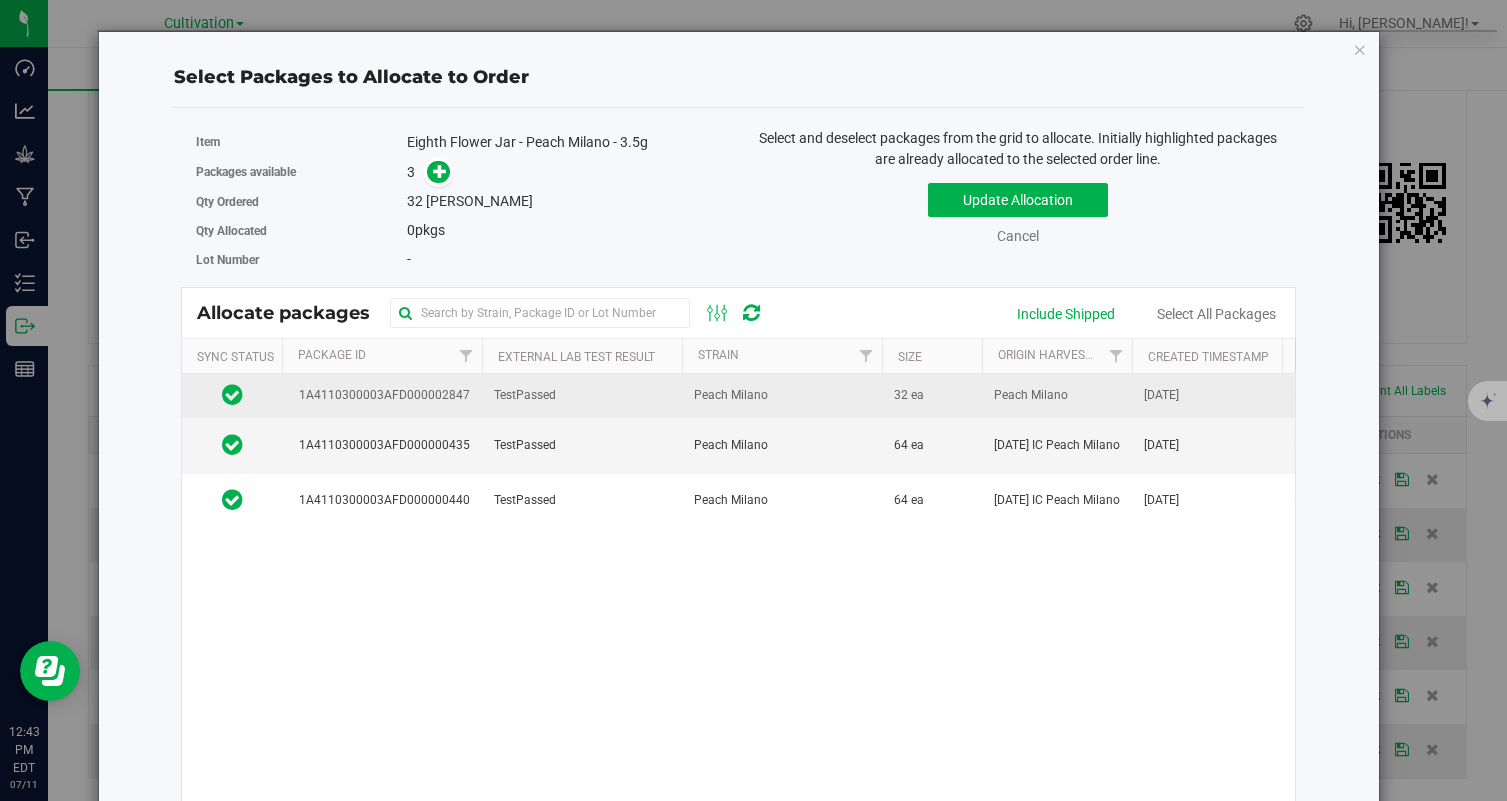 click on "1A4110300003AFD000002847" at bounding box center [381, 395] 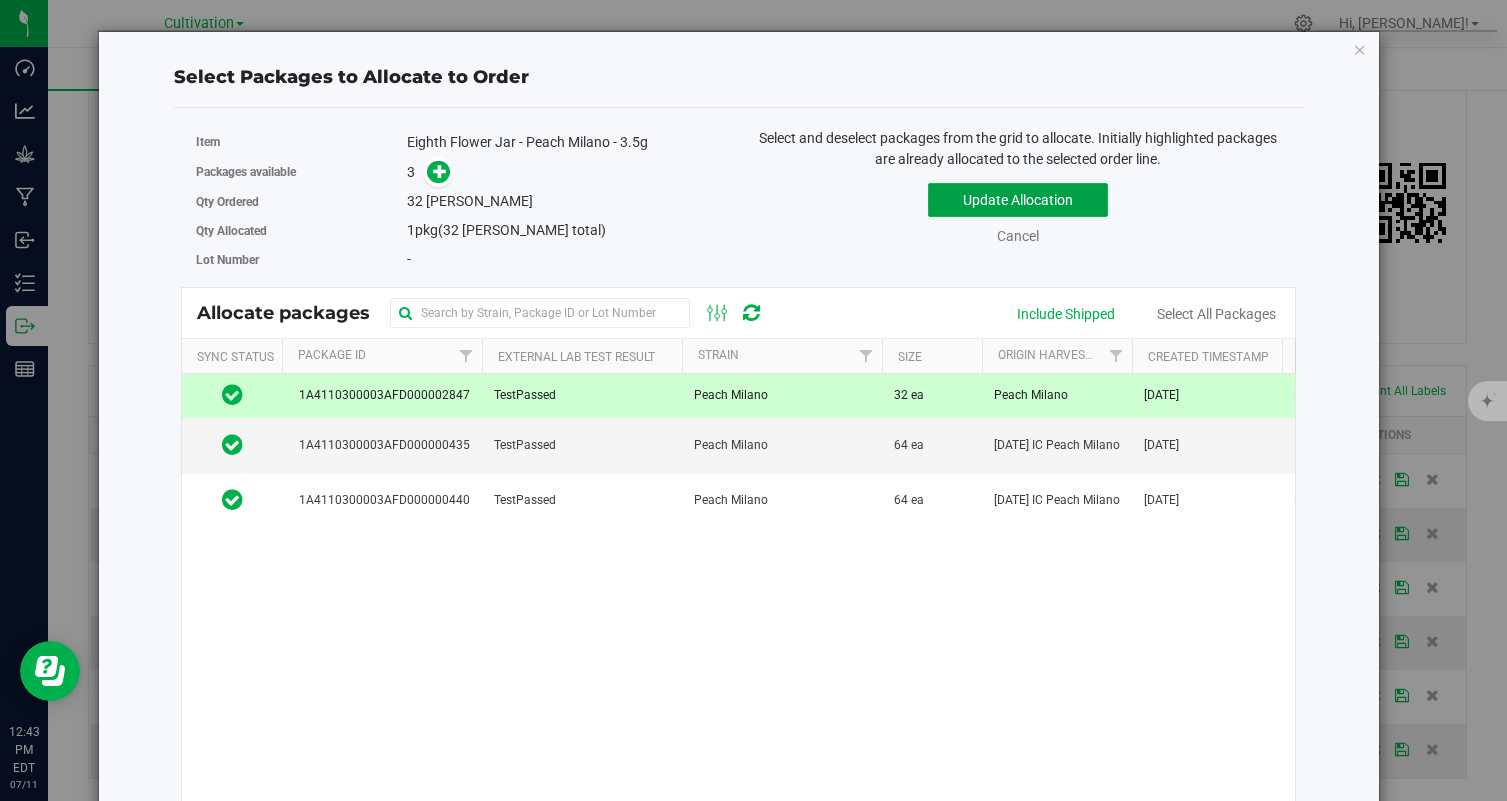 click on "Update Allocation" at bounding box center [1018, 200] 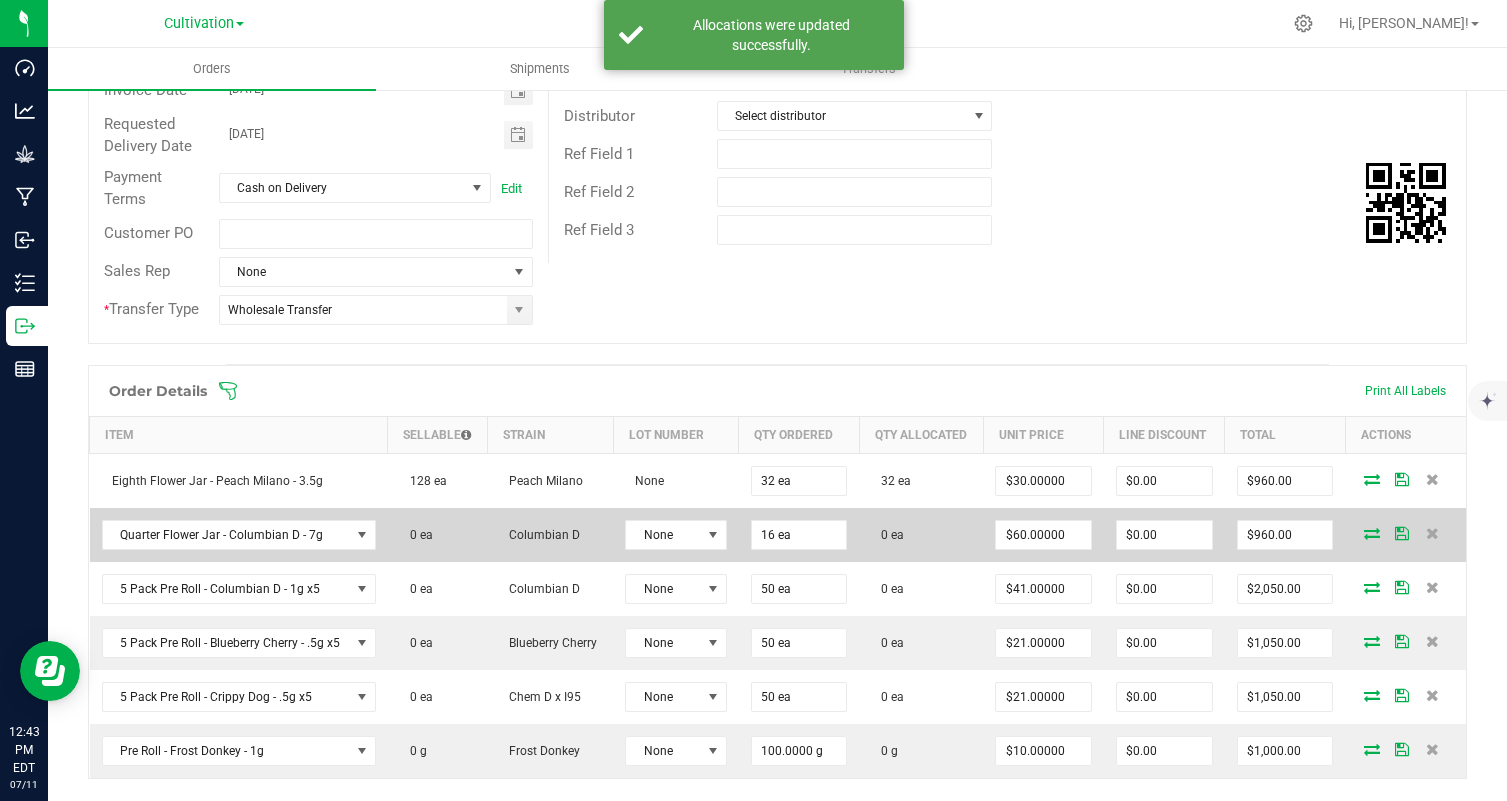 click at bounding box center [1372, 533] 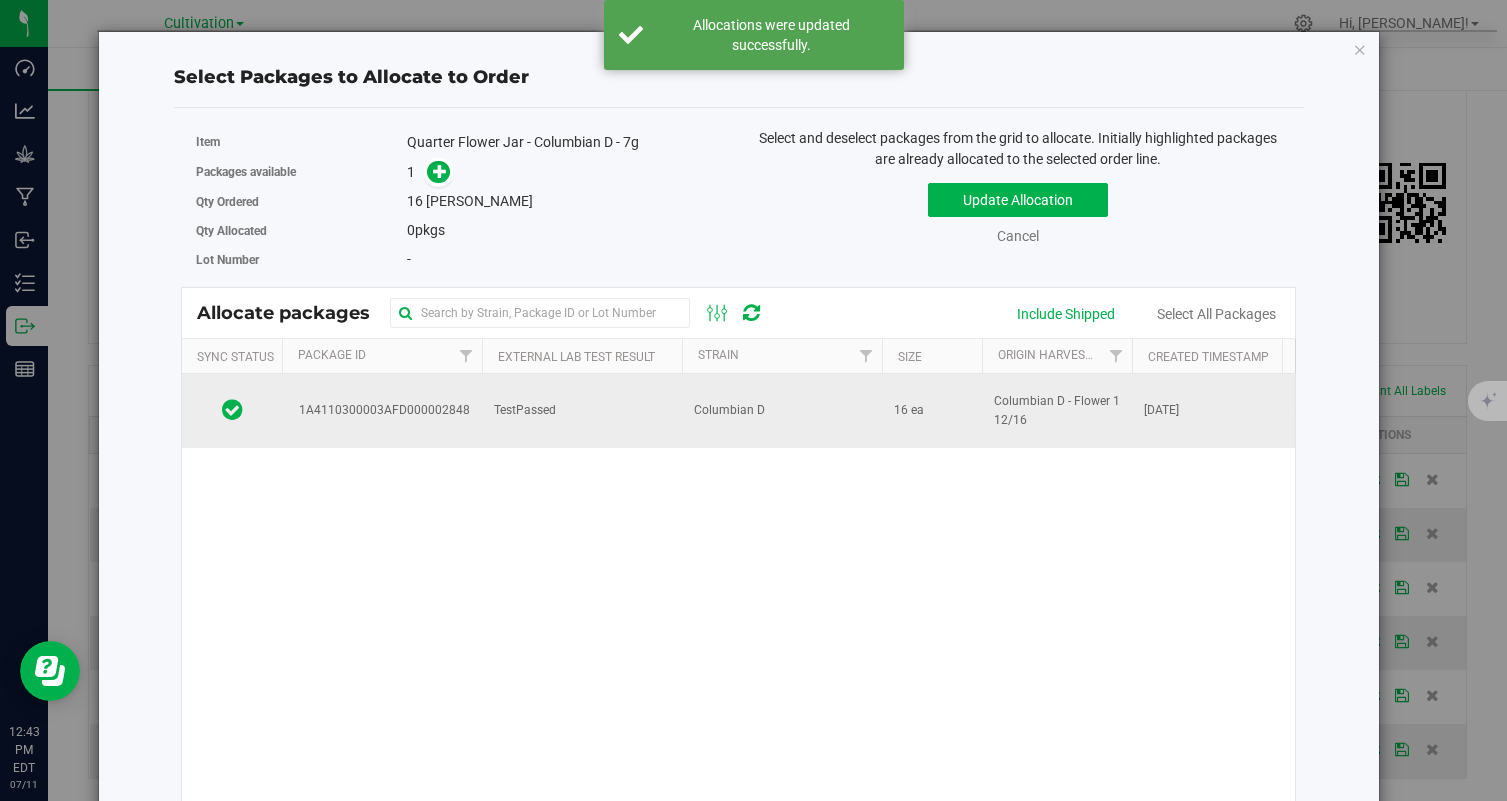 click on "Columbian D" at bounding box center [782, 411] 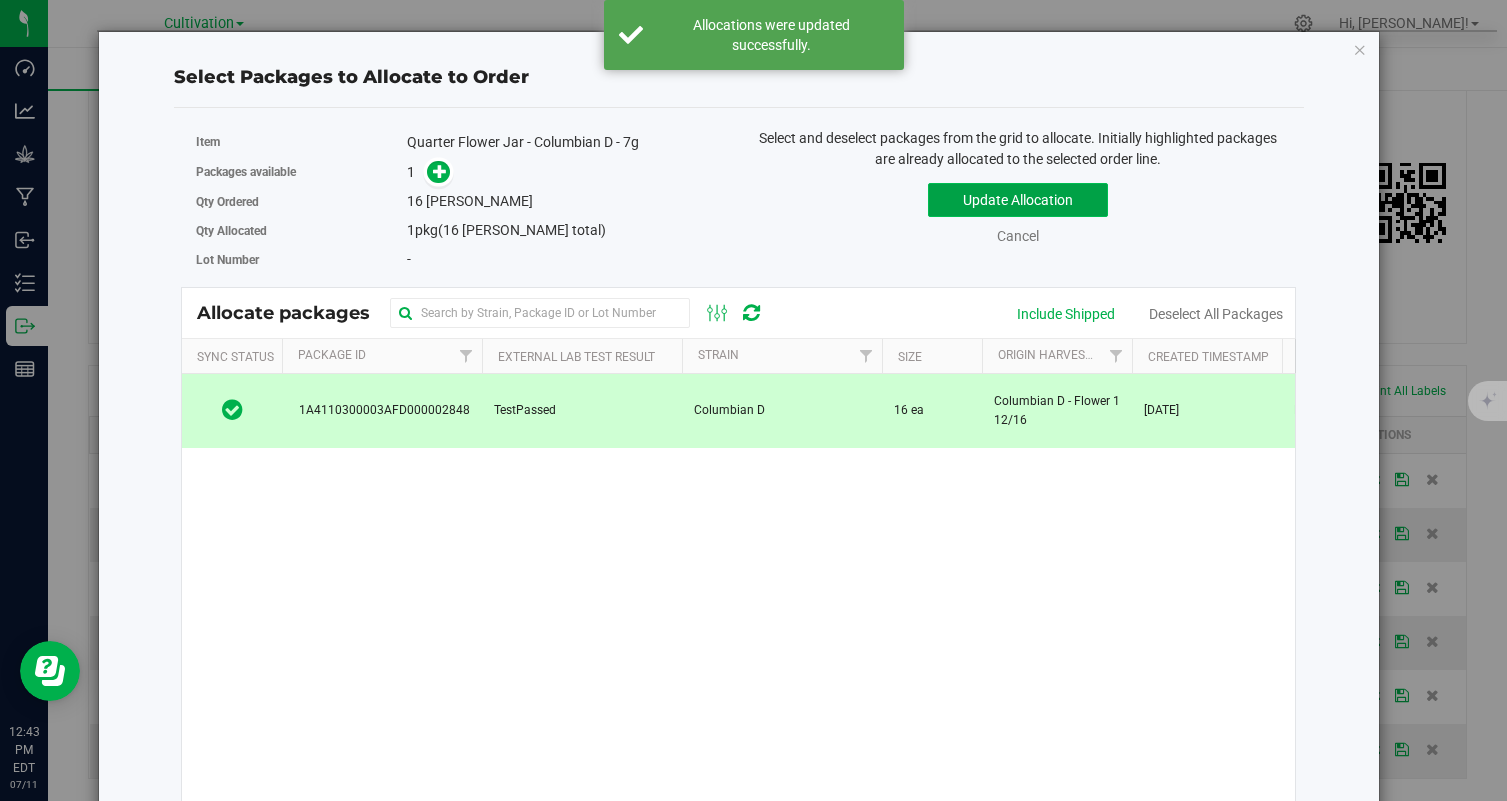 click on "Update Allocation" at bounding box center [1018, 200] 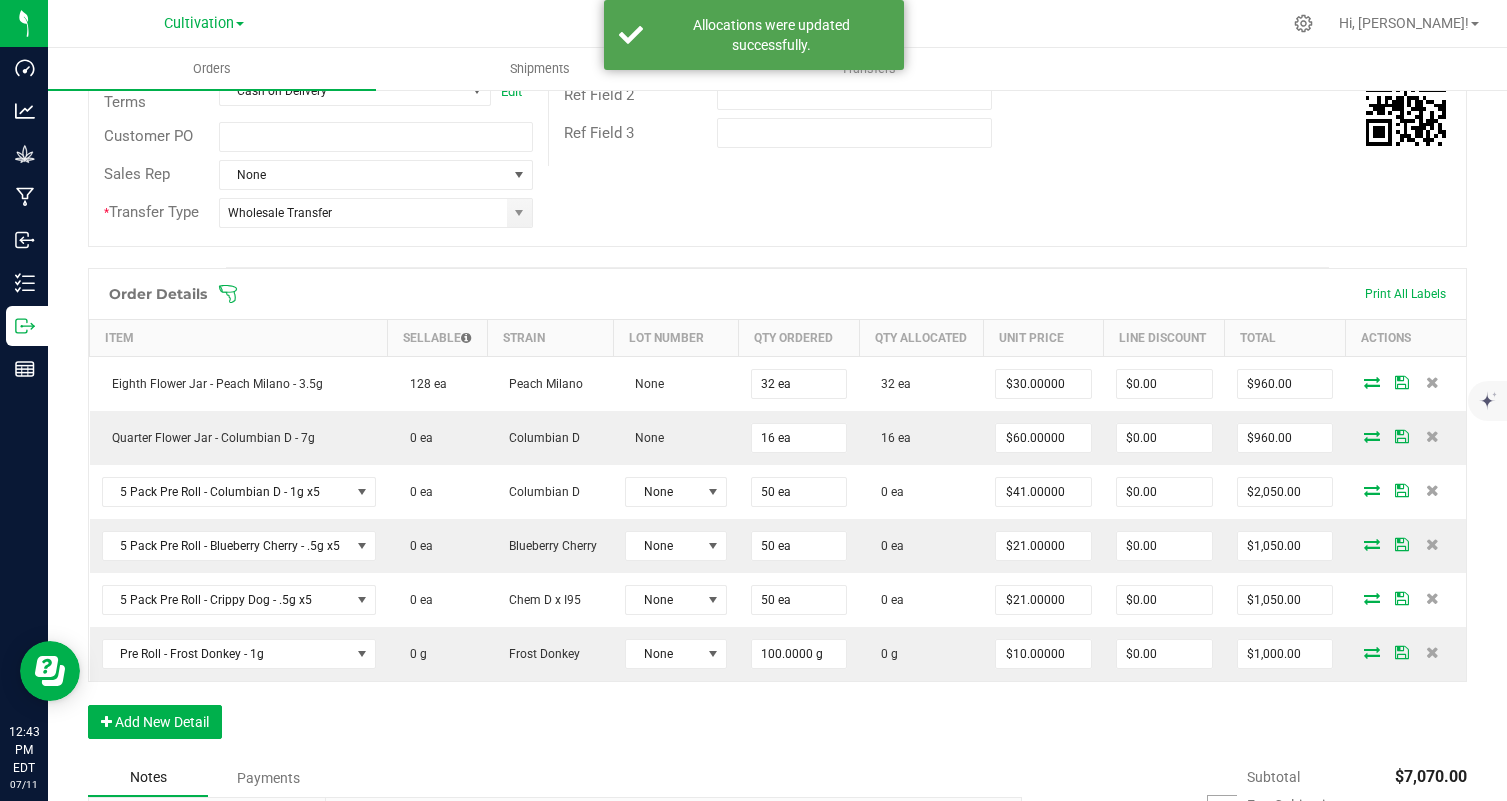 scroll, scrollTop: 447, scrollLeft: 0, axis: vertical 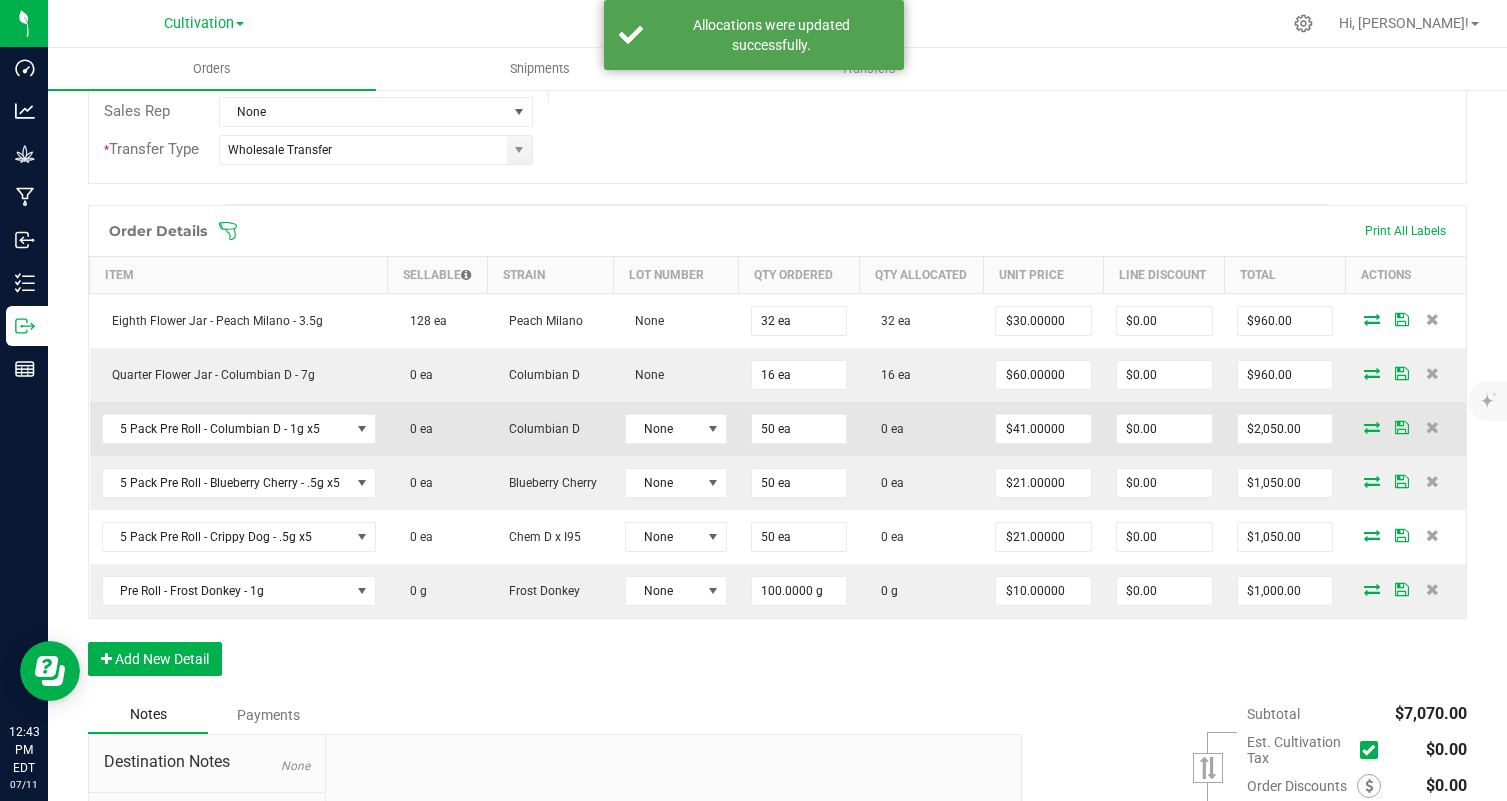 click at bounding box center (1372, 427) 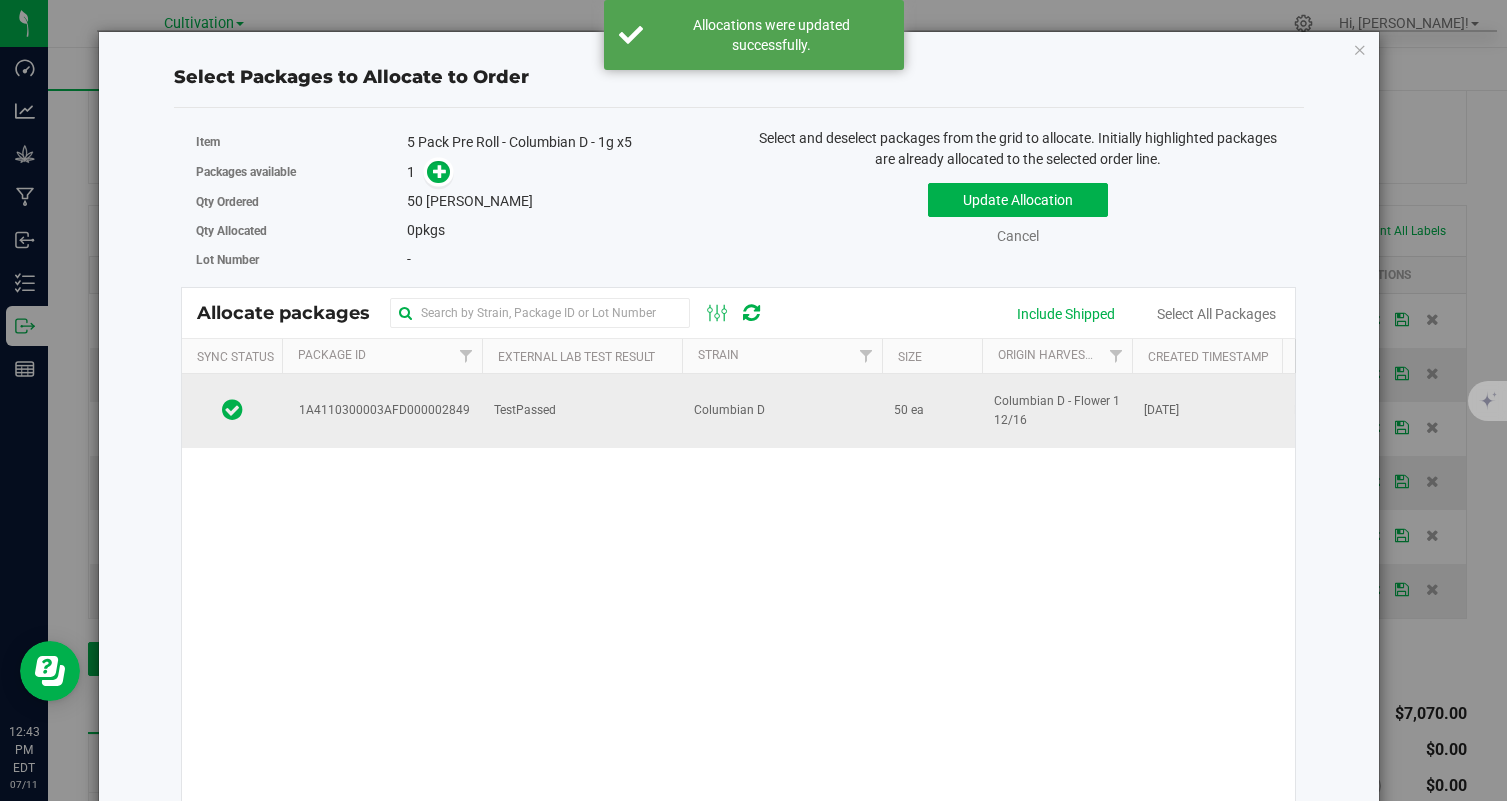 click on "TestPassed" at bounding box center [582, 411] 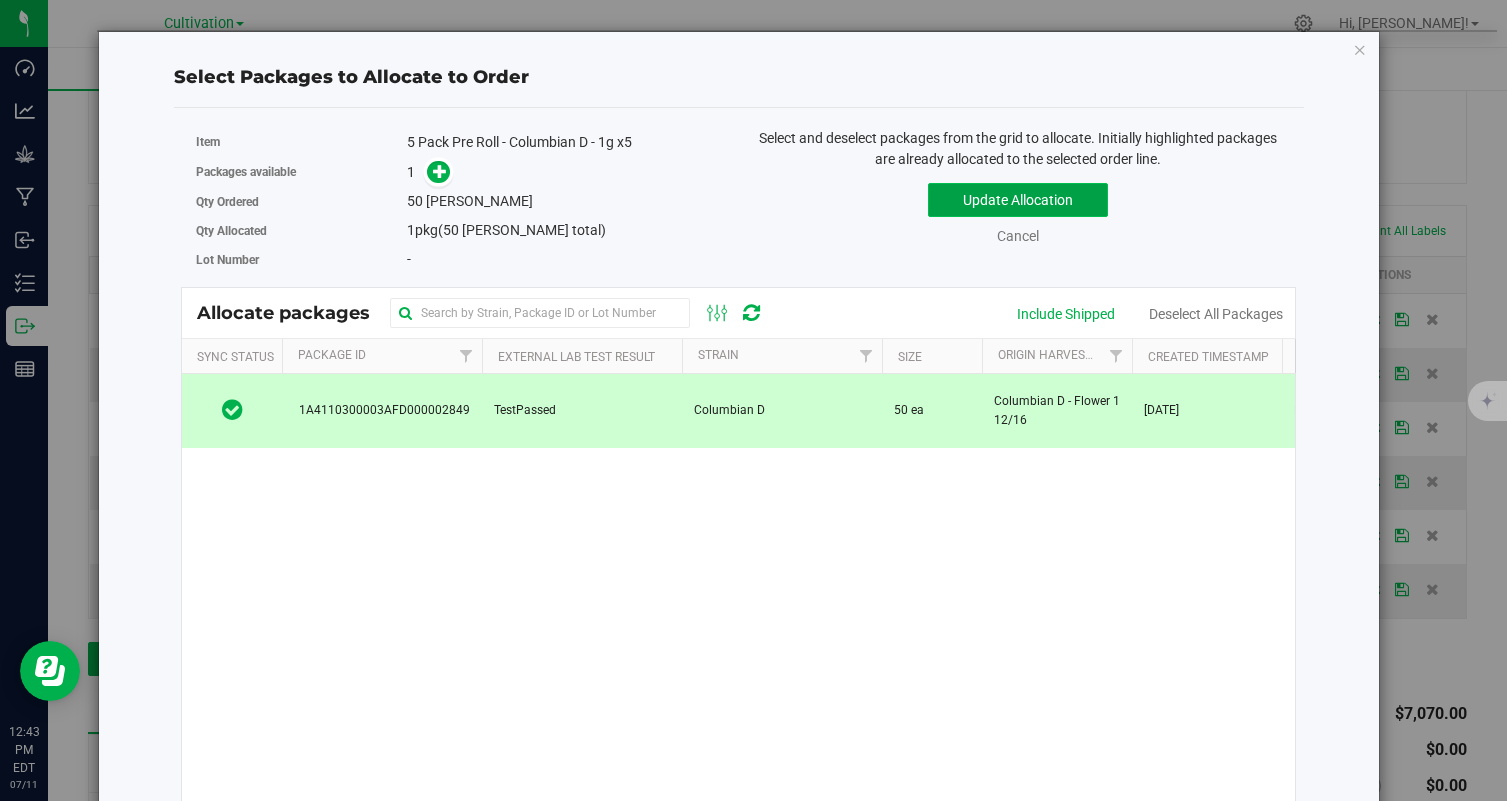 click on "Update Allocation" at bounding box center (1018, 200) 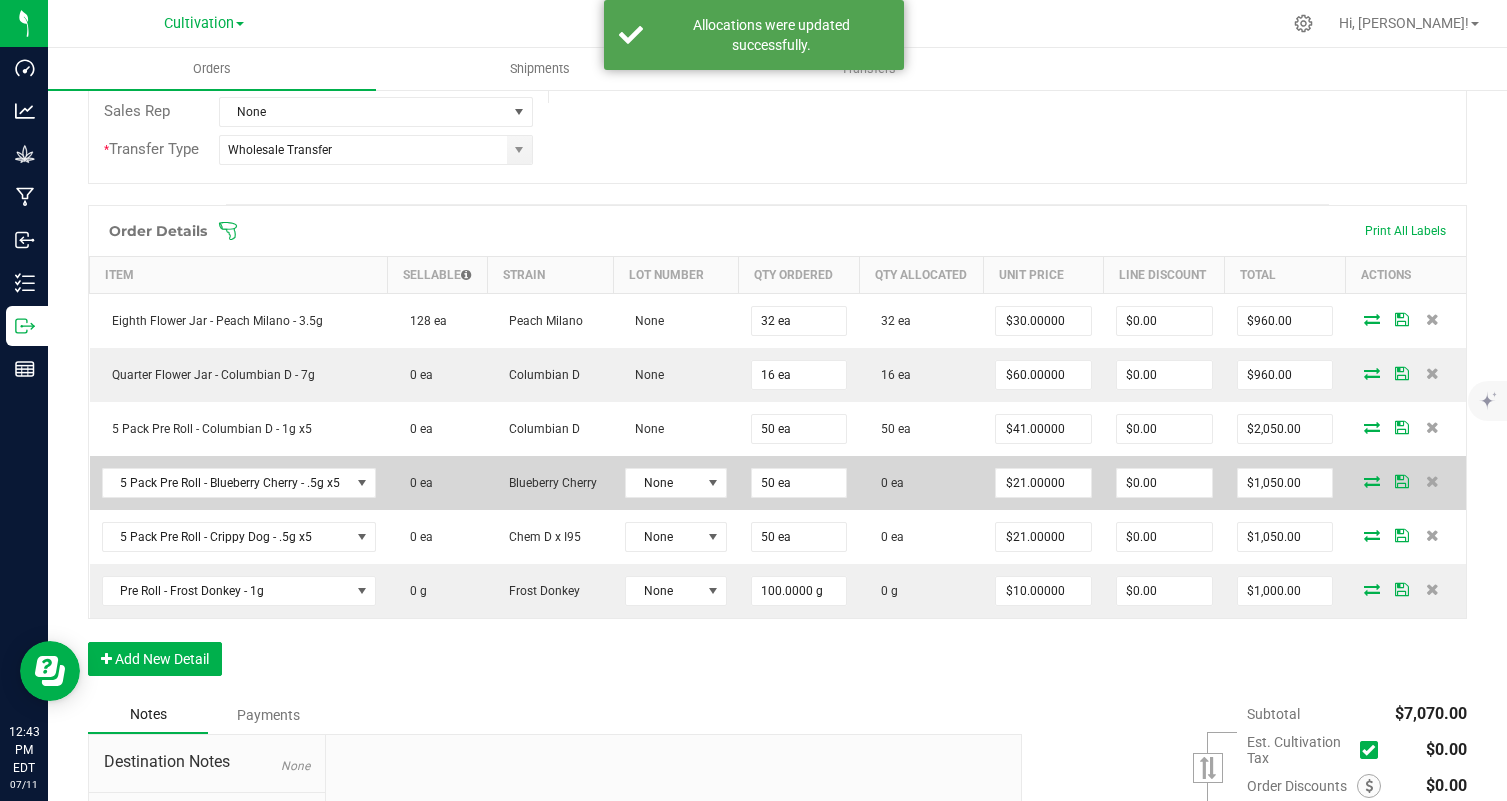 click at bounding box center (1405, 483) 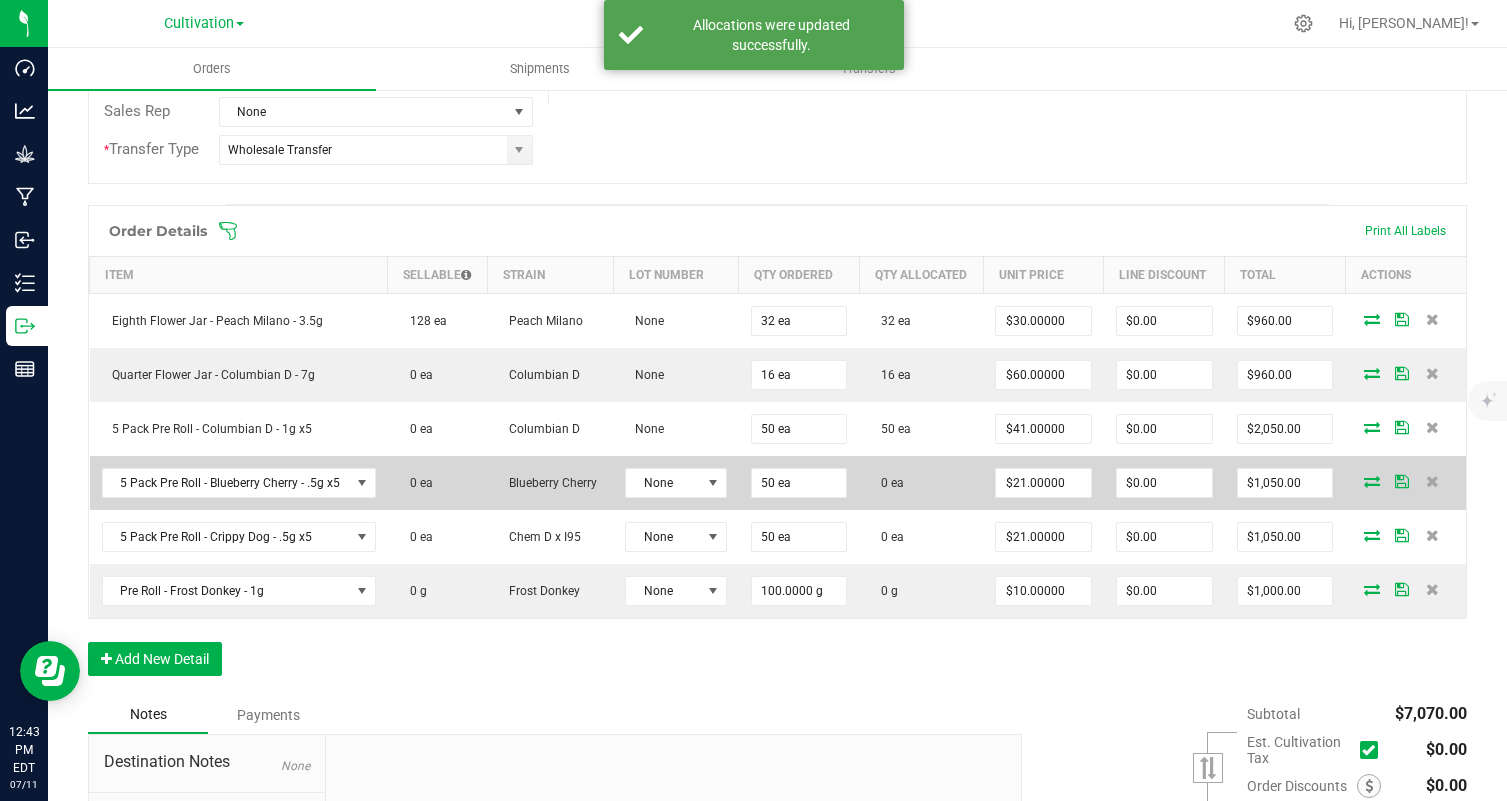 click at bounding box center (1372, 481) 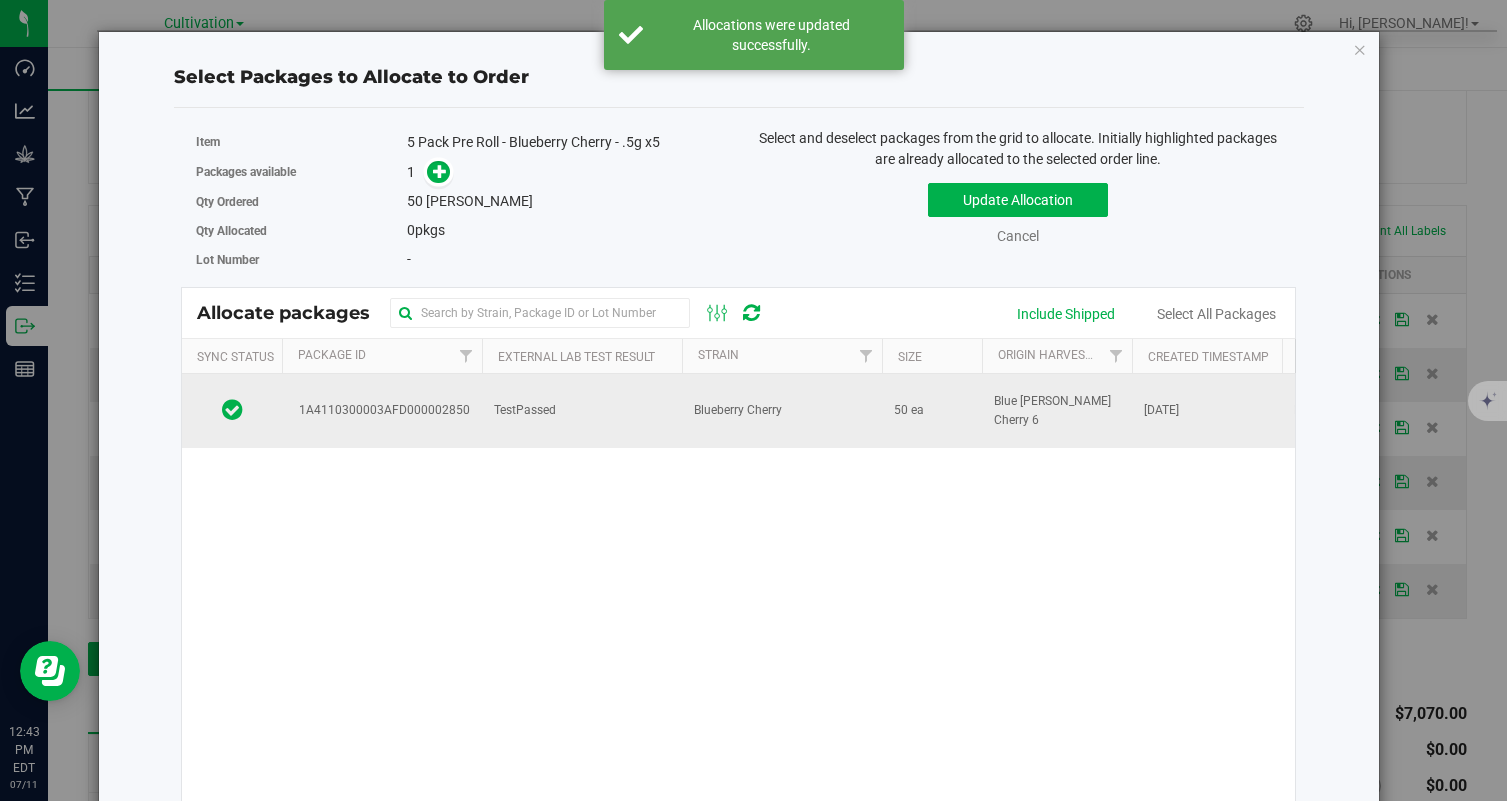 click on "TestPassed" at bounding box center (582, 411) 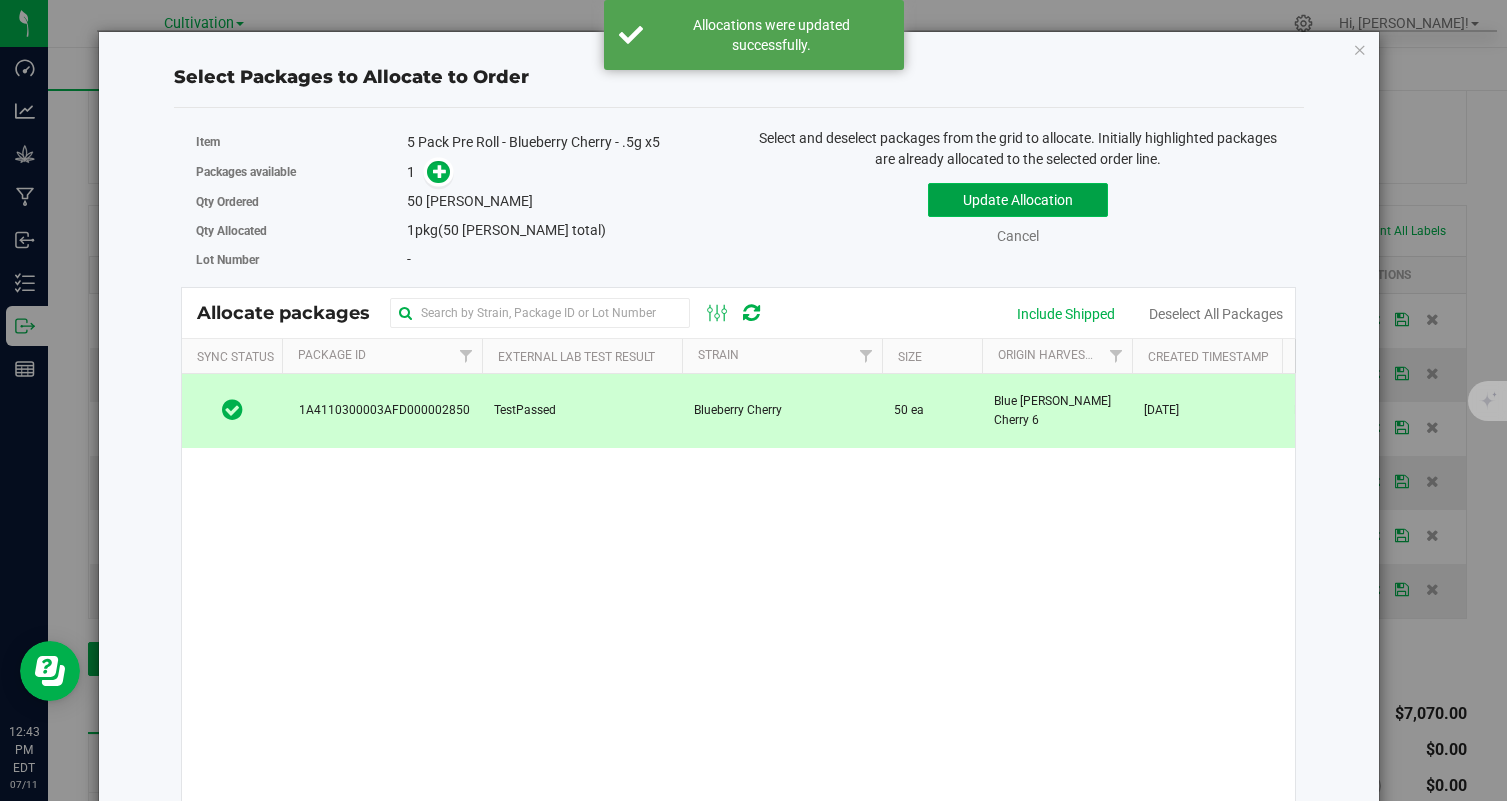 click on "Update Allocation" at bounding box center [1018, 200] 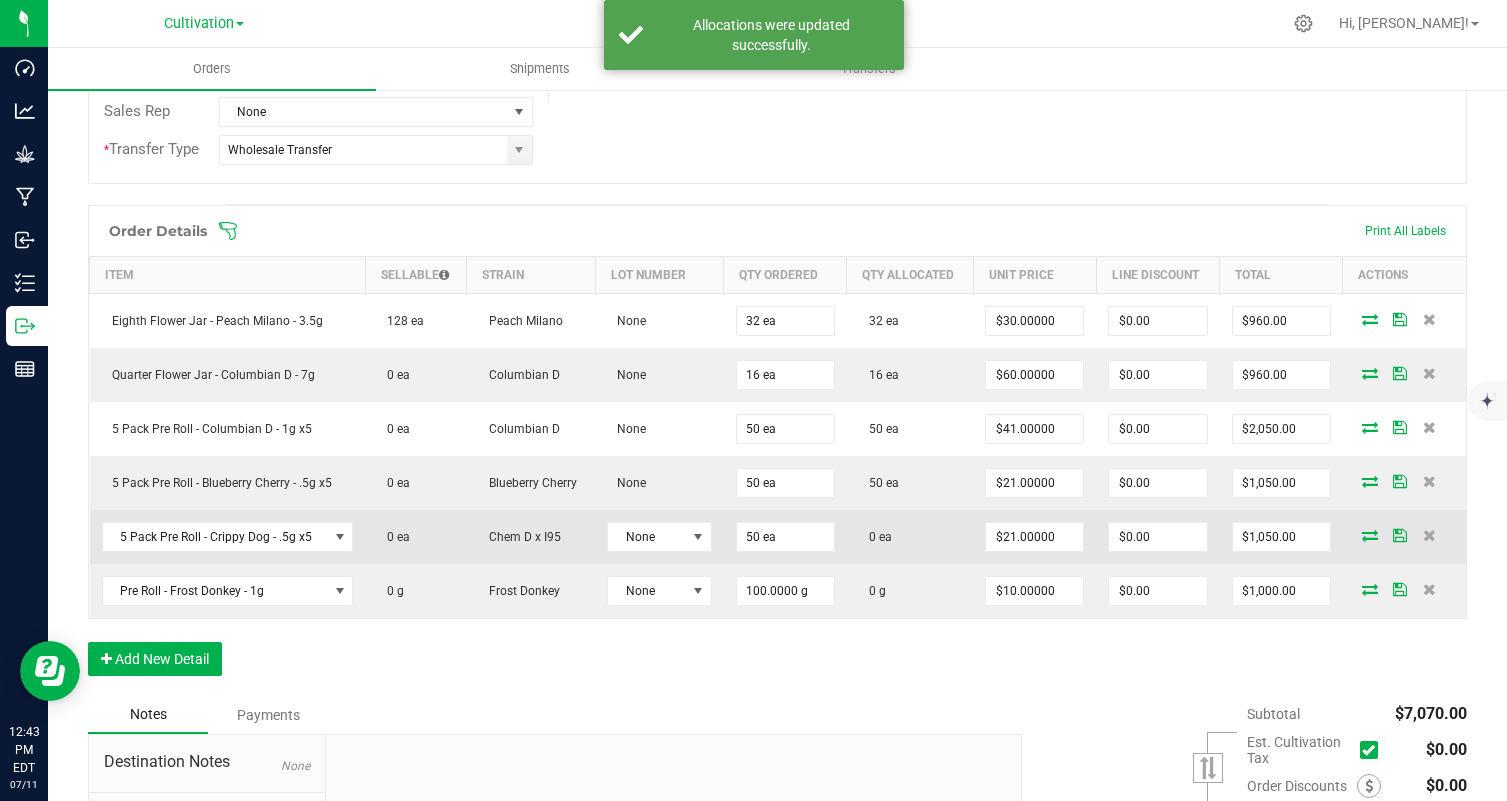 click at bounding box center (1370, 535) 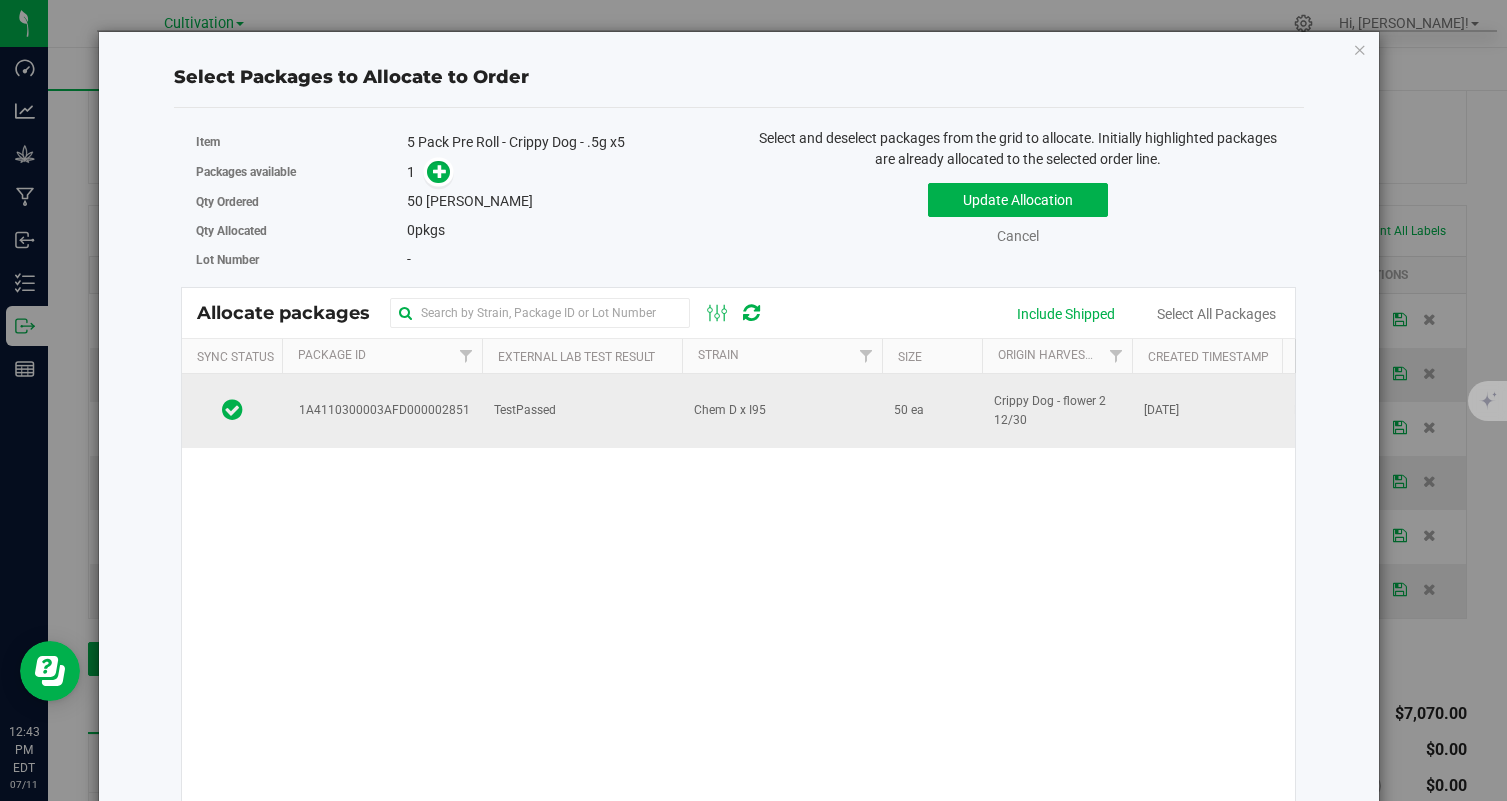 click on "Chem D x I95" at bounding box center (730, 410) 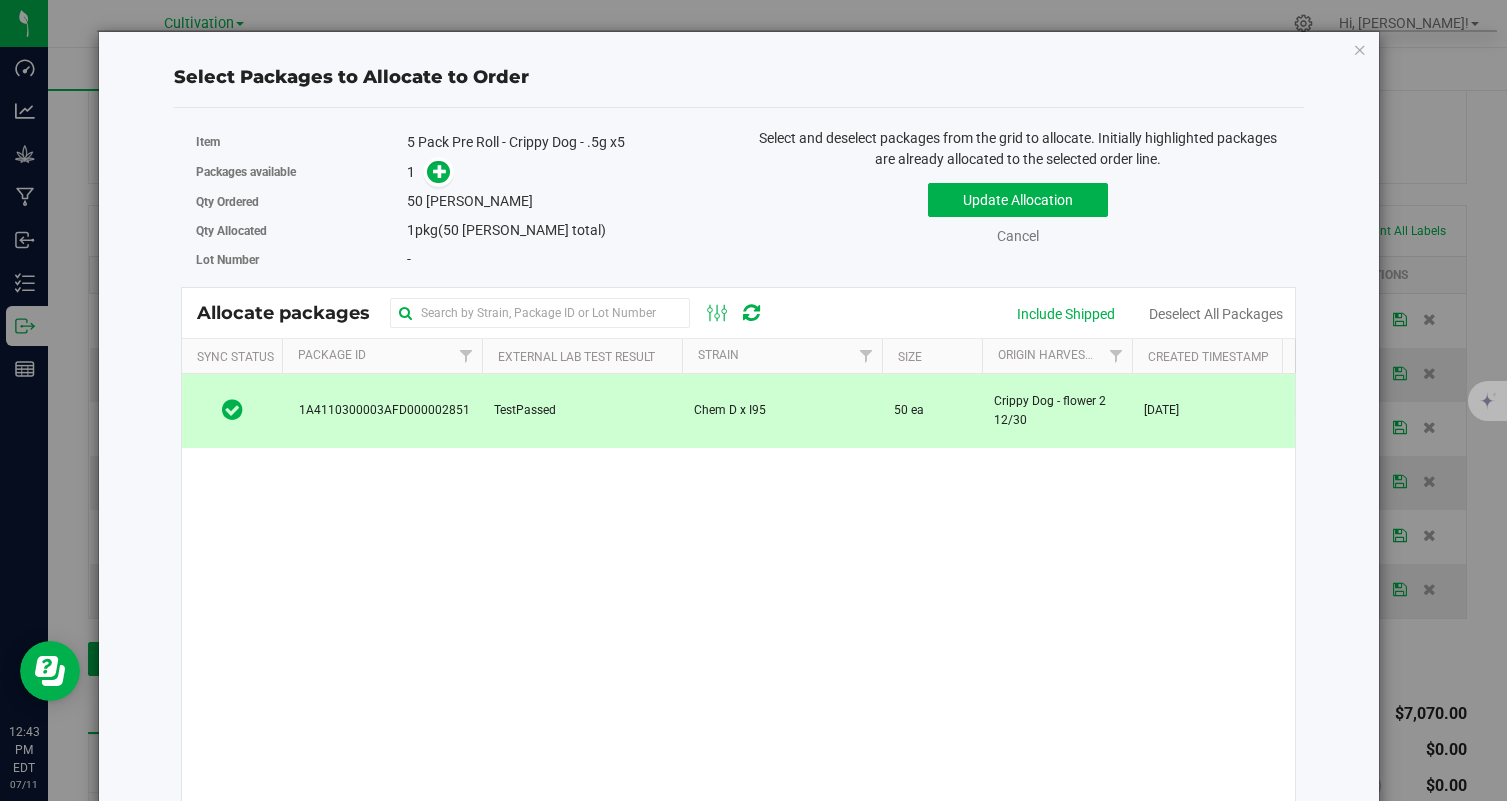 click on "Update Allocation
Cancel
Include Shipped
Deselect All Packages" at bounding box center [1018, 210] 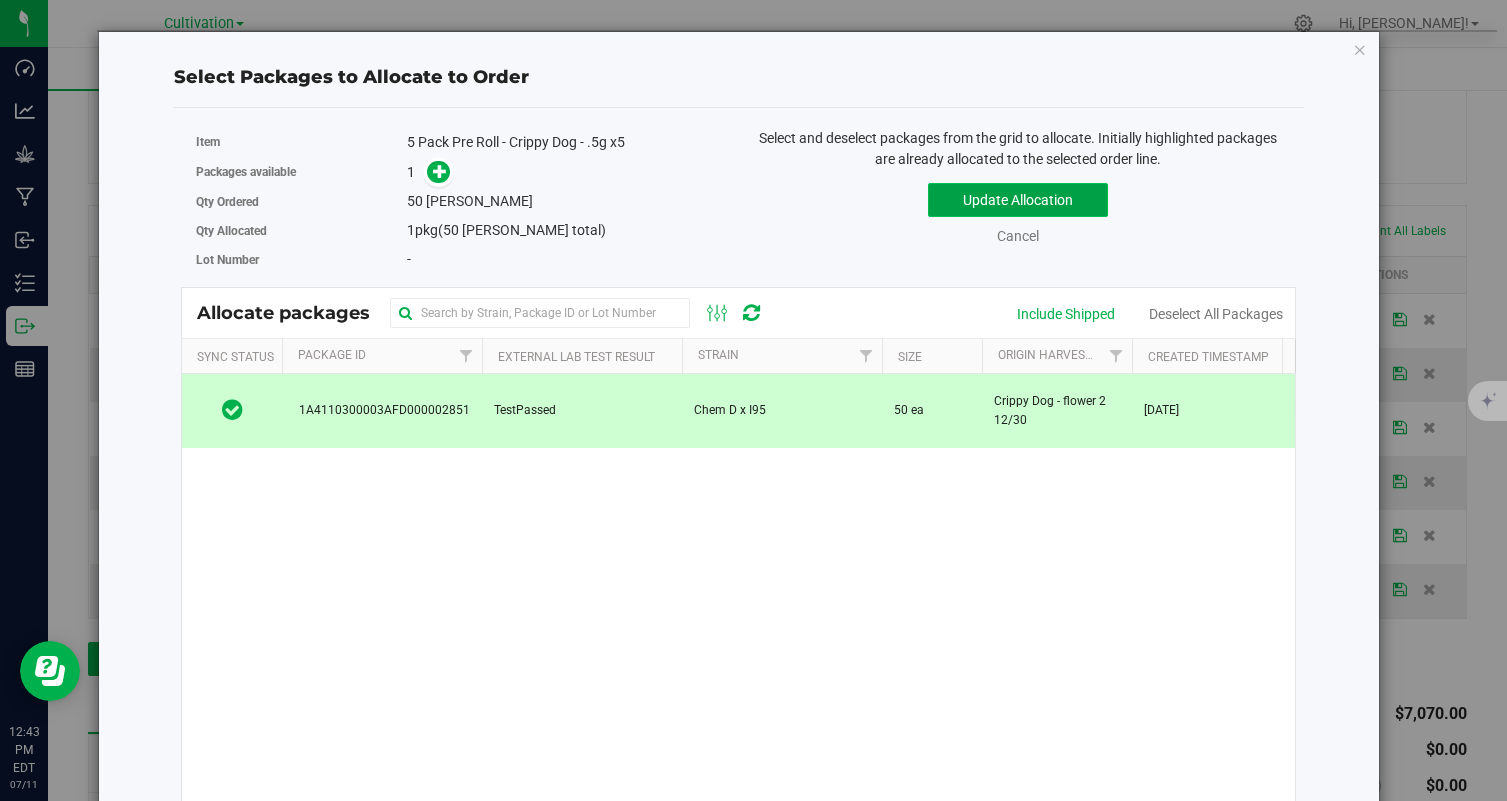 click on "Update Allocation" at bounding box center [1018, 200] 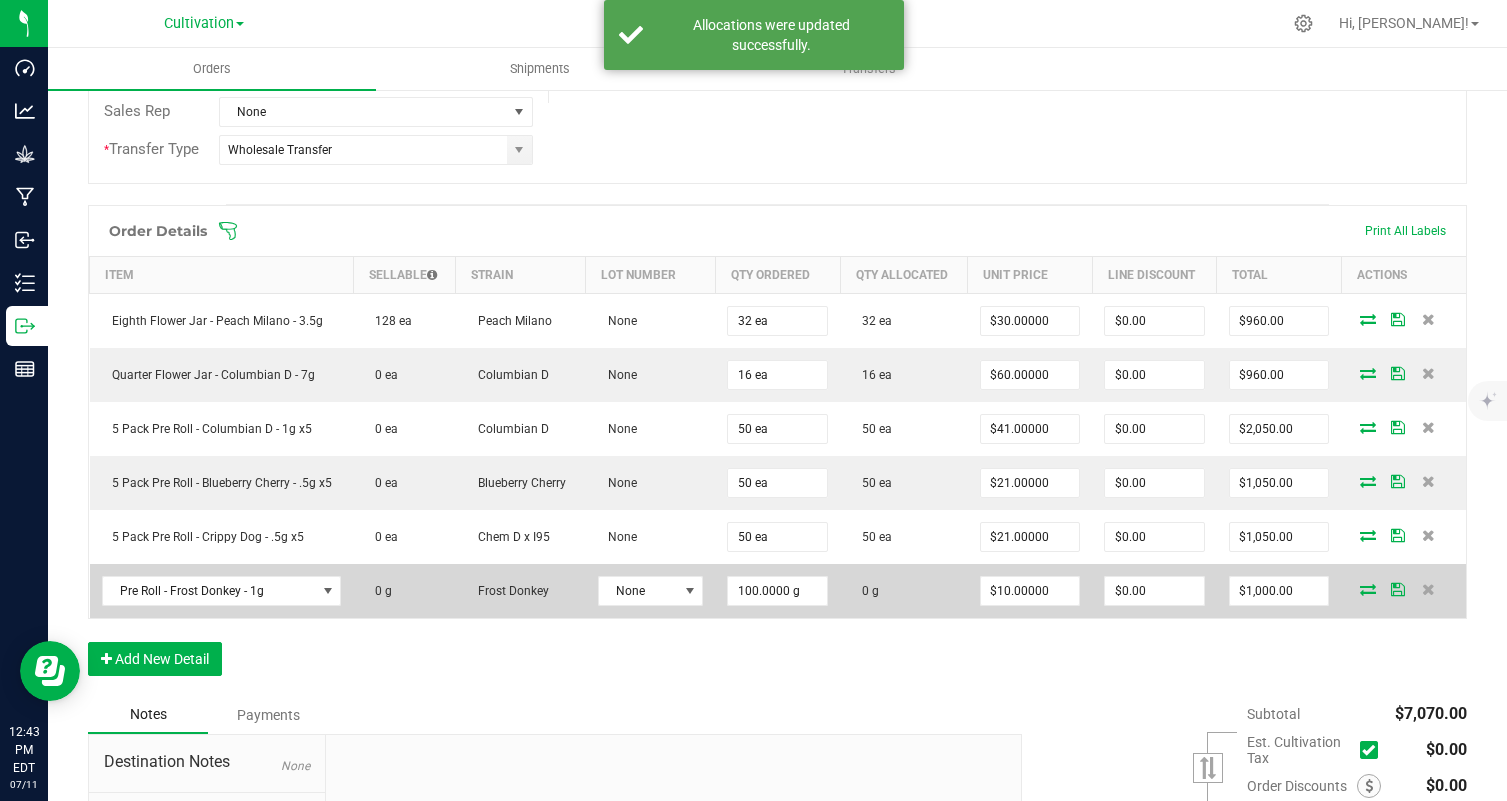 click at bounding box center (1368, 589) 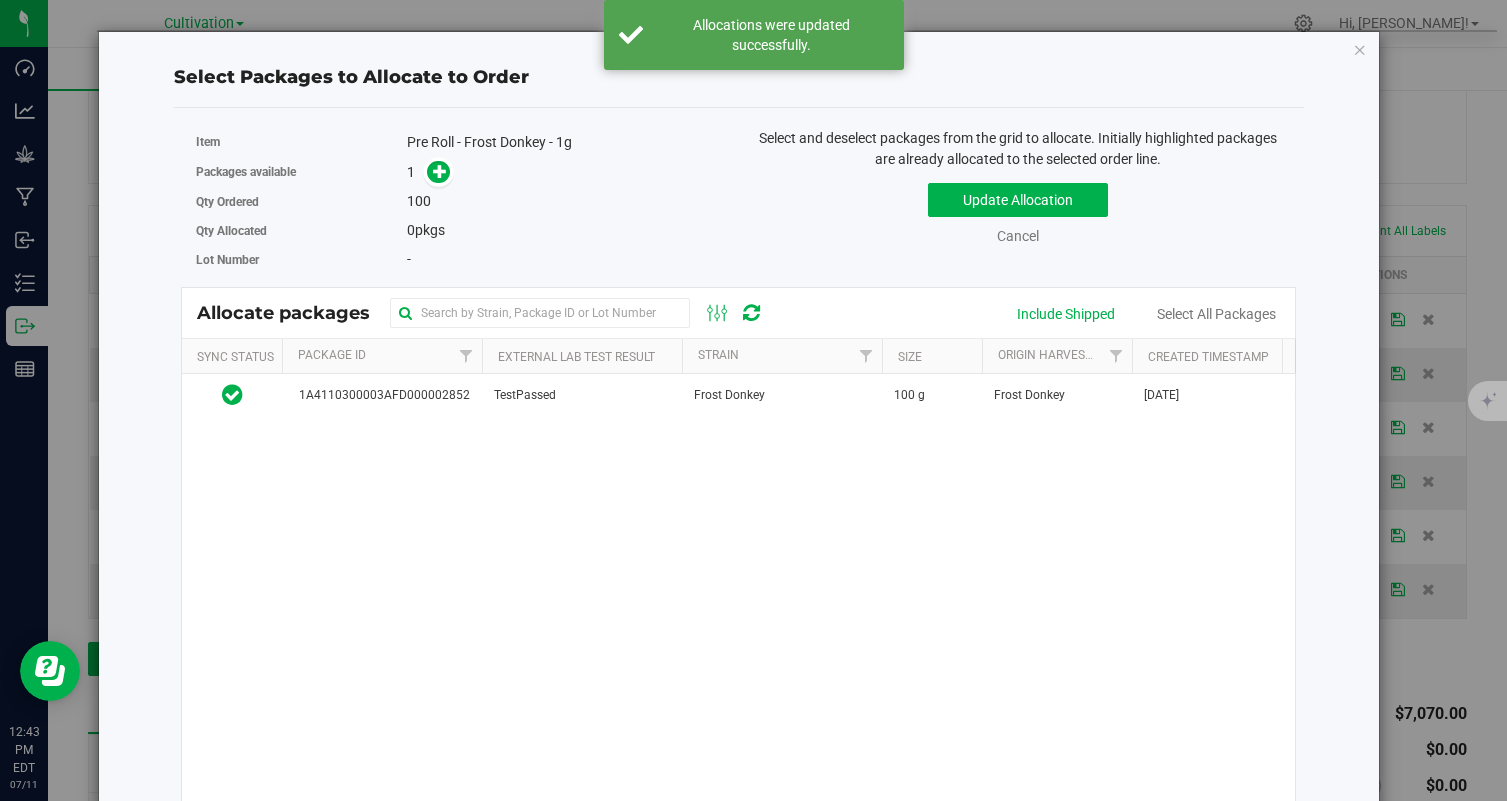 click on "Select Packages to Allocate to Order
Item
Pre Roll - Frost Donkey - 1g
Packages available
1
Qty Ordered
100" at bounding box center [739, 468] 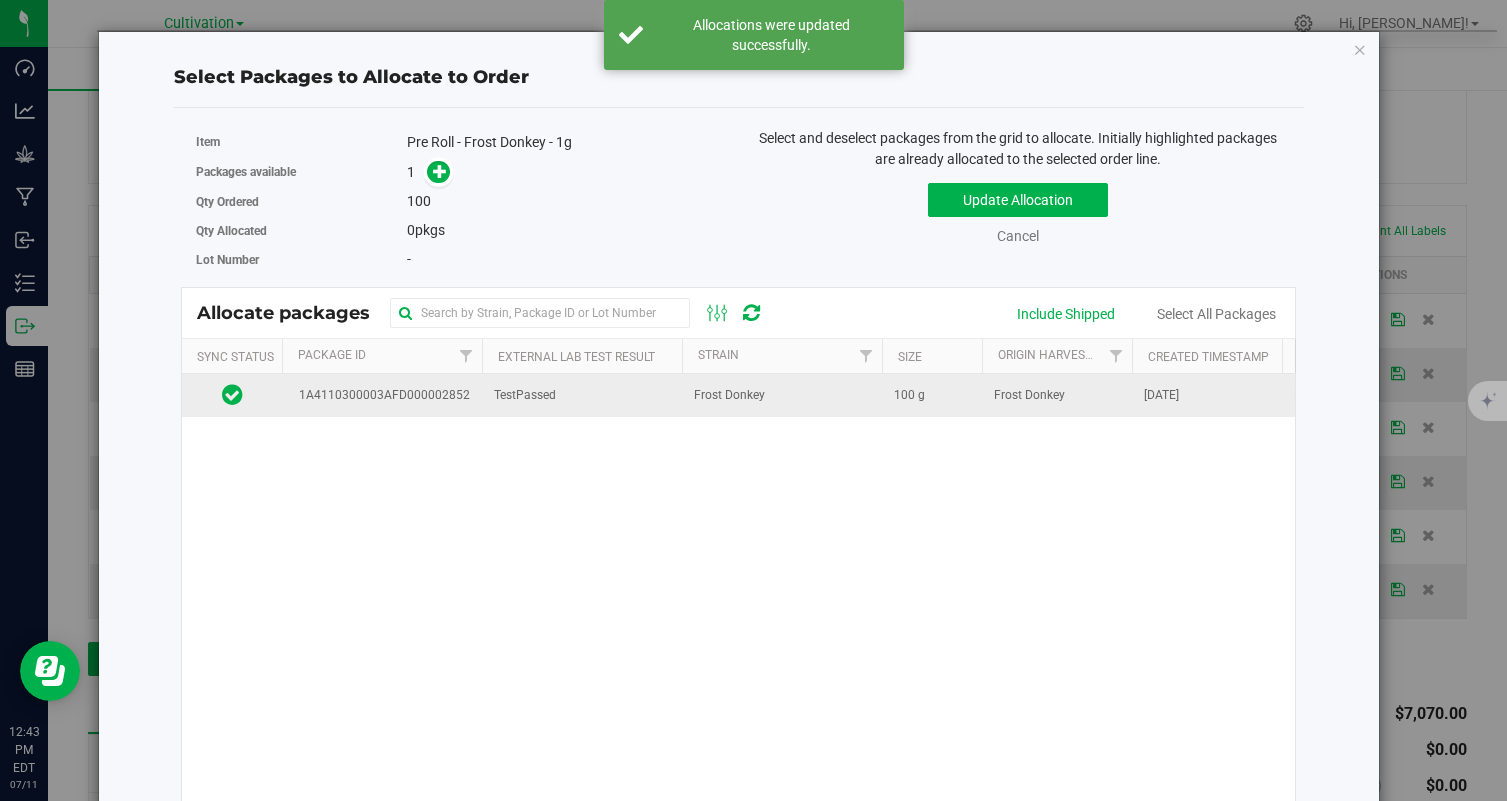 click on "100 g" at bounding box center [932, 395] 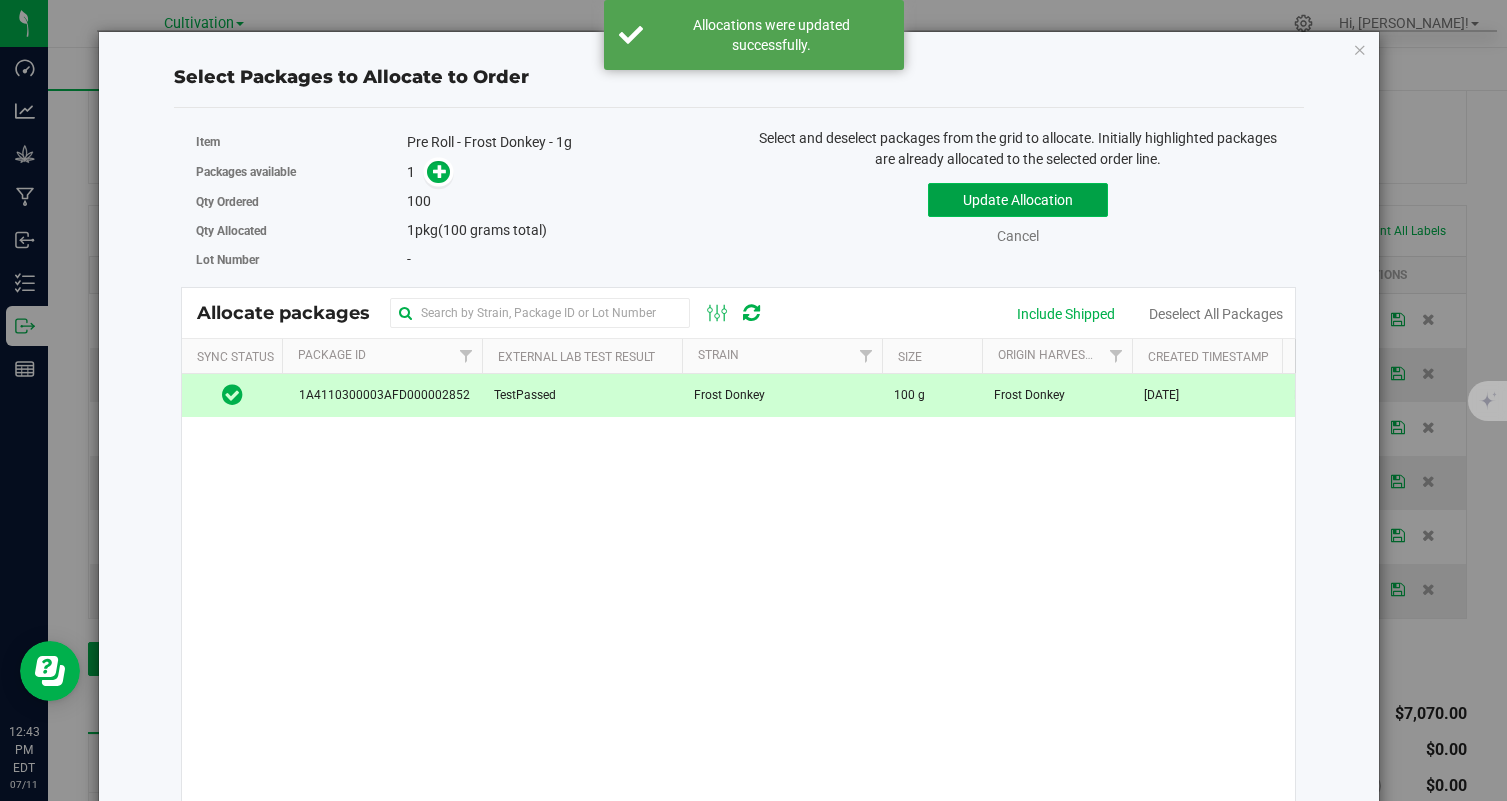 click on "Update Allocation" at bounding box center [1018, 200] 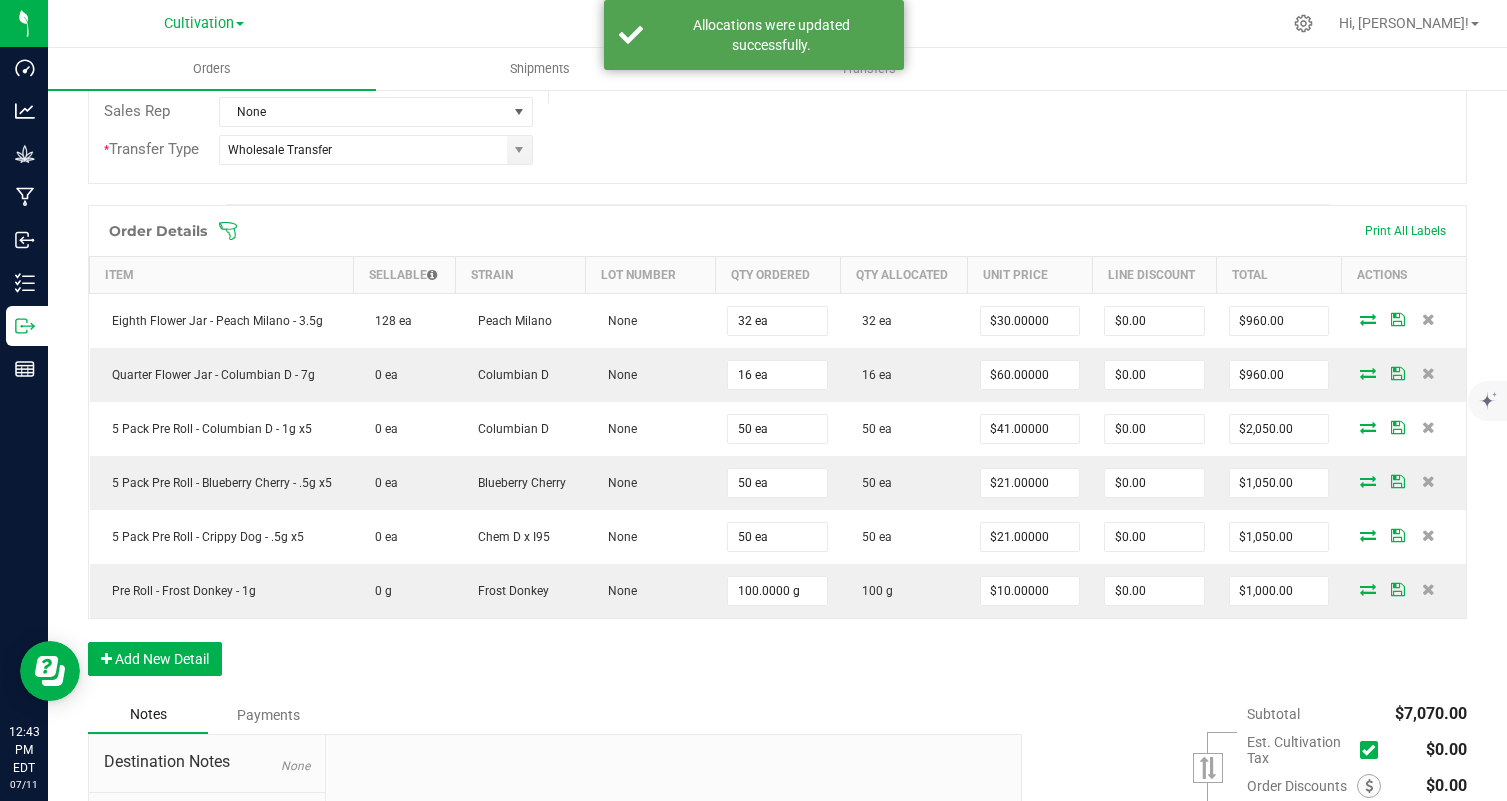 scroll, scrollTop: 0, scrollLeft: 0, axis: both 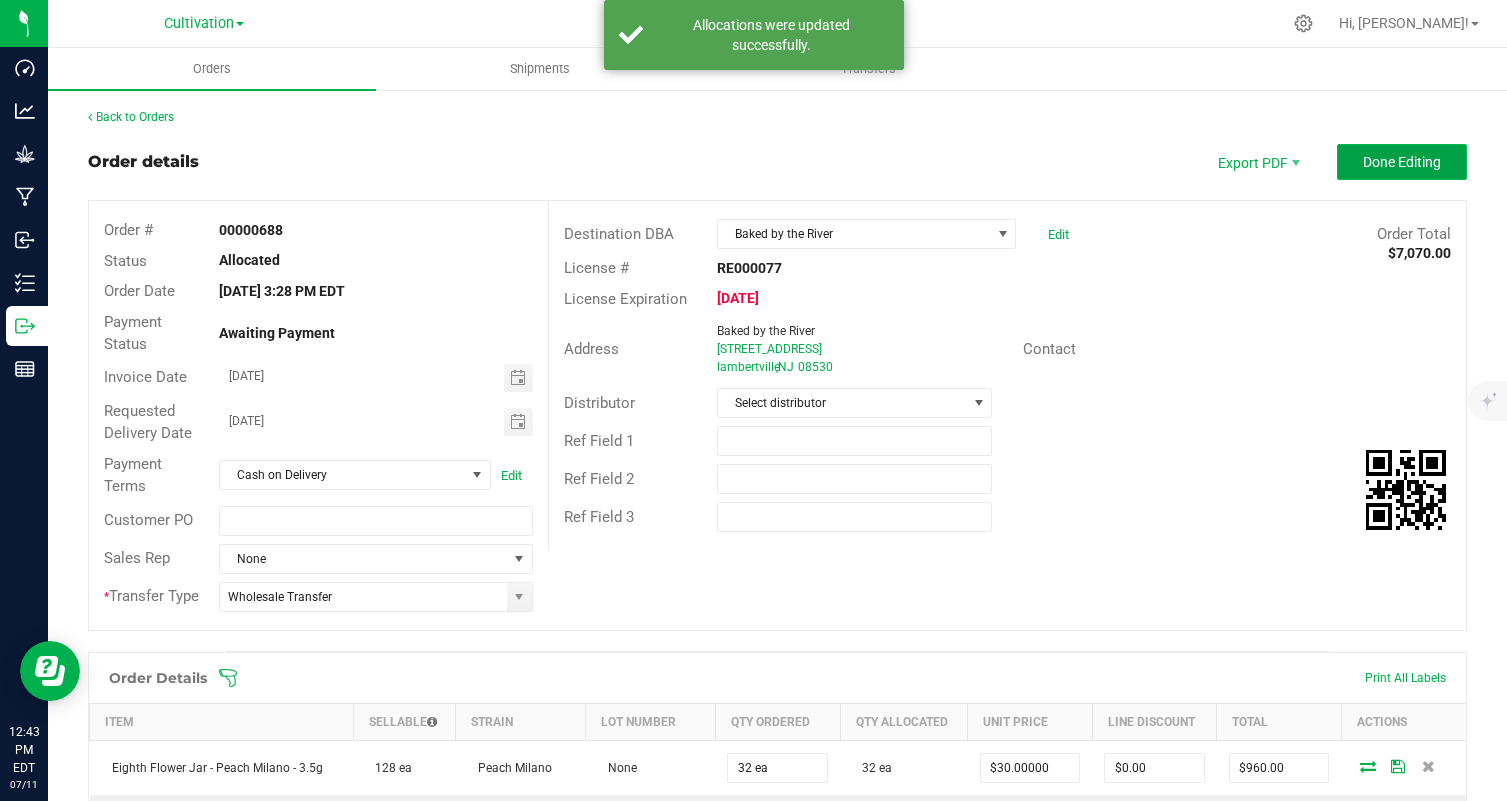 click on "Done Editing" at bounding box center [1402, 162] 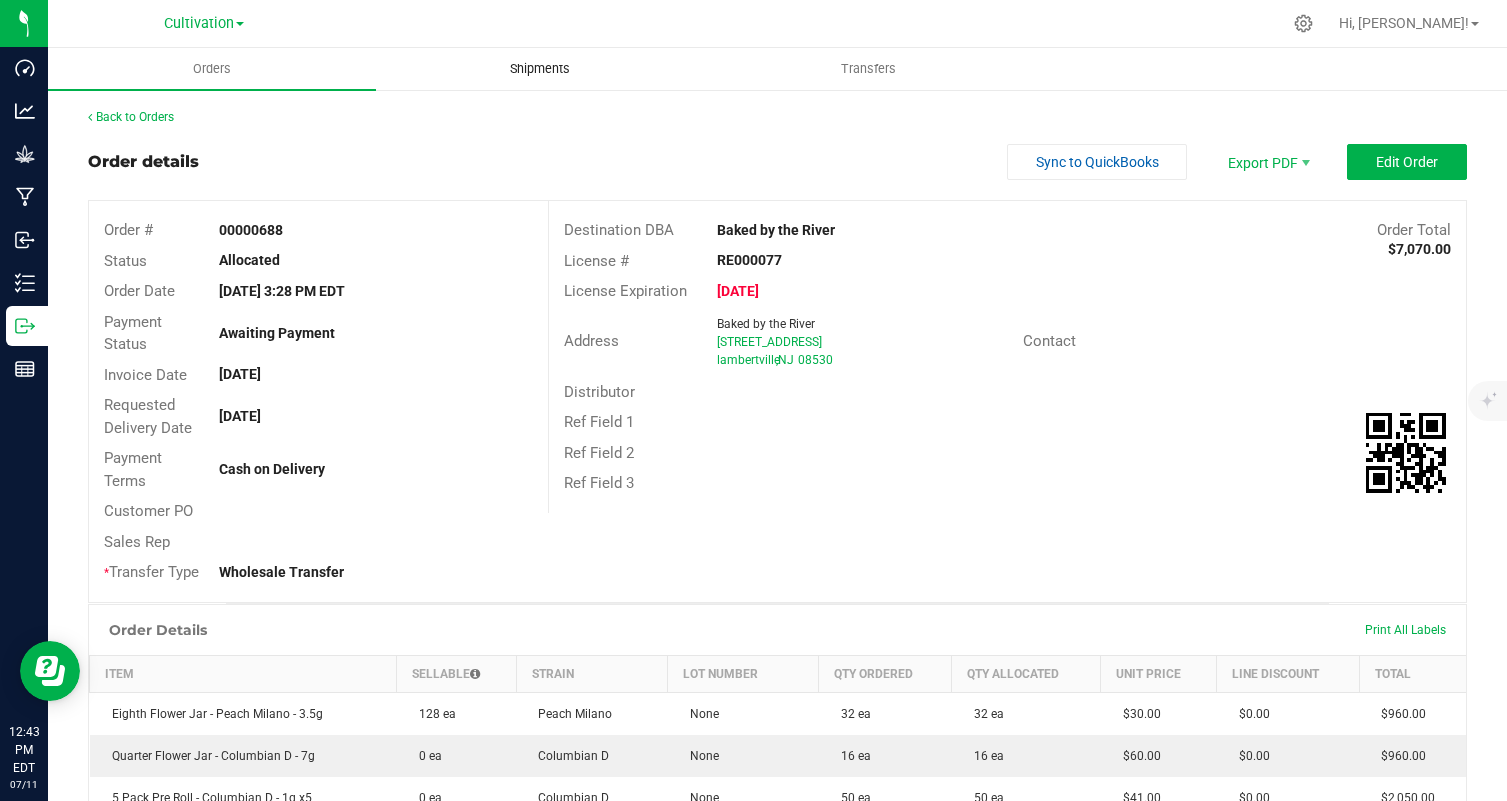 click on "Shipments" at bounding box center (540, 69) 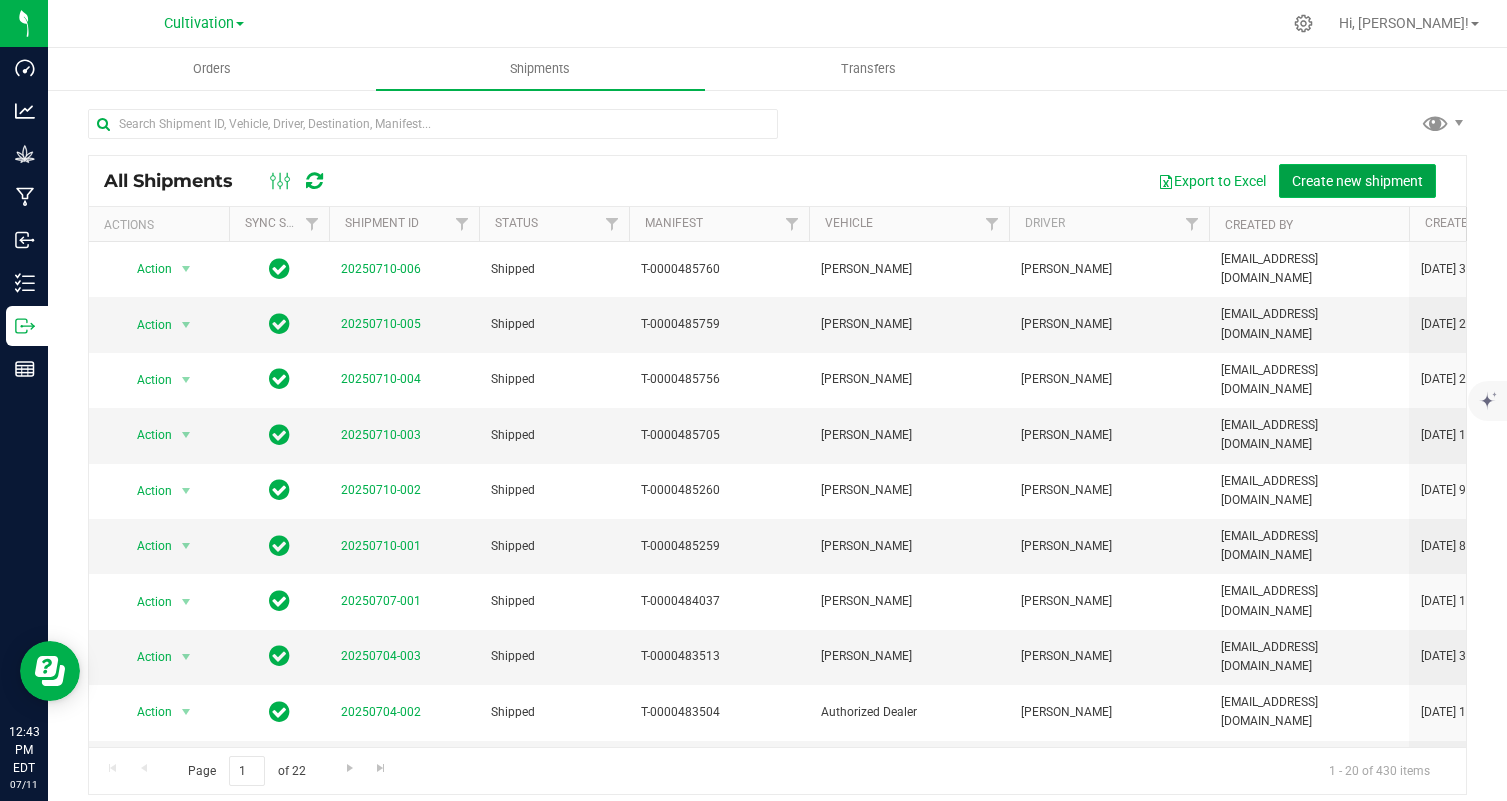click on "Create new shipment" at bounding box center (1357, 181) 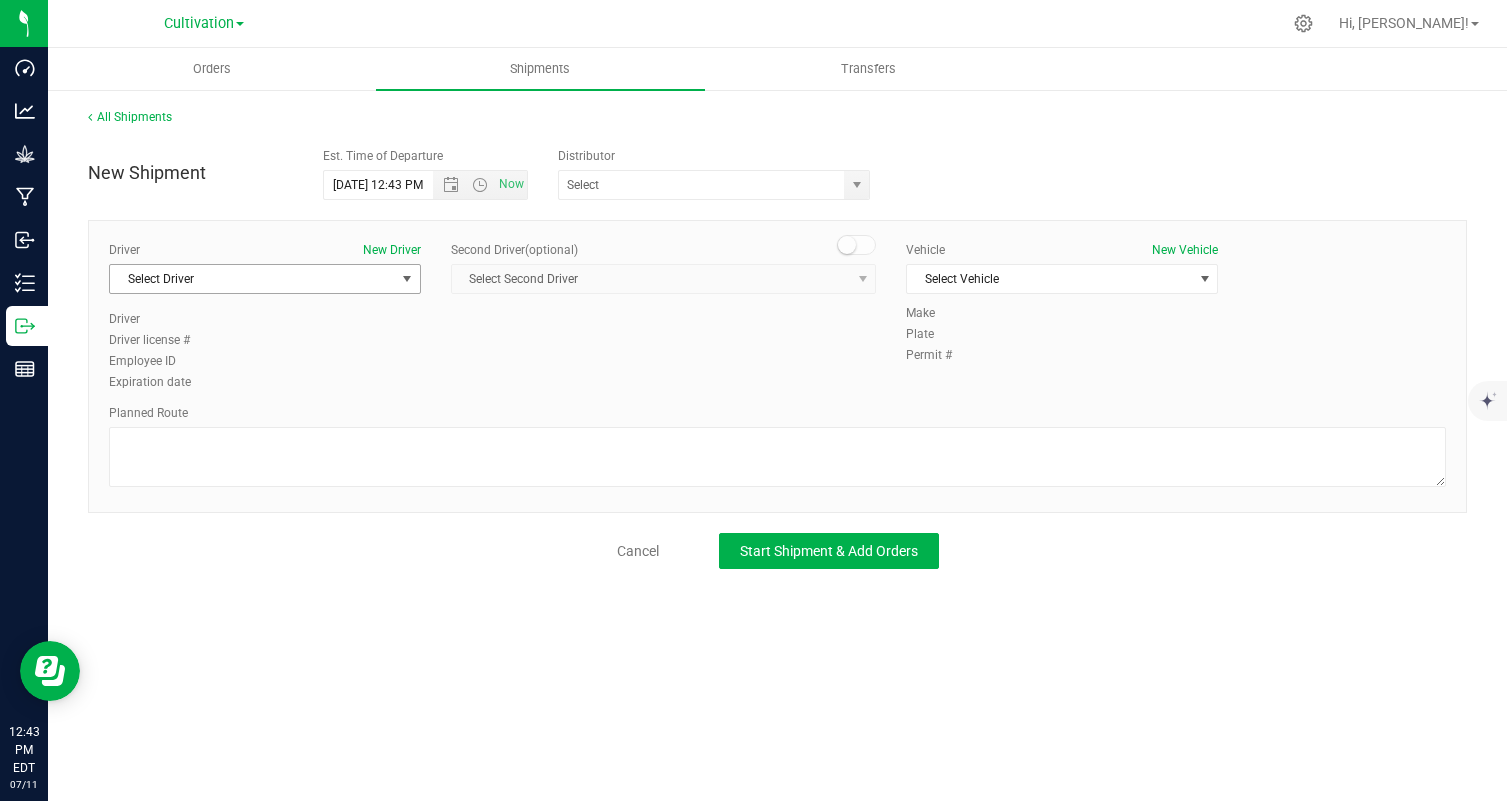click on "Select Driver" at bounding box center [252, 279] 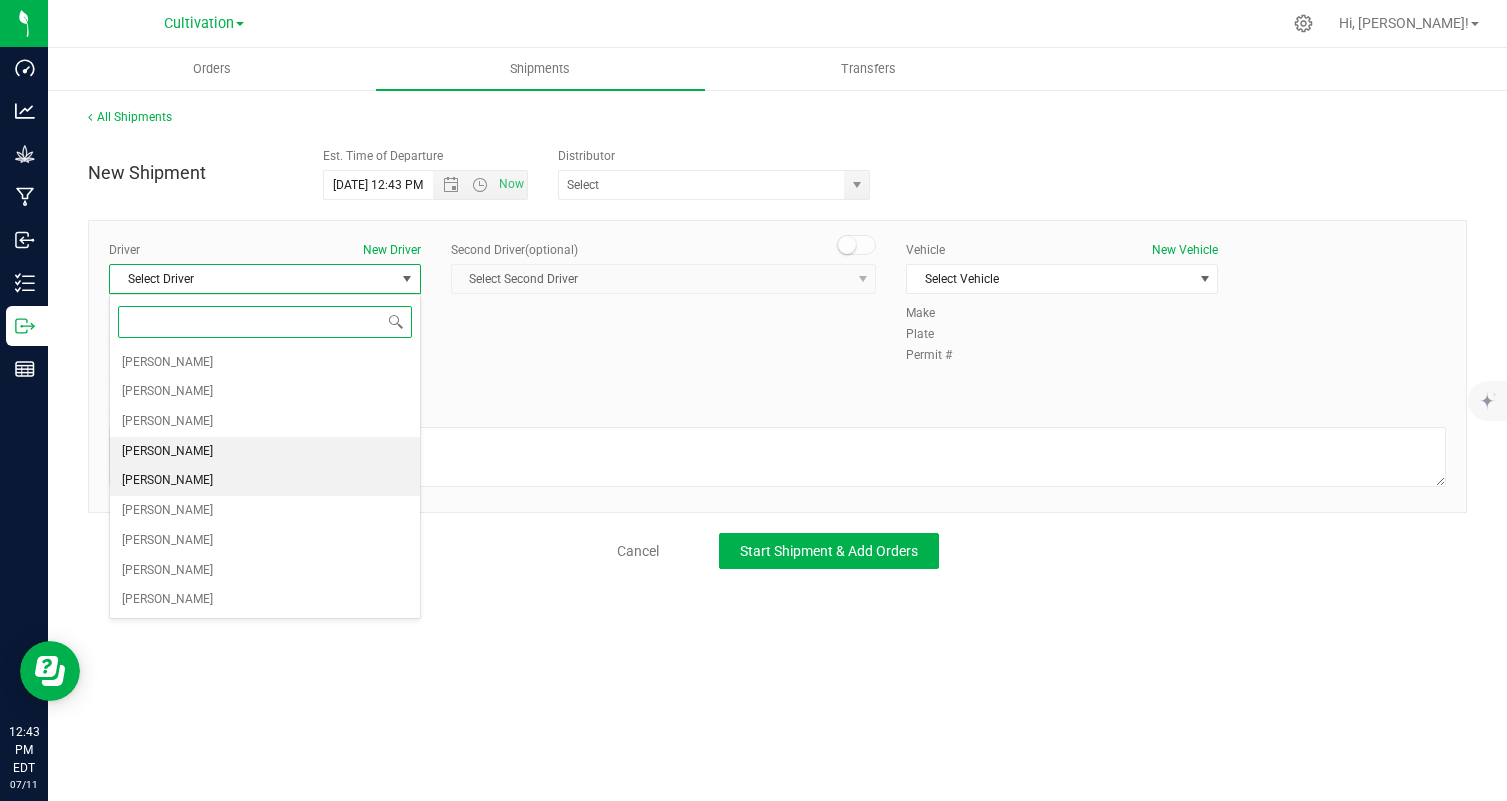 click on "[PERSON_NAME]" at bounding box center (265, 481) 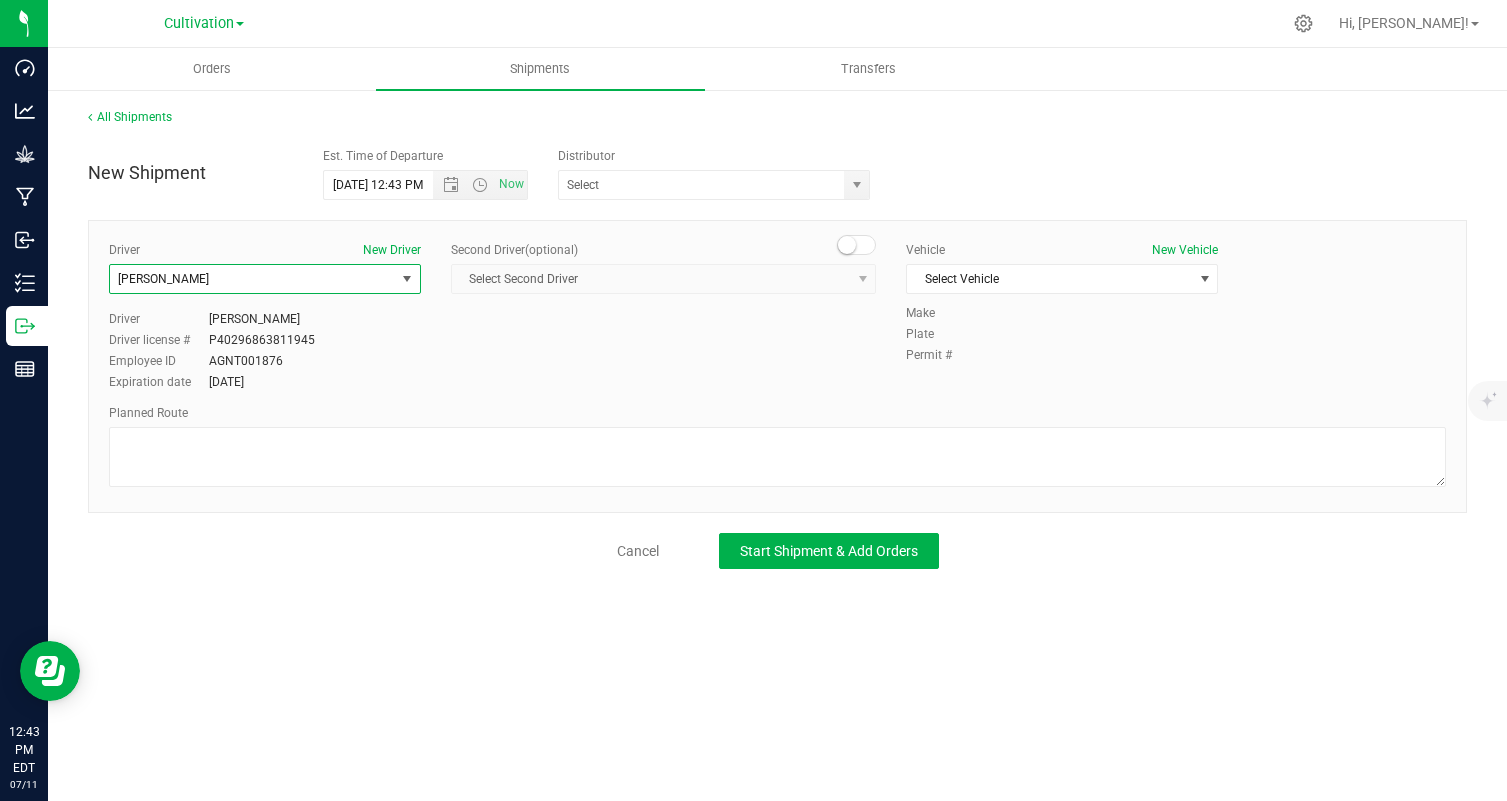 click on "Vehicle
New Vehicle
Select Vehicle Select Vehicle Authorized Dealer Chevy Trax Jersey Roots Dodge Ram Love Grow  [PERSON_NAME]" at bounding box center (1062, 272) 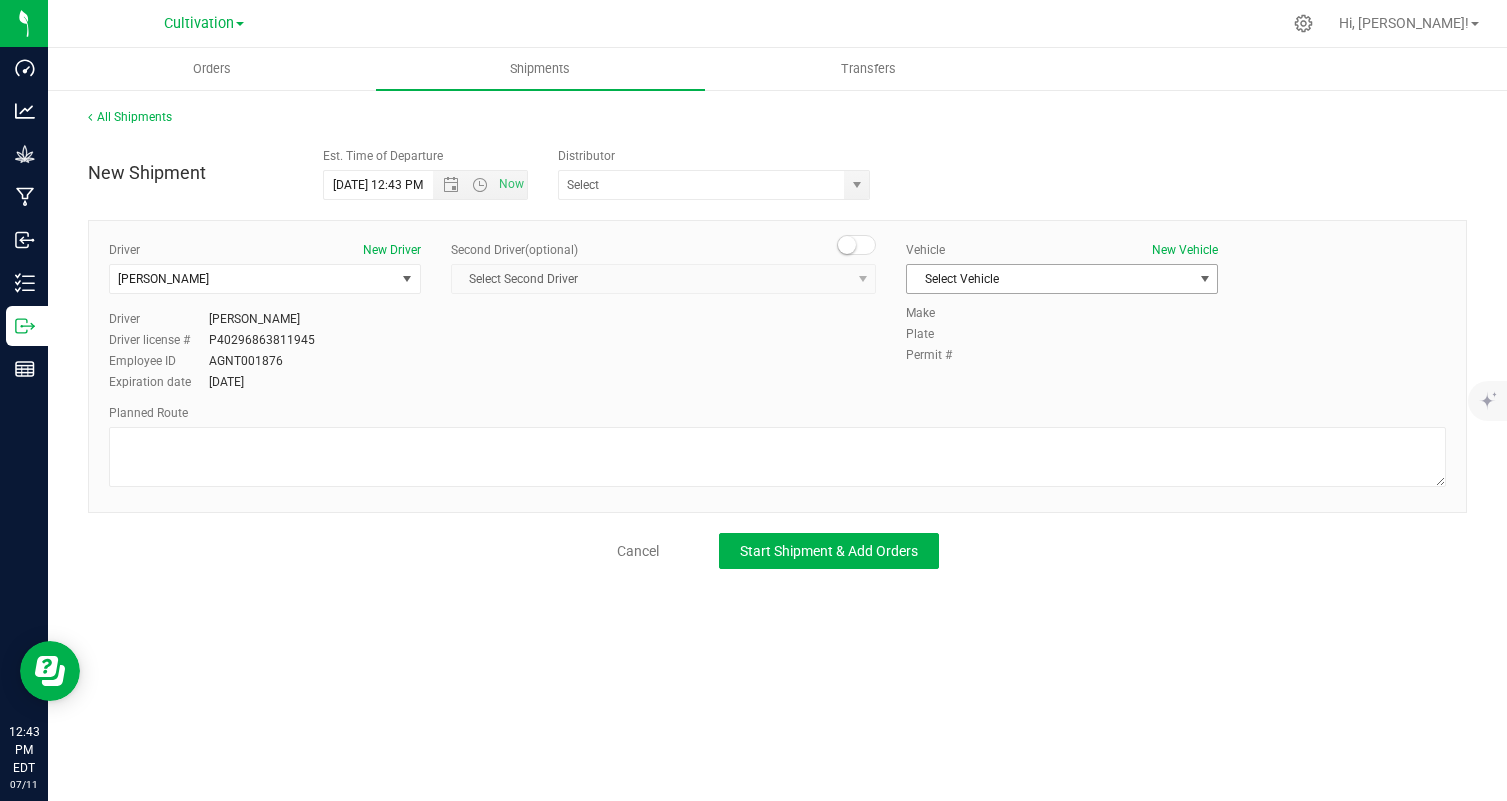 click on "Select Vehicle" at bounding box center [1049, 279] 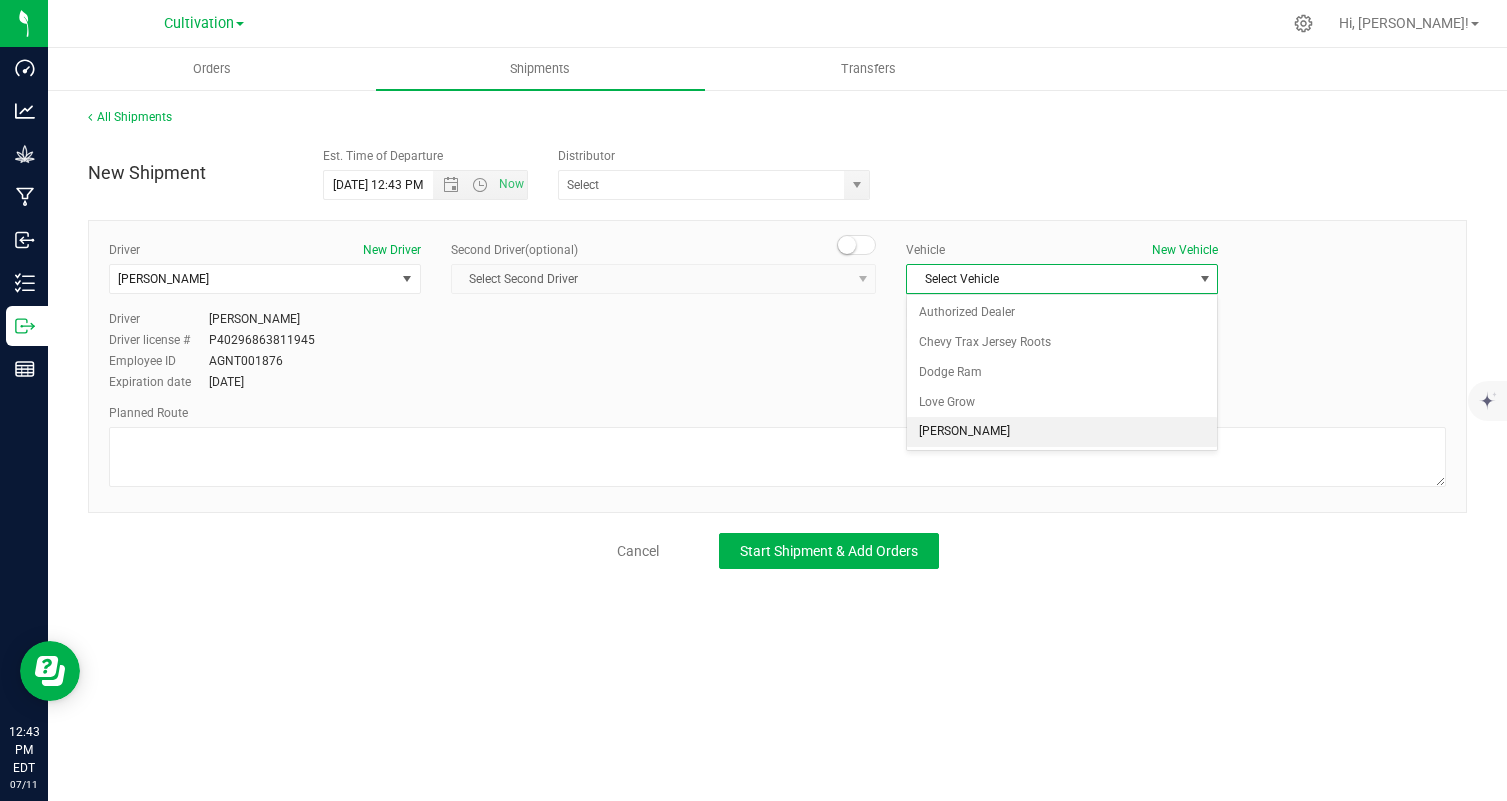 click on "[PERSON_NAME]" at bounding box center [1062, 432] 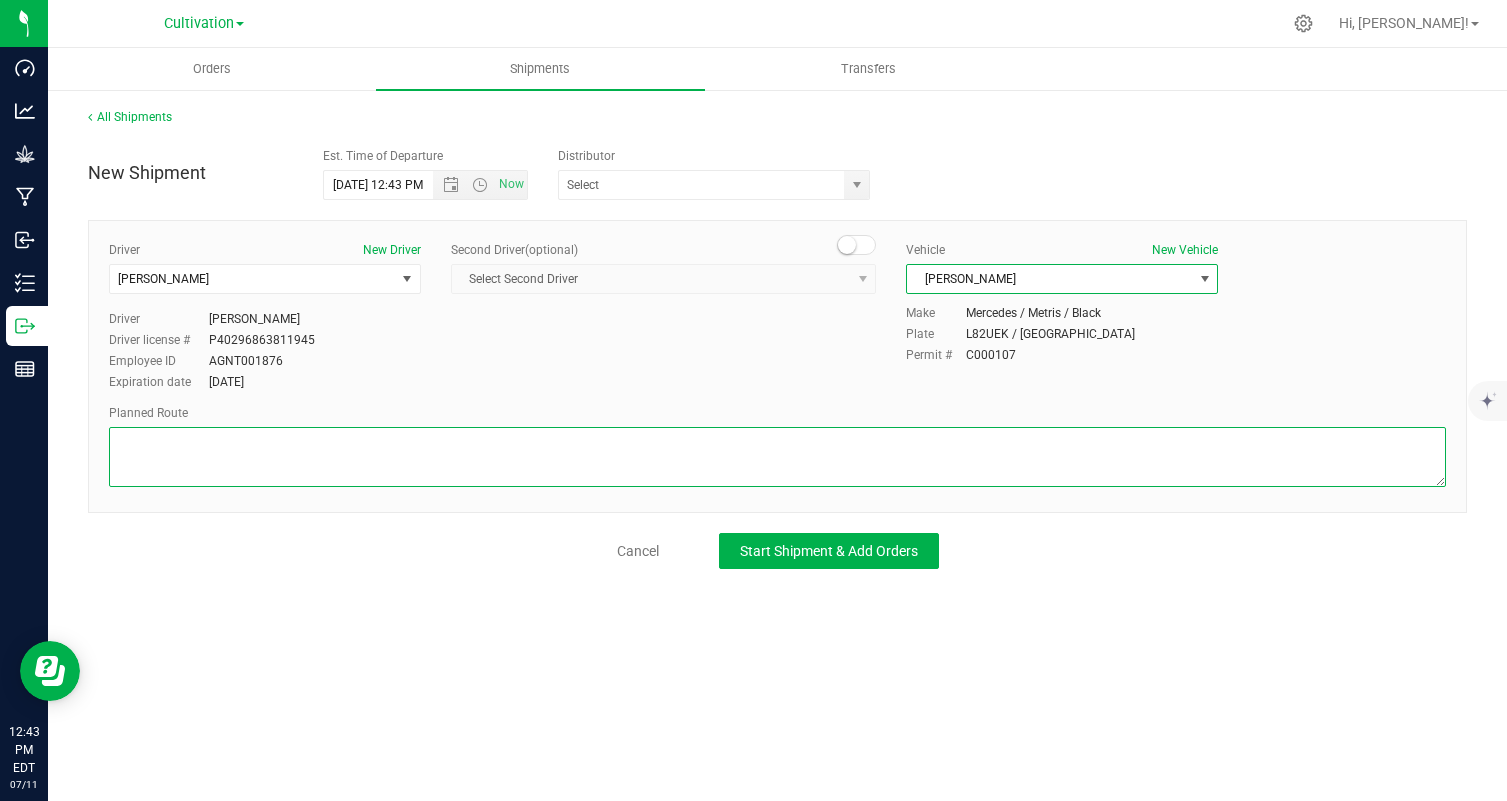 click at bounding box center [777, 457] 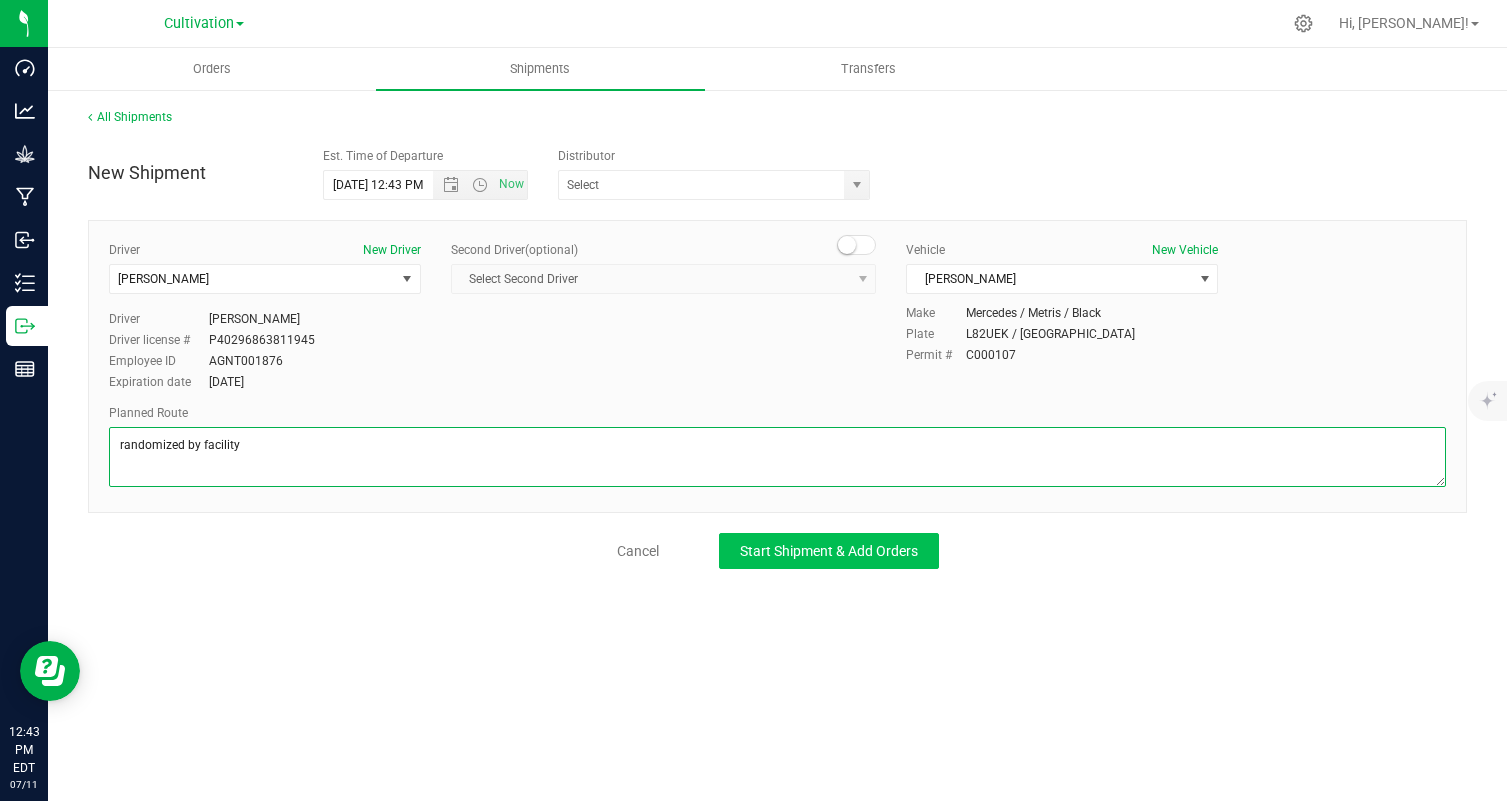 type on "randomized by facility" 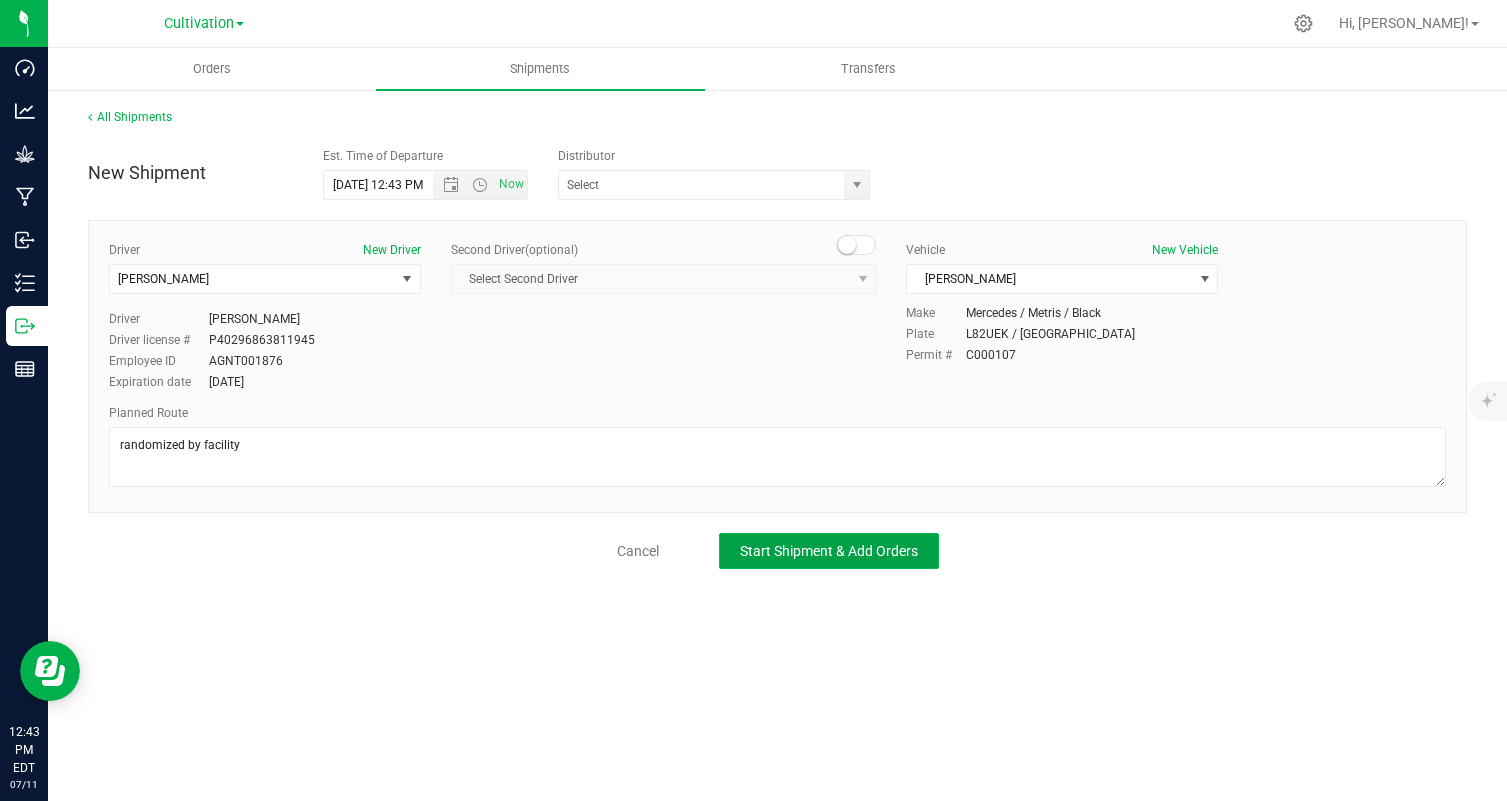 click on "Start Shipment & Add Orders" 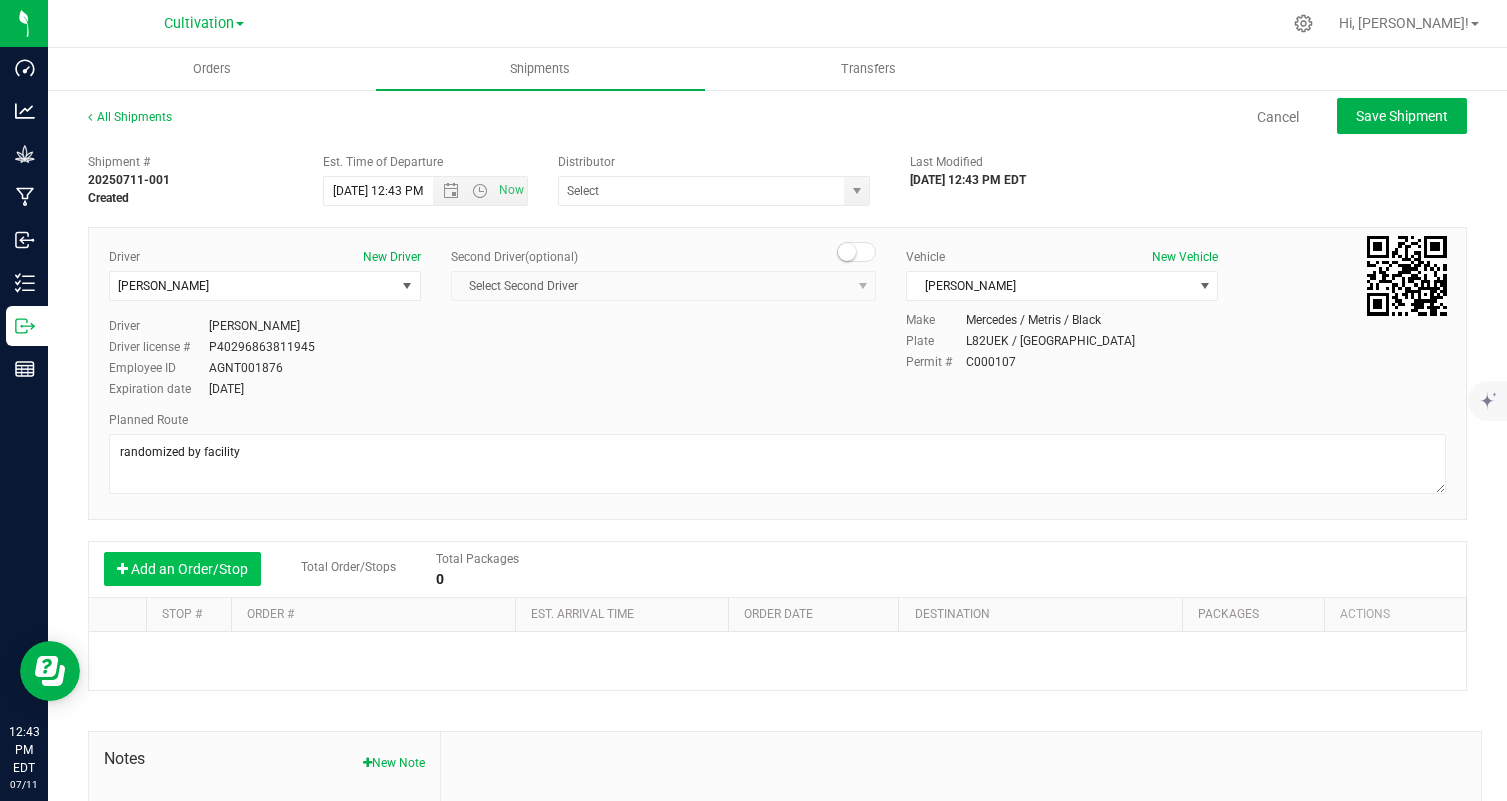 click on "Add an Order/Stop" at bounding box center (182, 569) 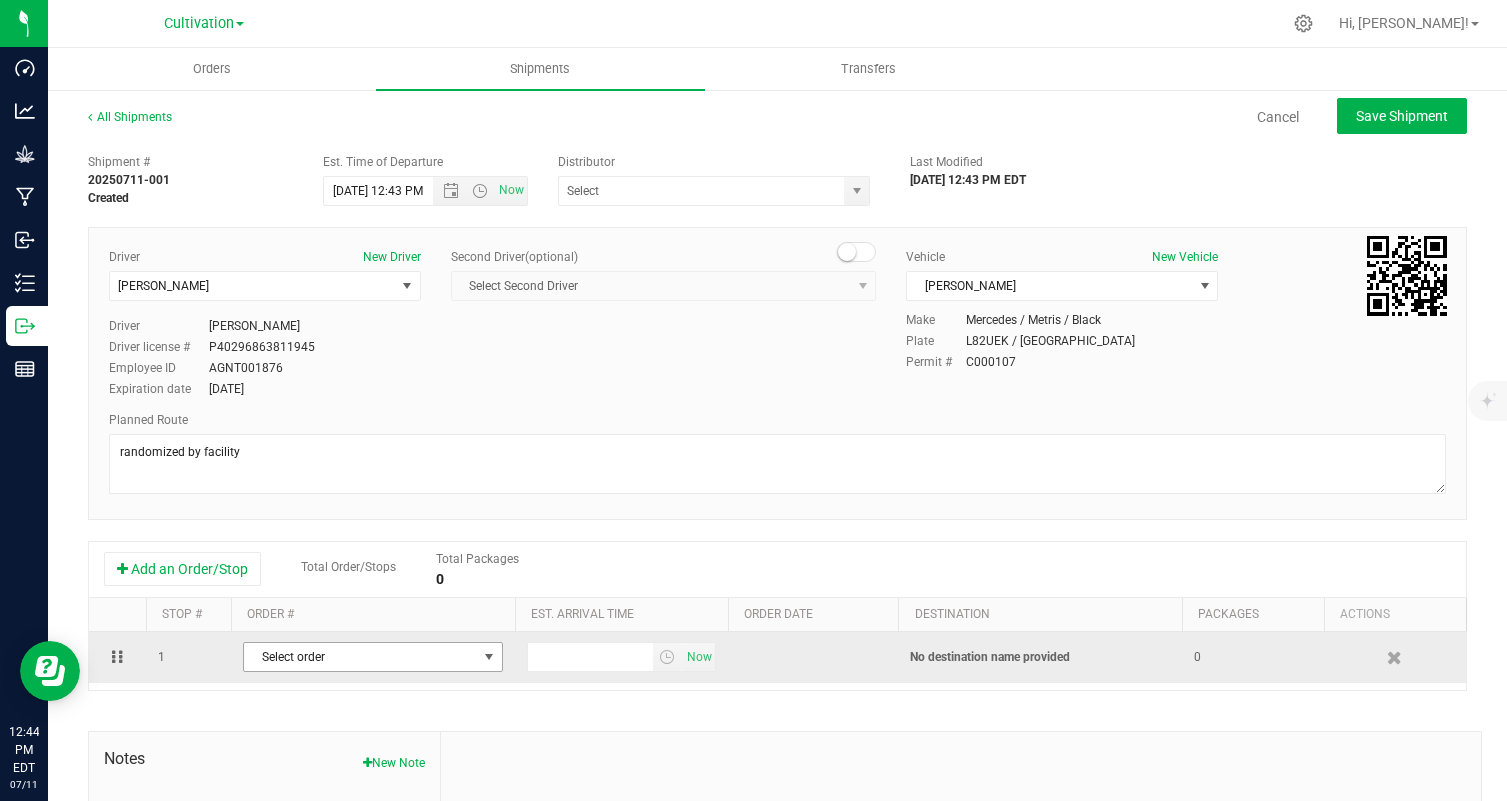click on "Select order" at bounding box center [373, 657] 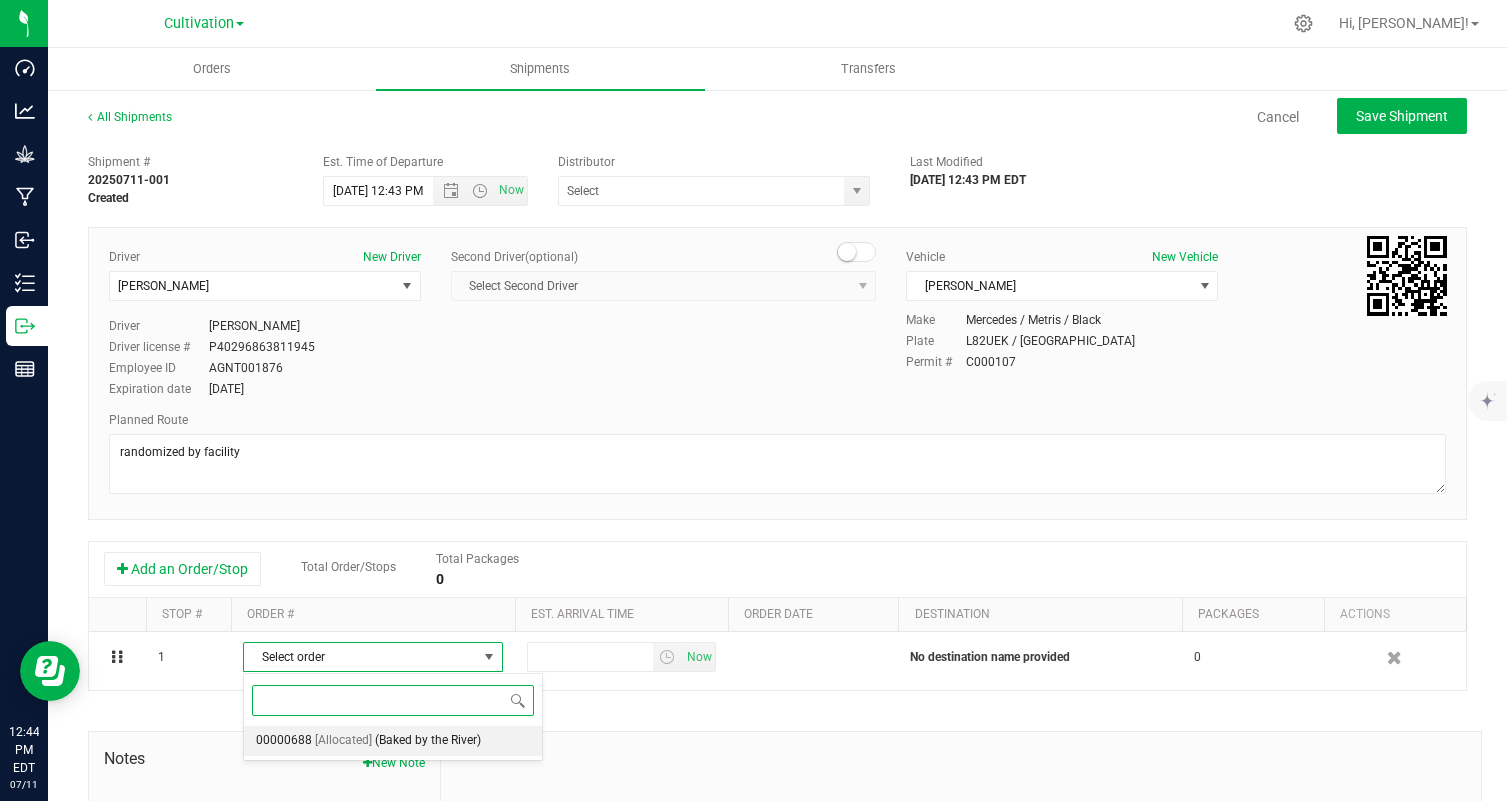 click on "(Baked by the River)" at bounding box center [428, 741] 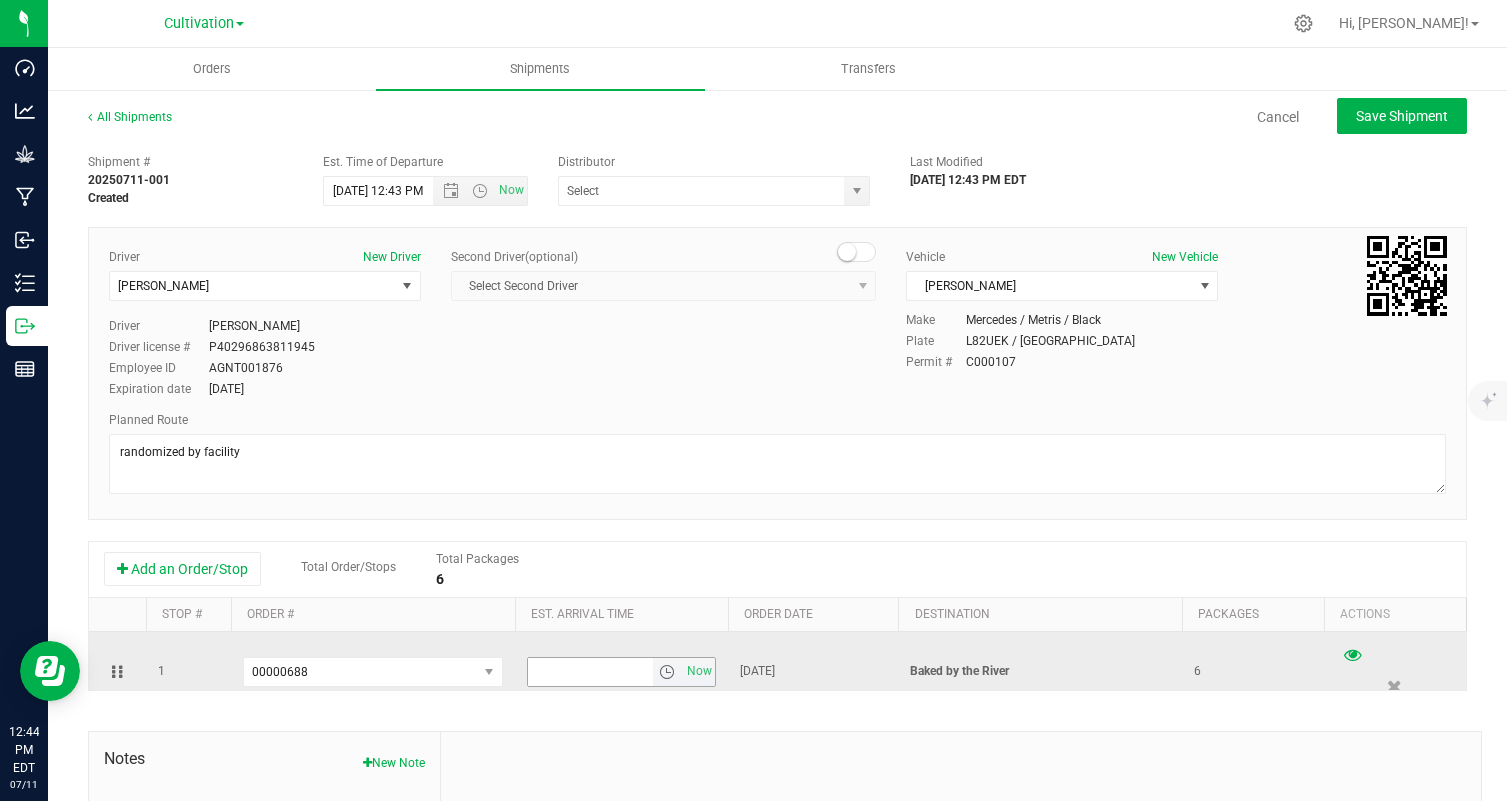 click at bounding box center [590, 672] 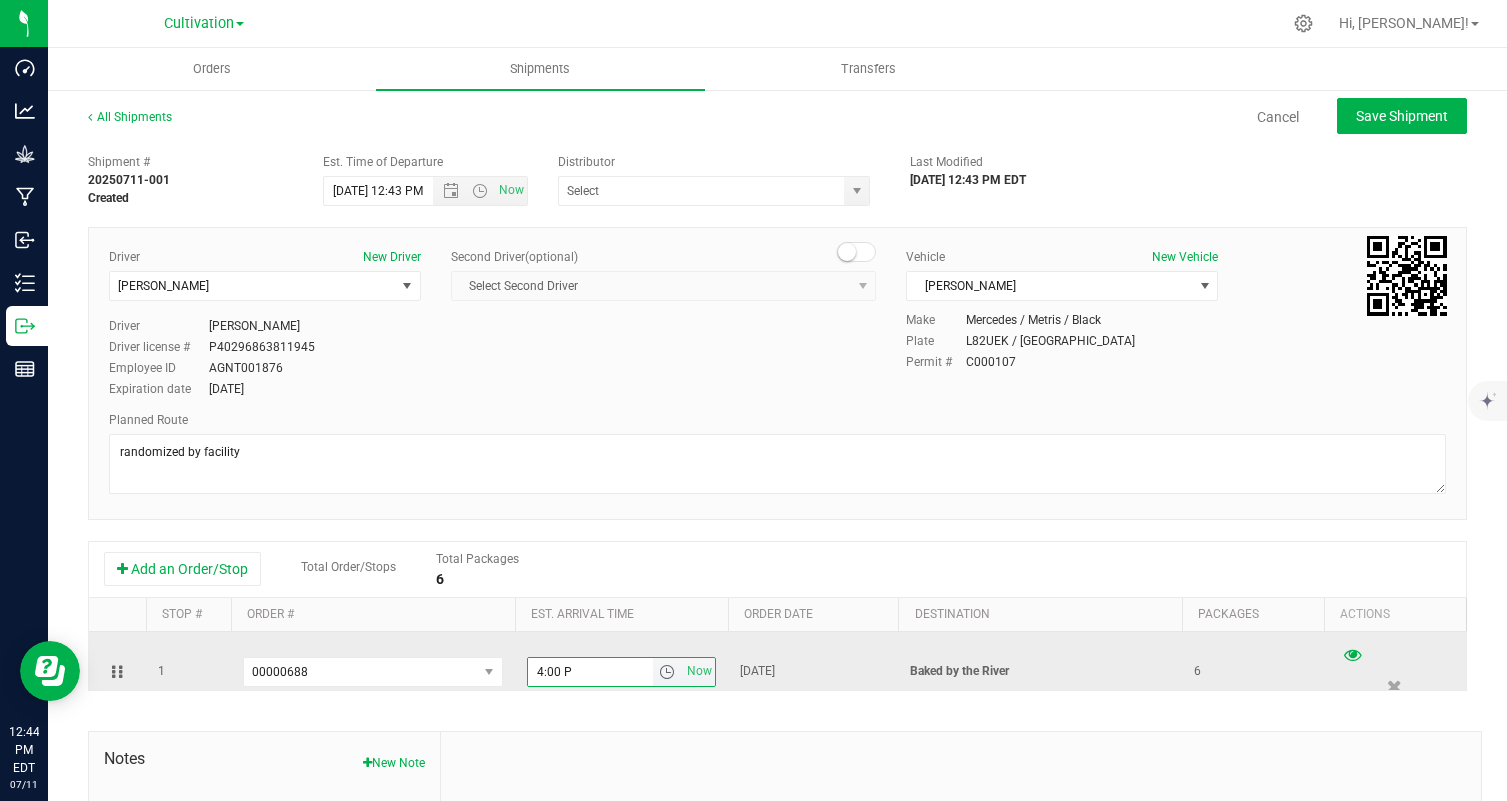 type on "4:00 PM" 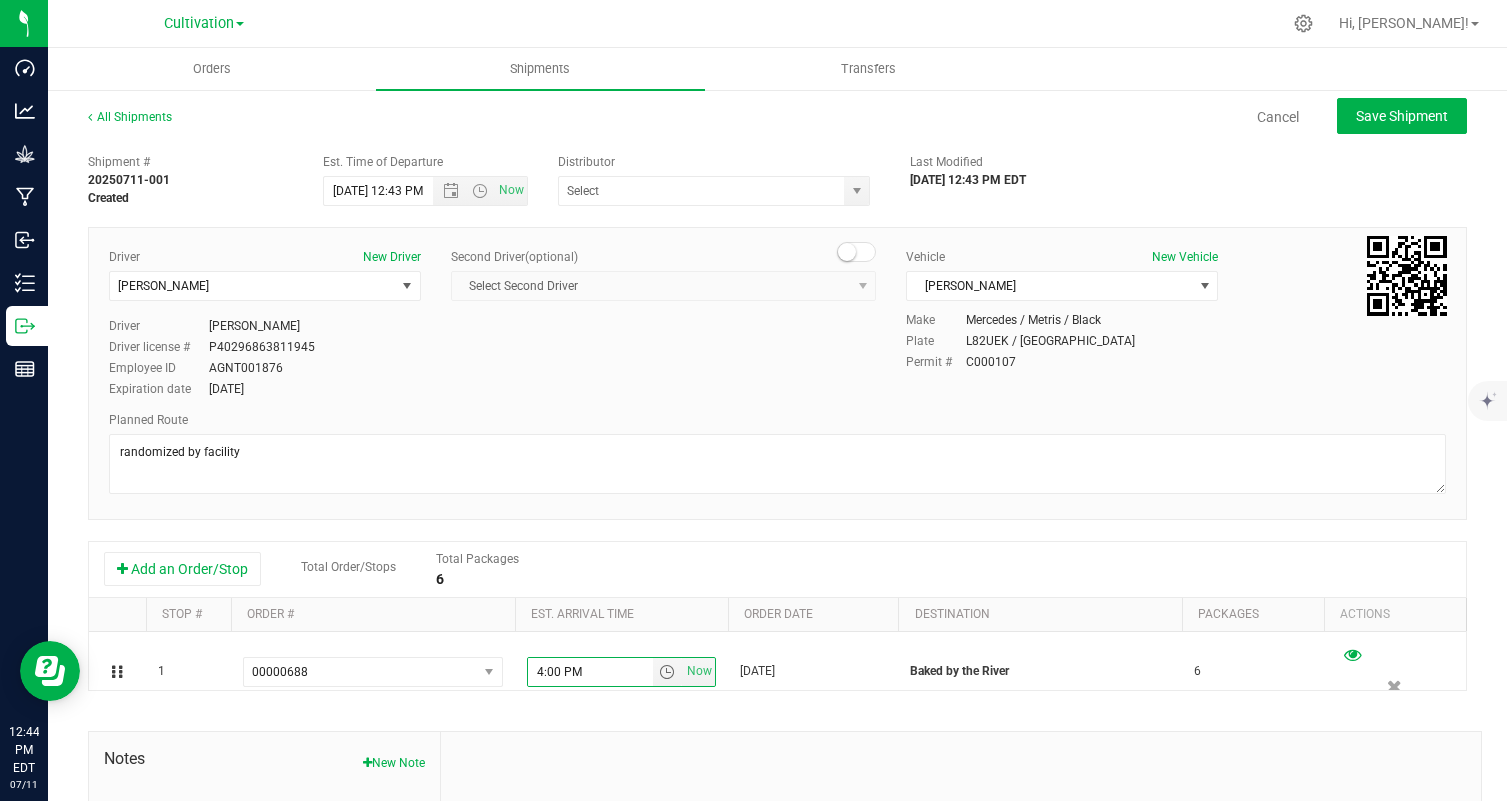 click on "All Shipments
Cancel
Save Shipment" at bounding box center (777, 126) 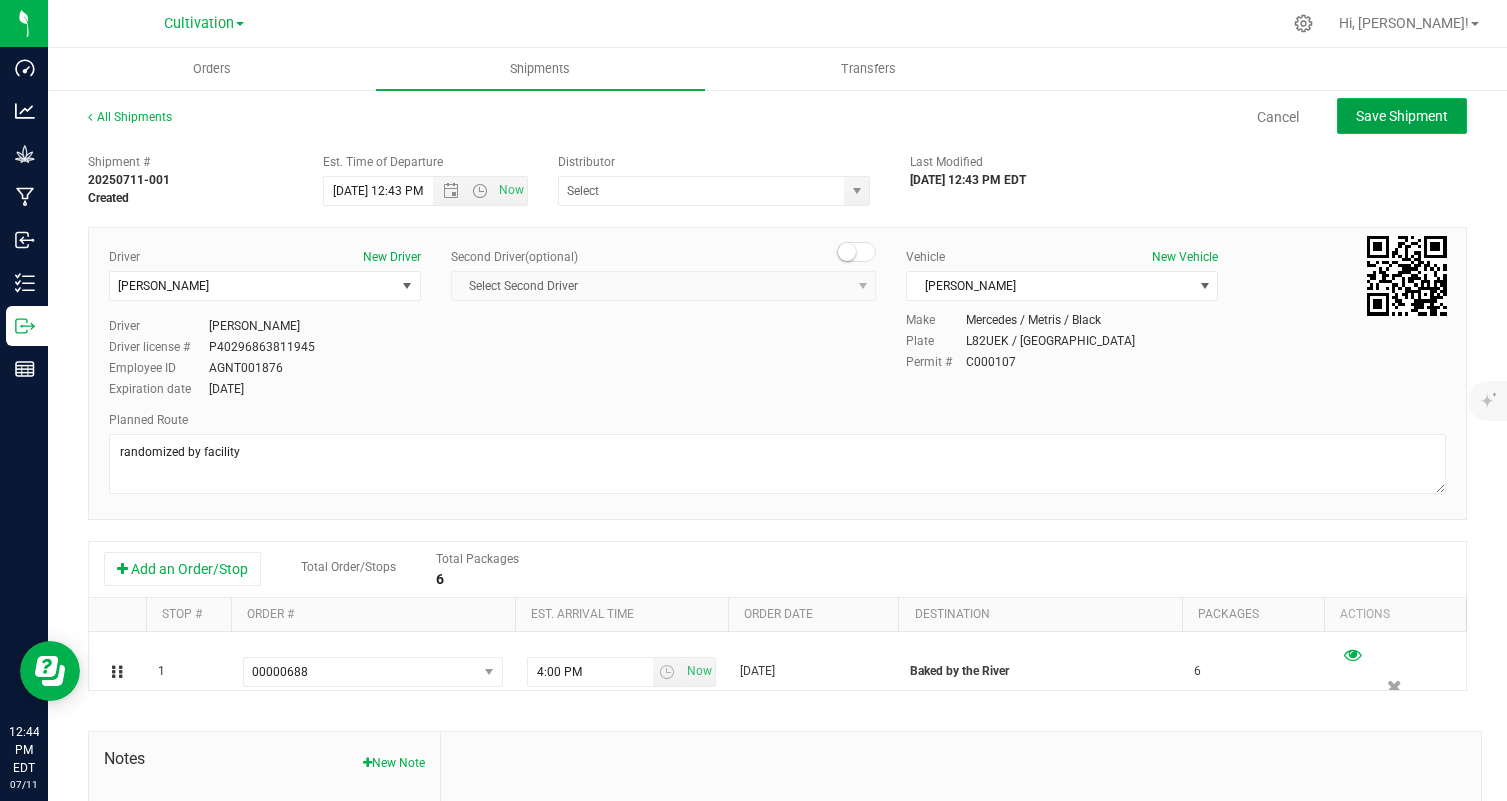 click on "Save Shipment" 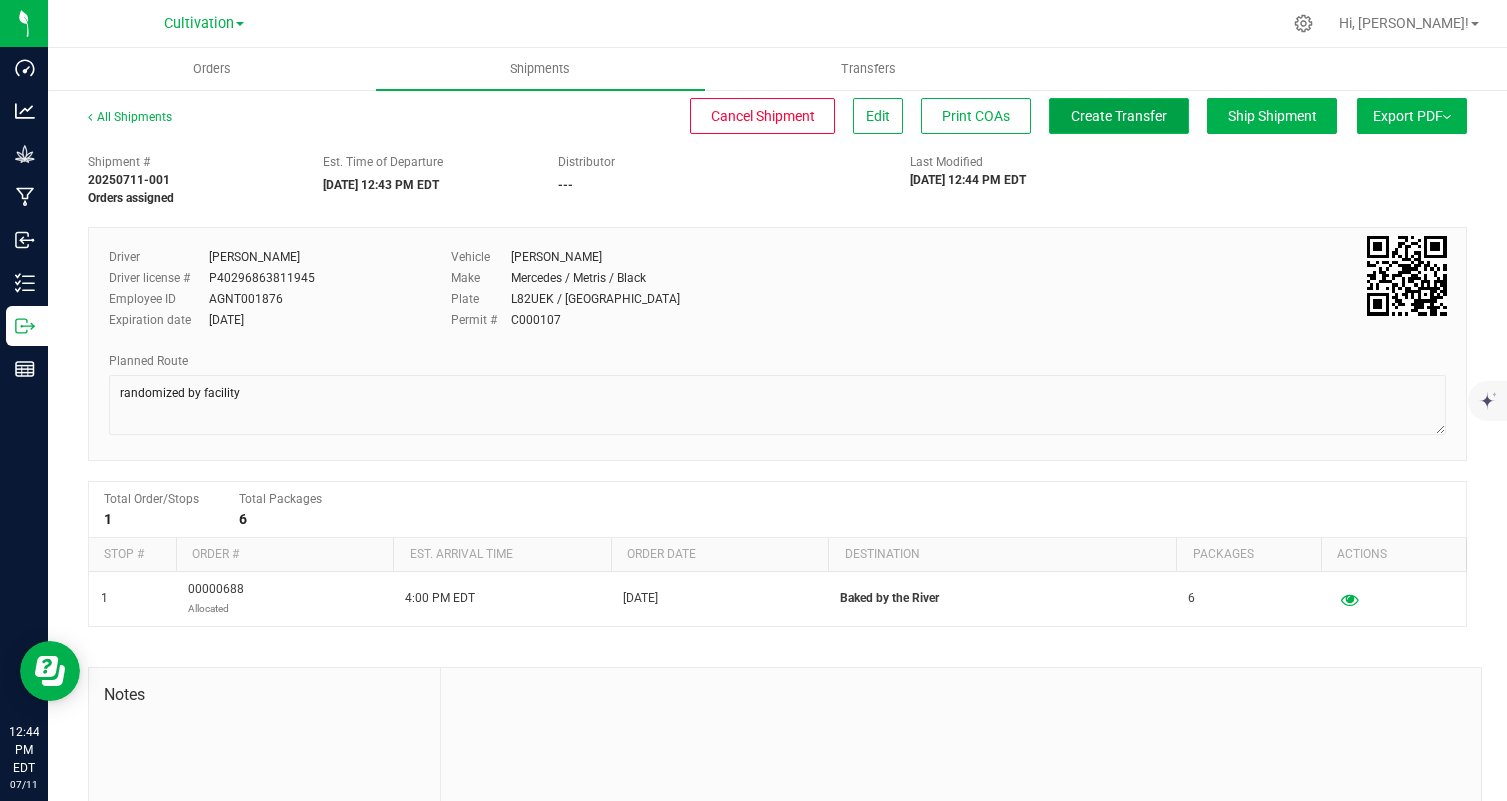 click on "Create Transfer" at bounding box center (1119, 116) 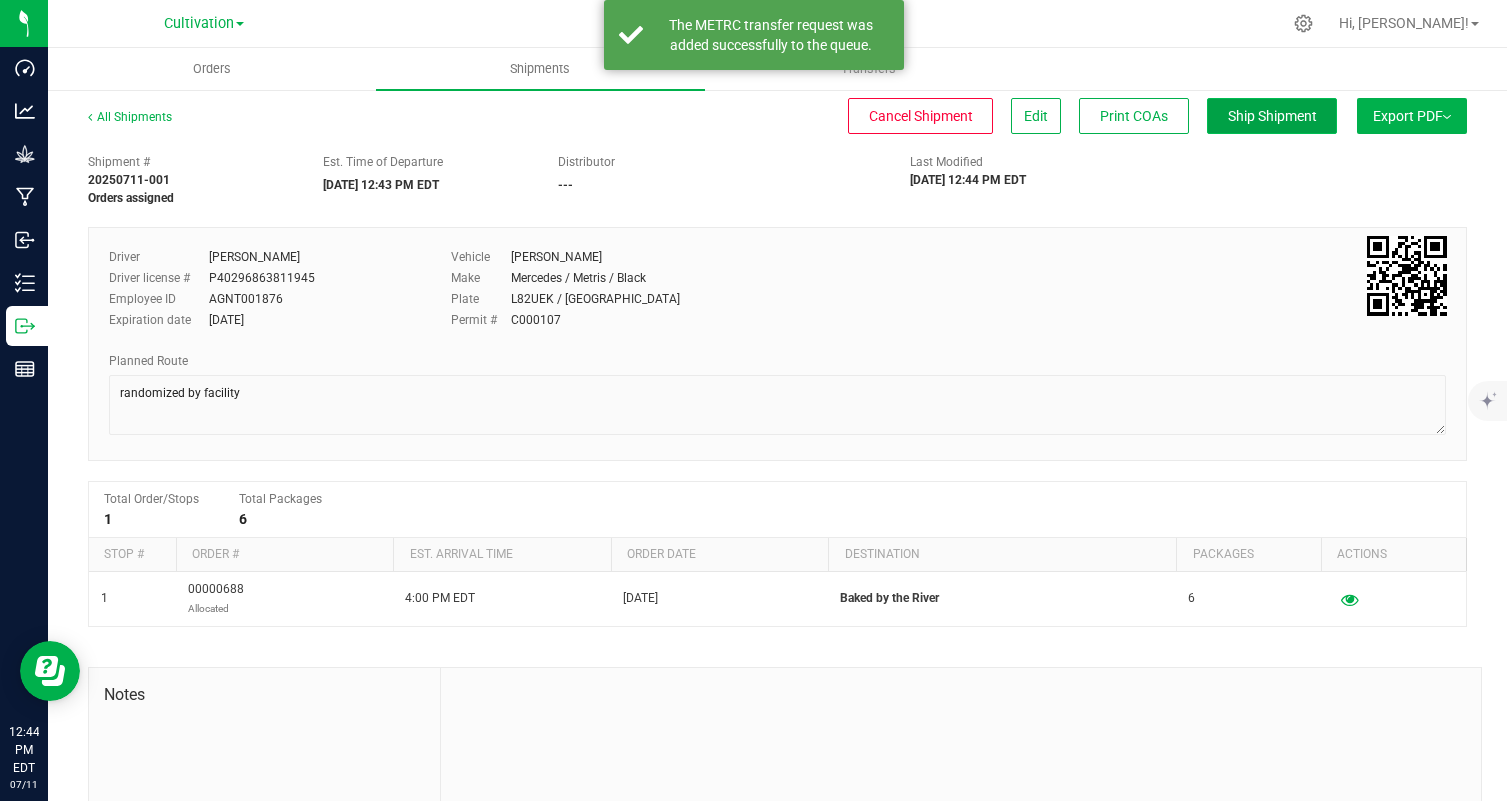 click on "Ship Shipment" at bounding box center (1272, 116) 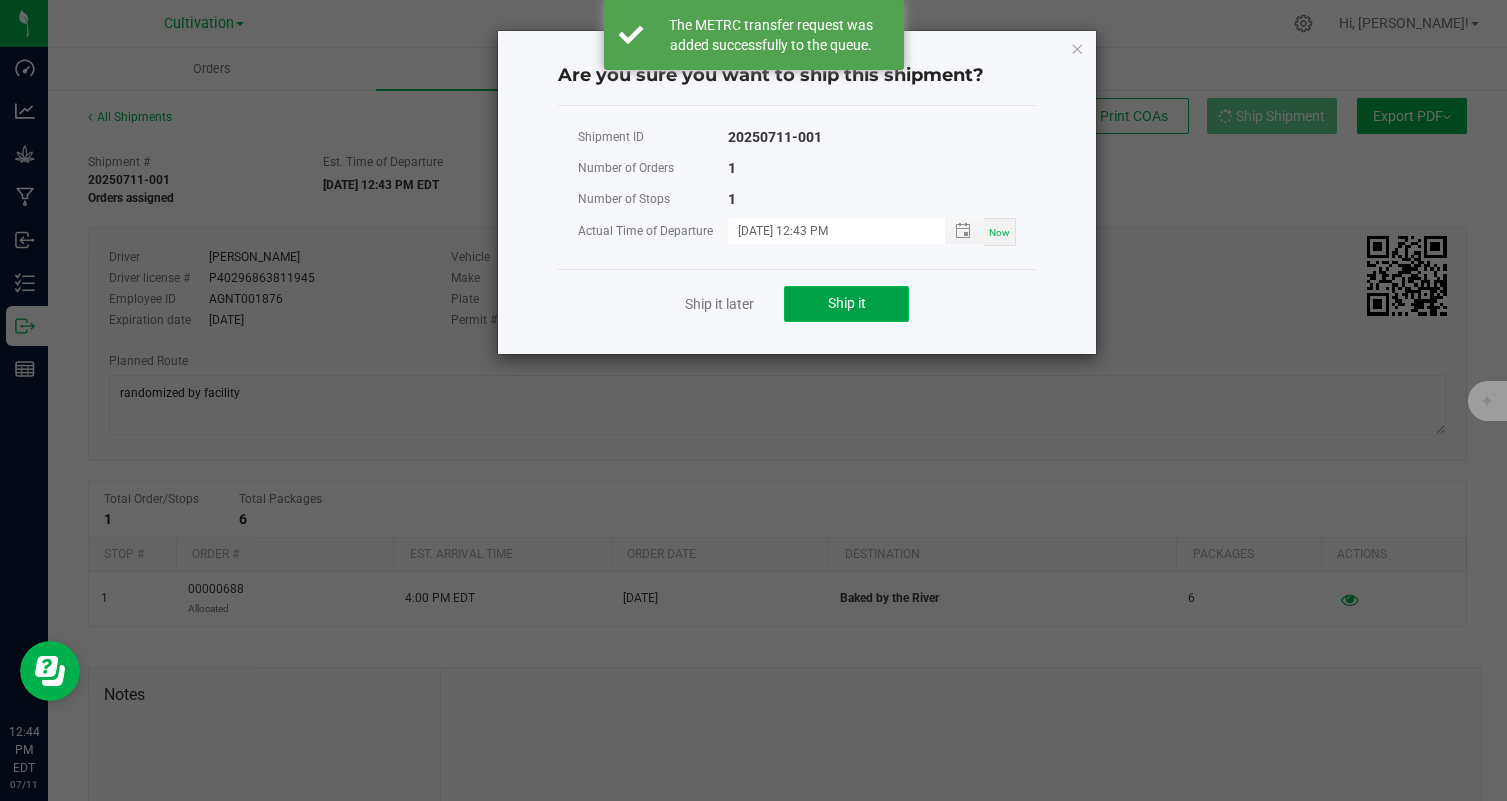 click on "Ship it" 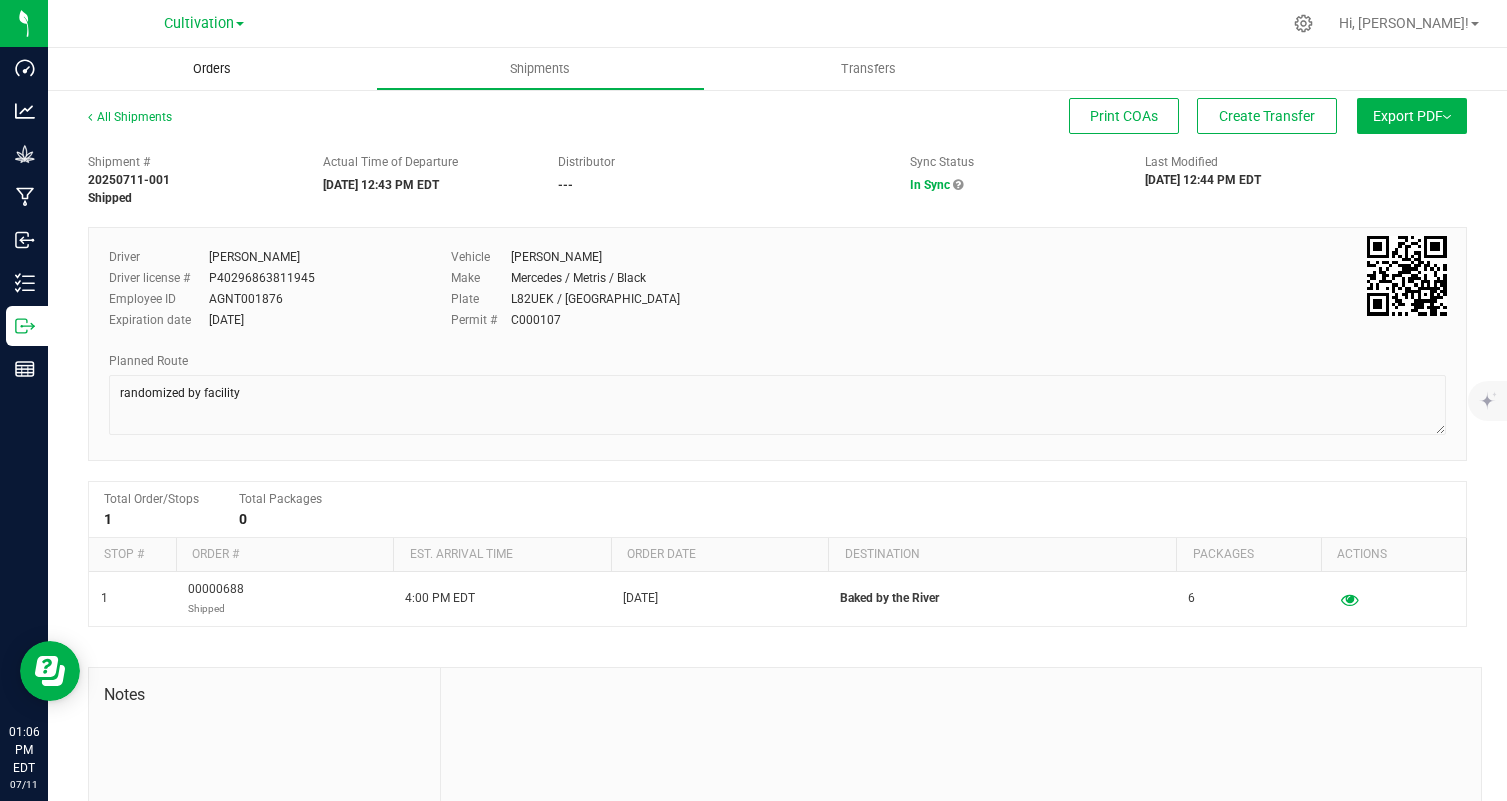 click on "Orders" at bounding box center (212, 69) 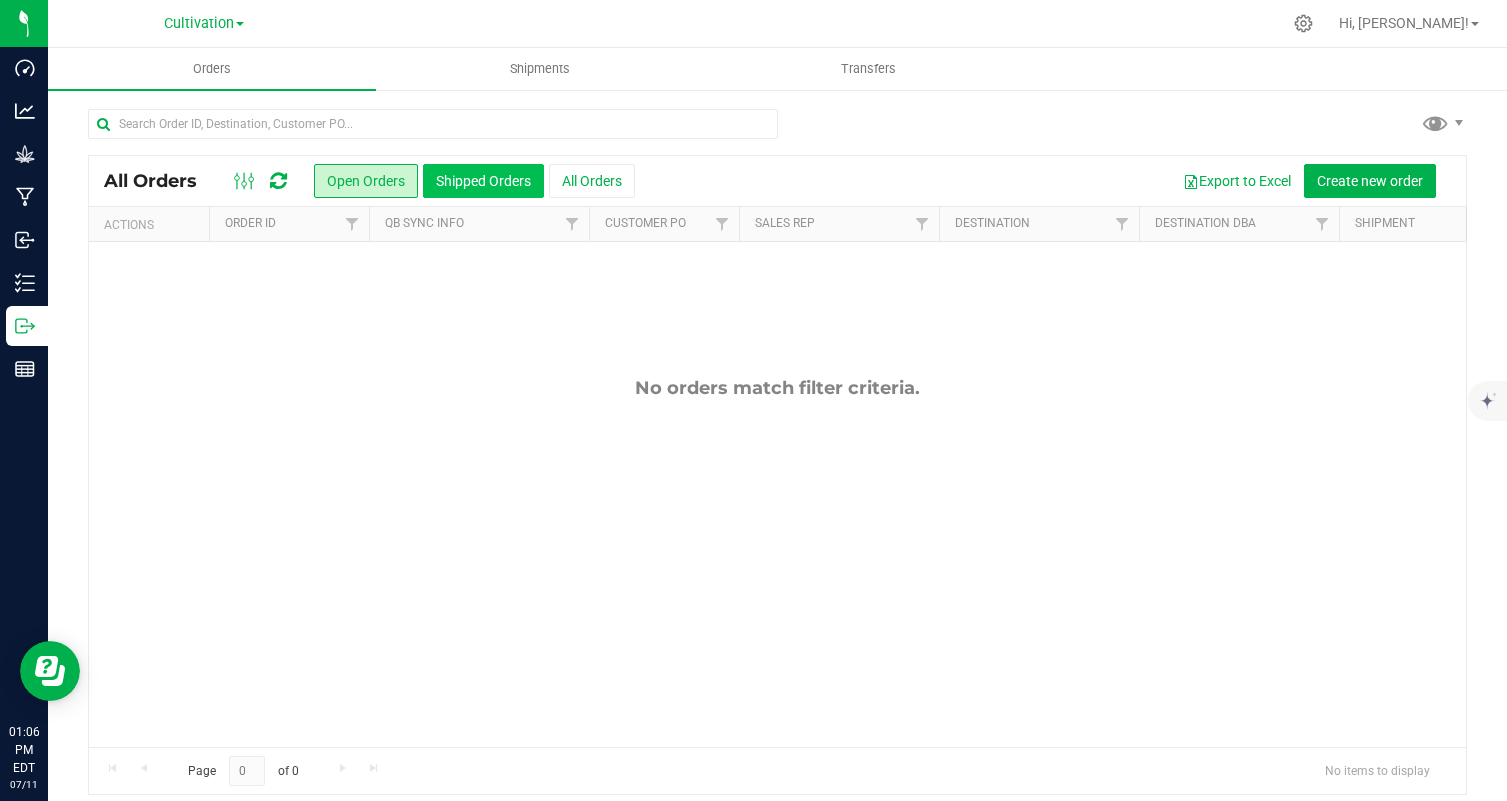 click on "Shipped Orders" at bounding box center (483, 181) 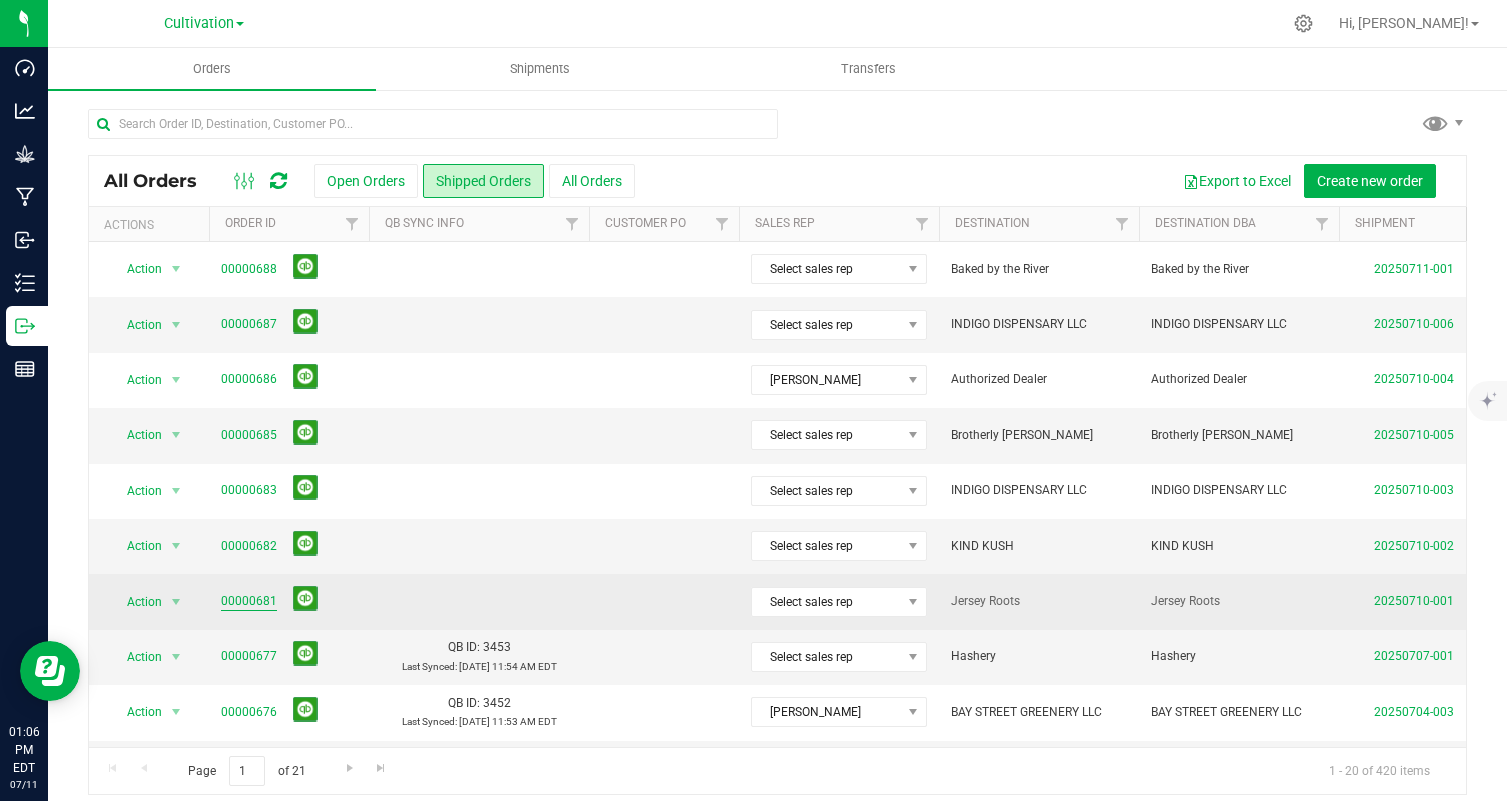click on "00000681" at bounding box center [249, 601] 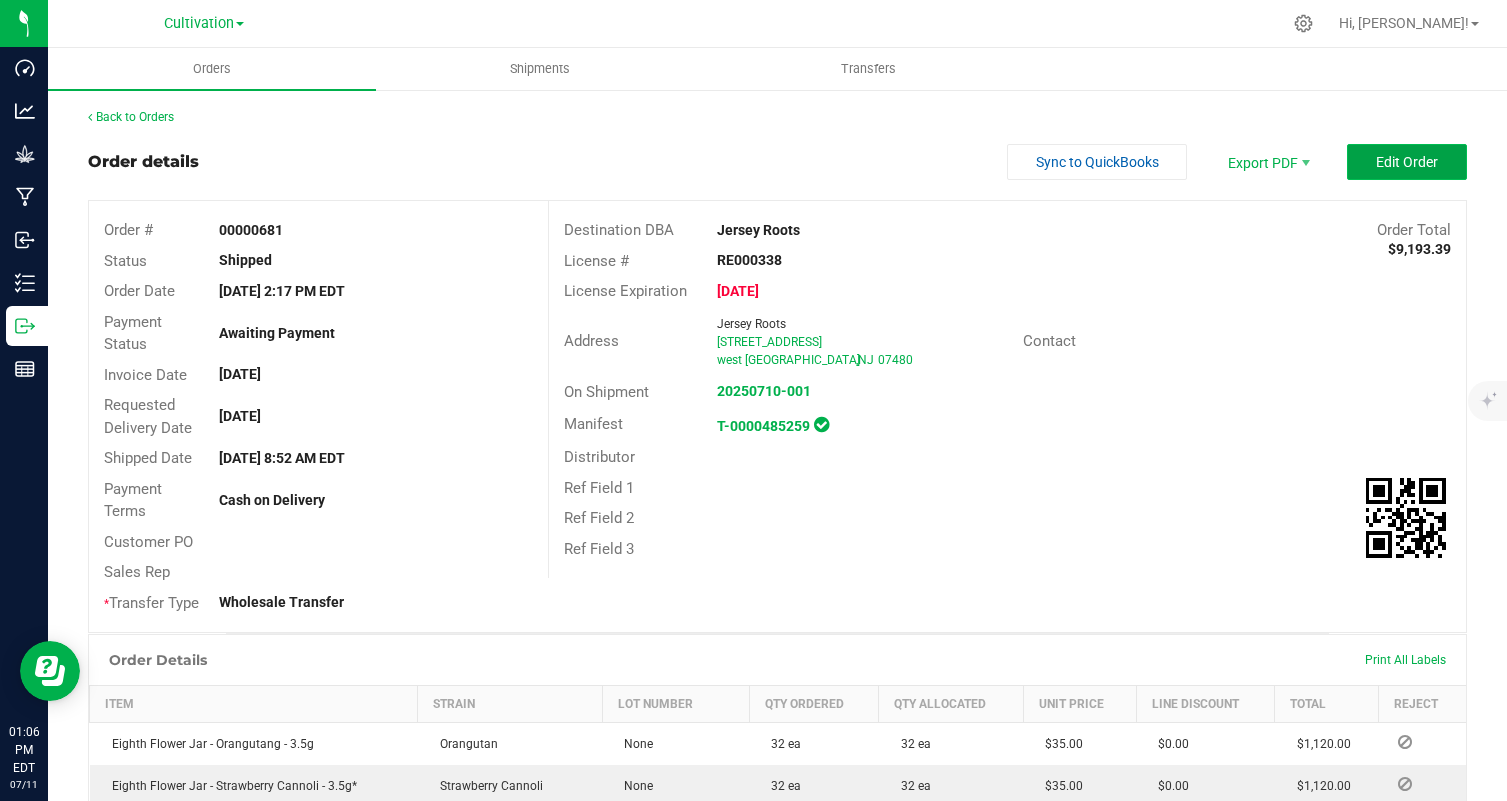 click on "Edit Order" at bounding box center (1407, 162) 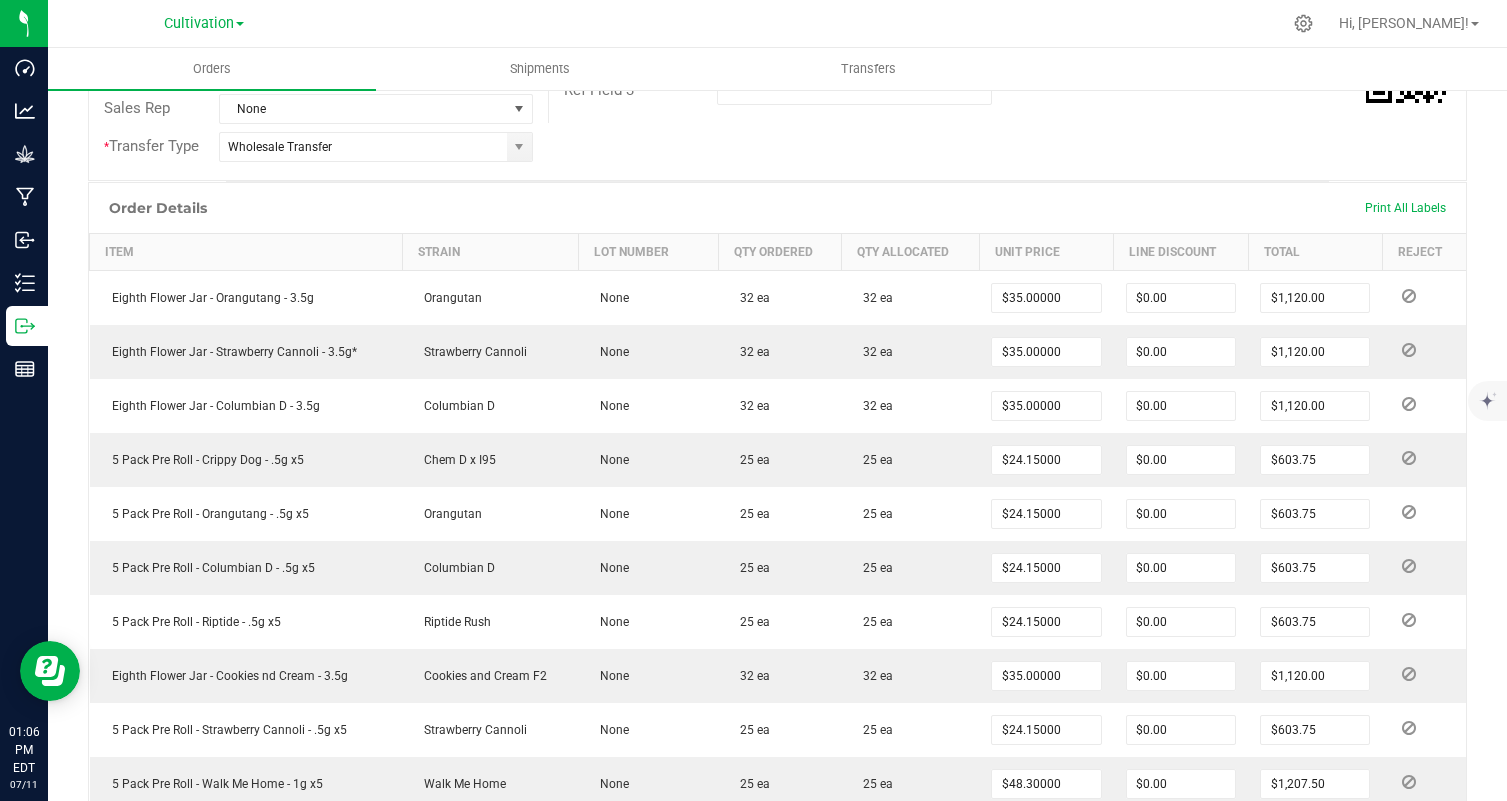 scroll, scrollTop: 491, scrollLeft: 0, axis: vertical 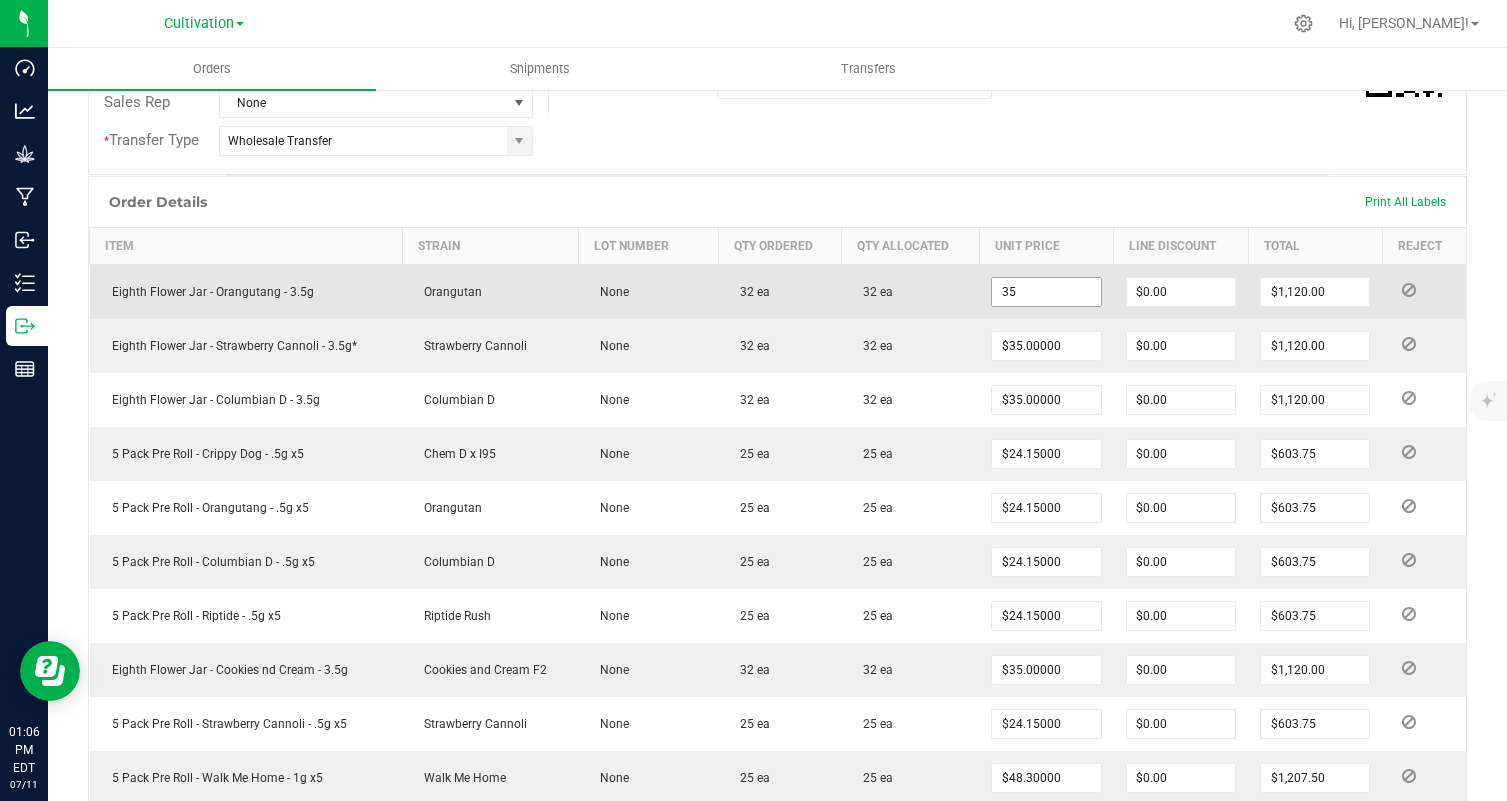 click on "35" at bounding box center (1046, 292) 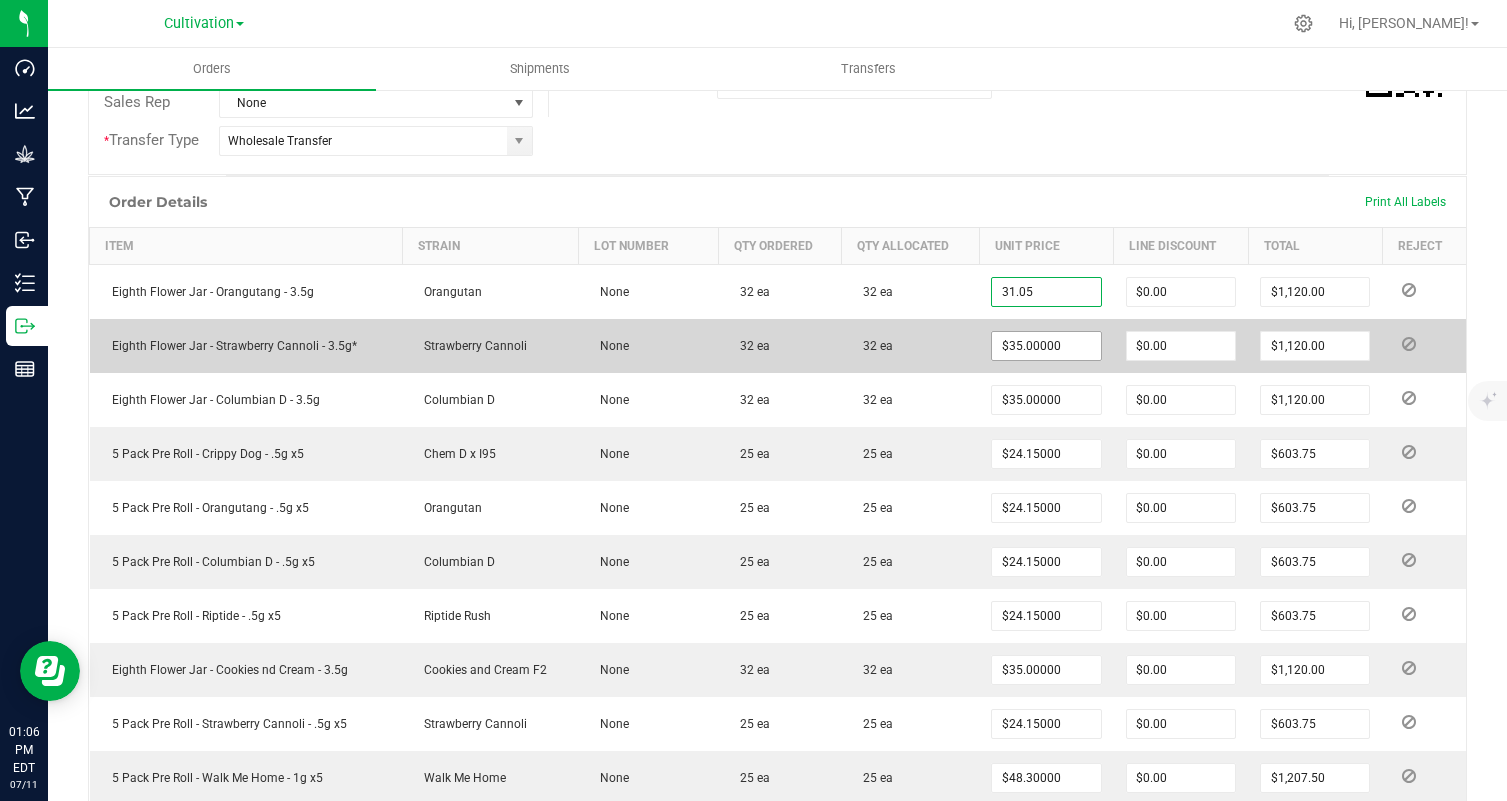 type on "$31.05000" 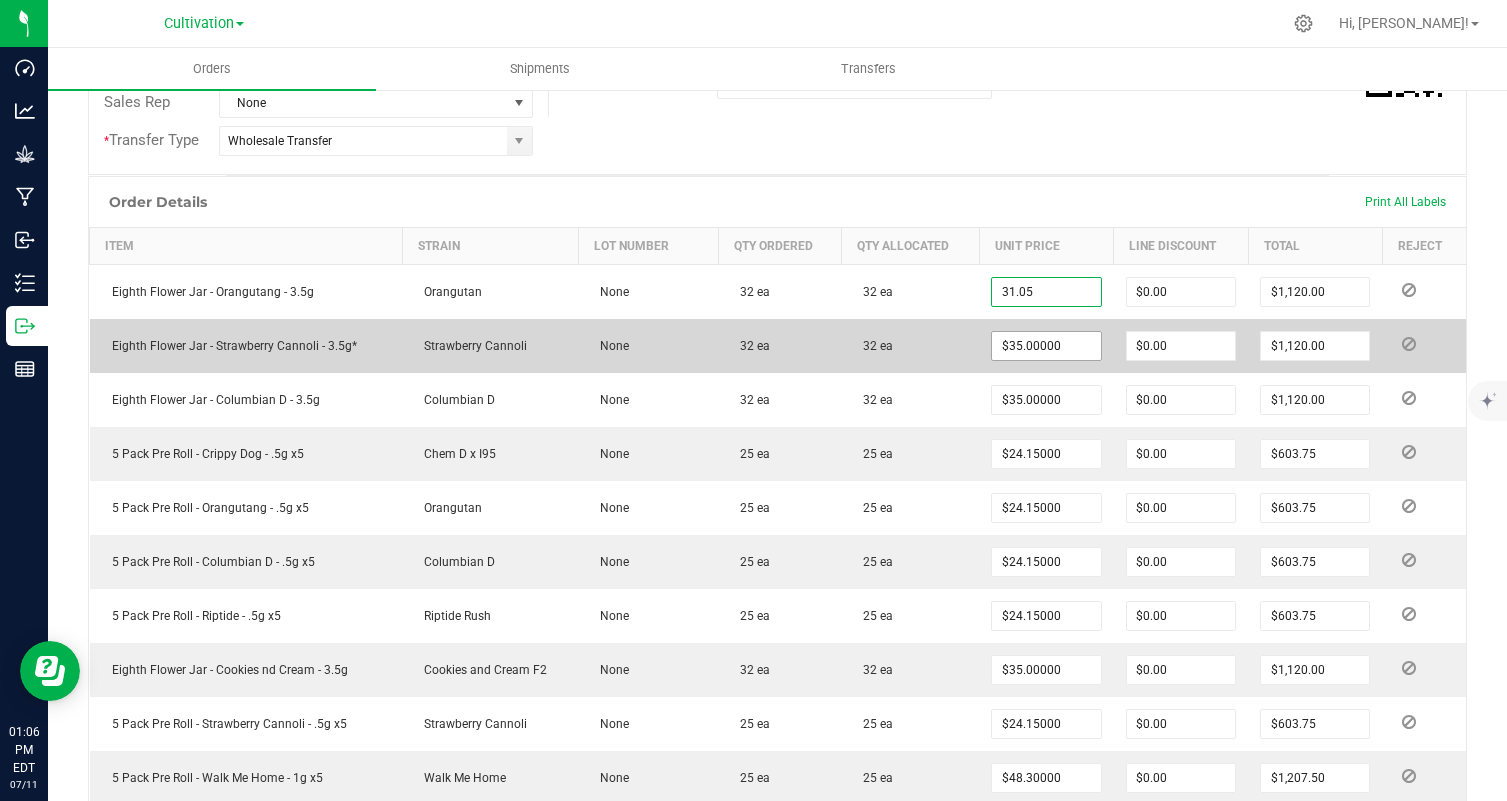 type on "$993.60" 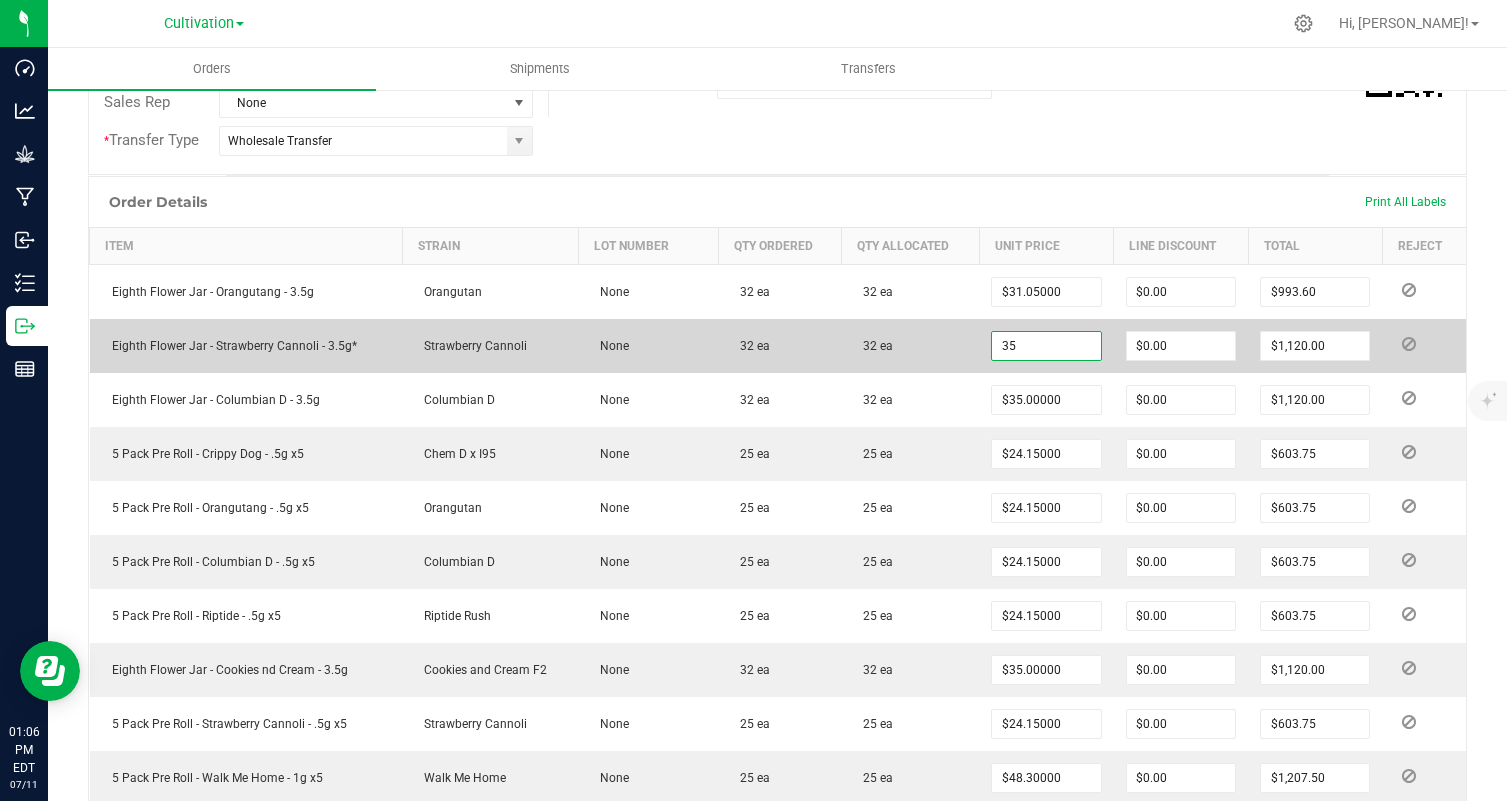 click on "35" at bounding box center [1046, 346] 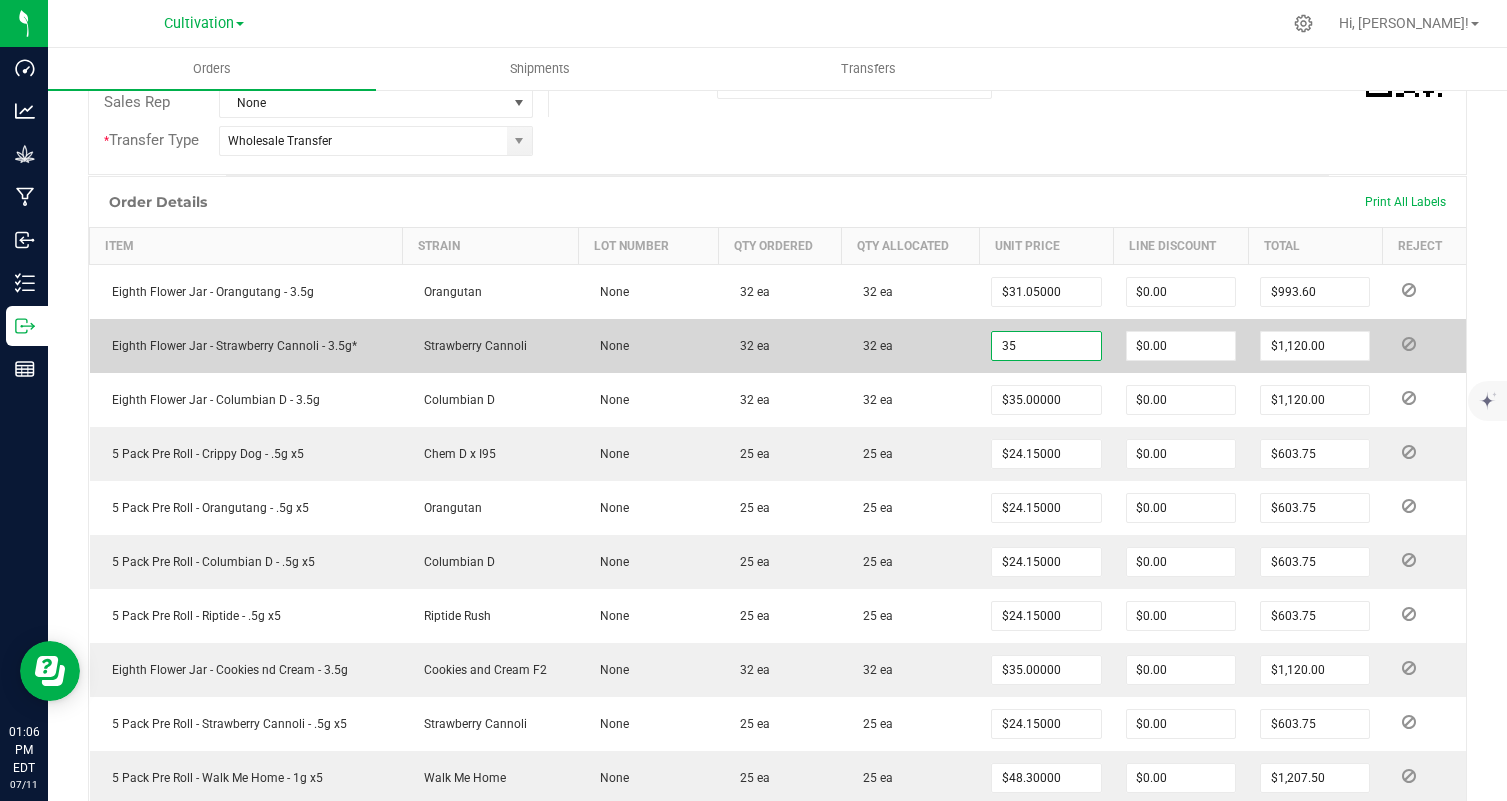 paste on "1.0" 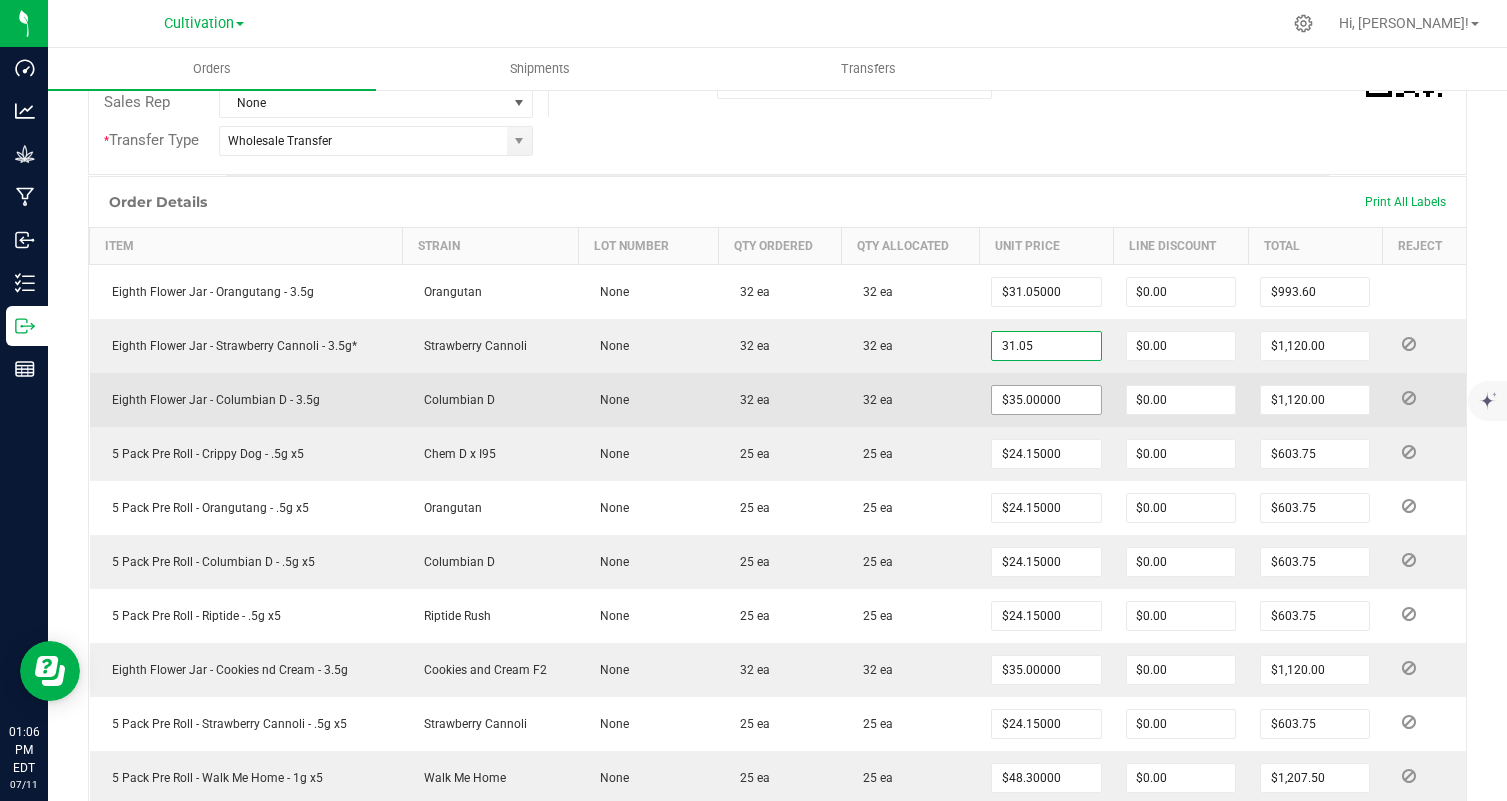 type on "$31.05000" 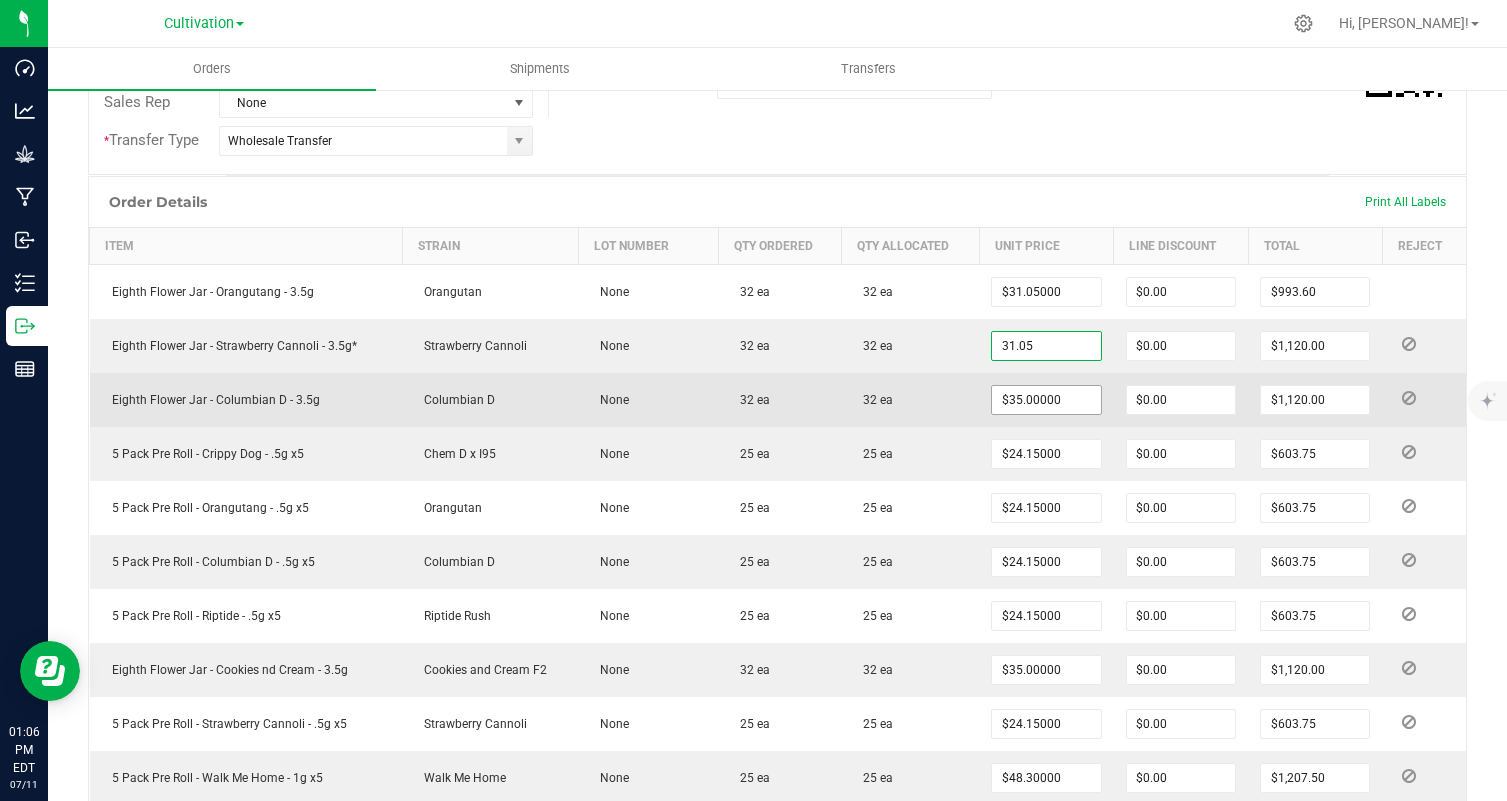 type on "$993.60" 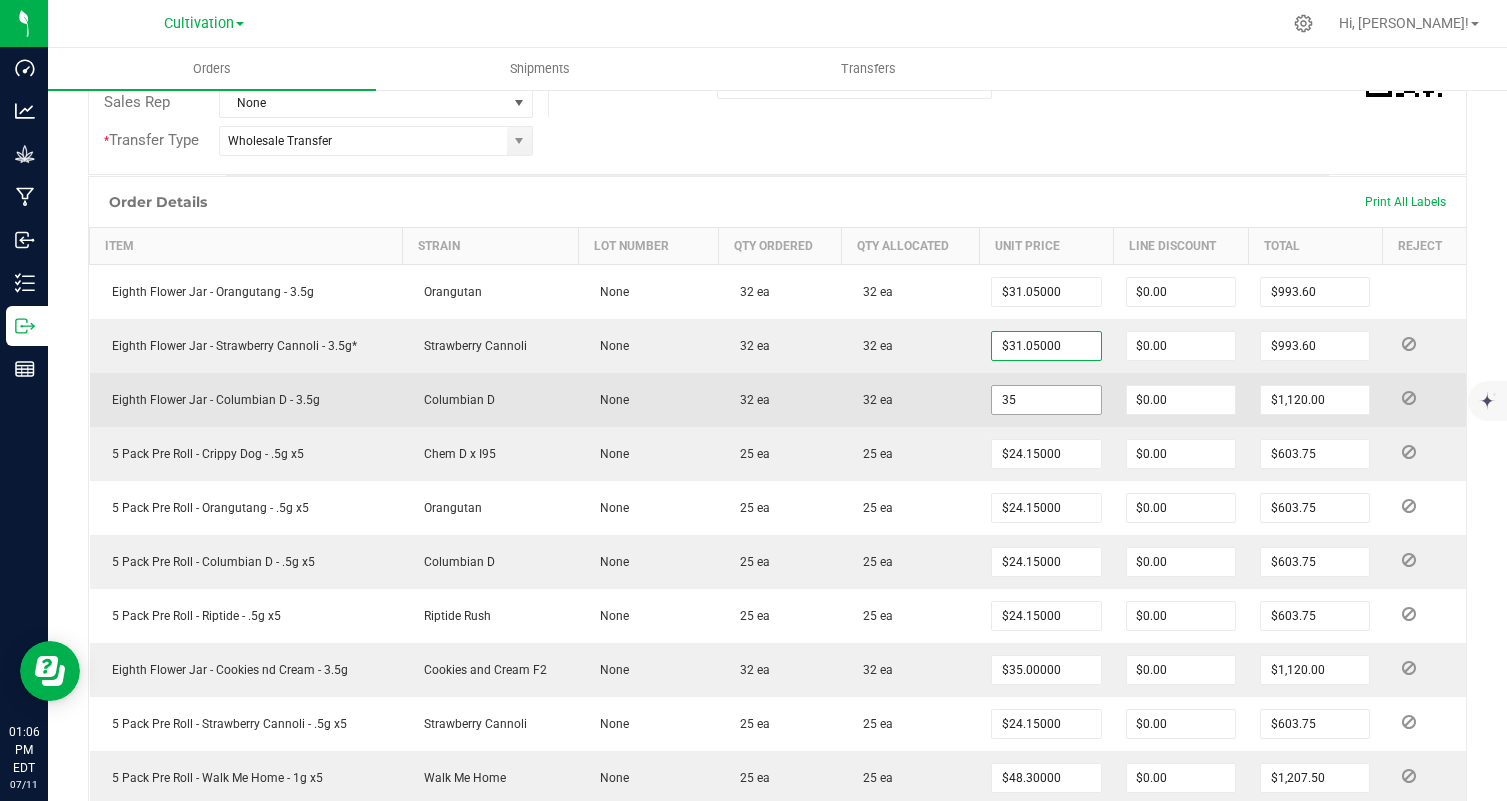 click on "35" at bounding box center (1046, 400) 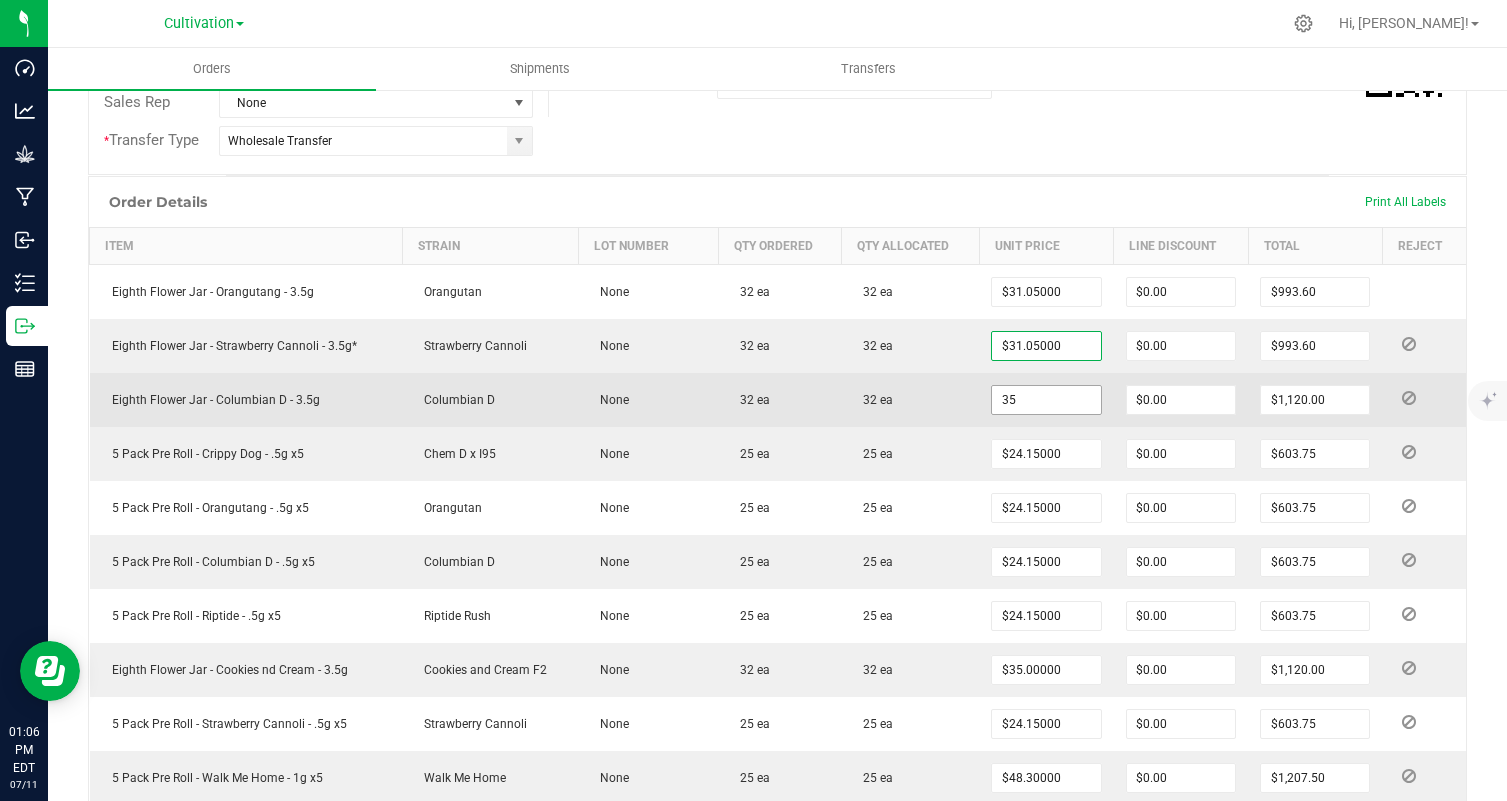 paste on "1.0" 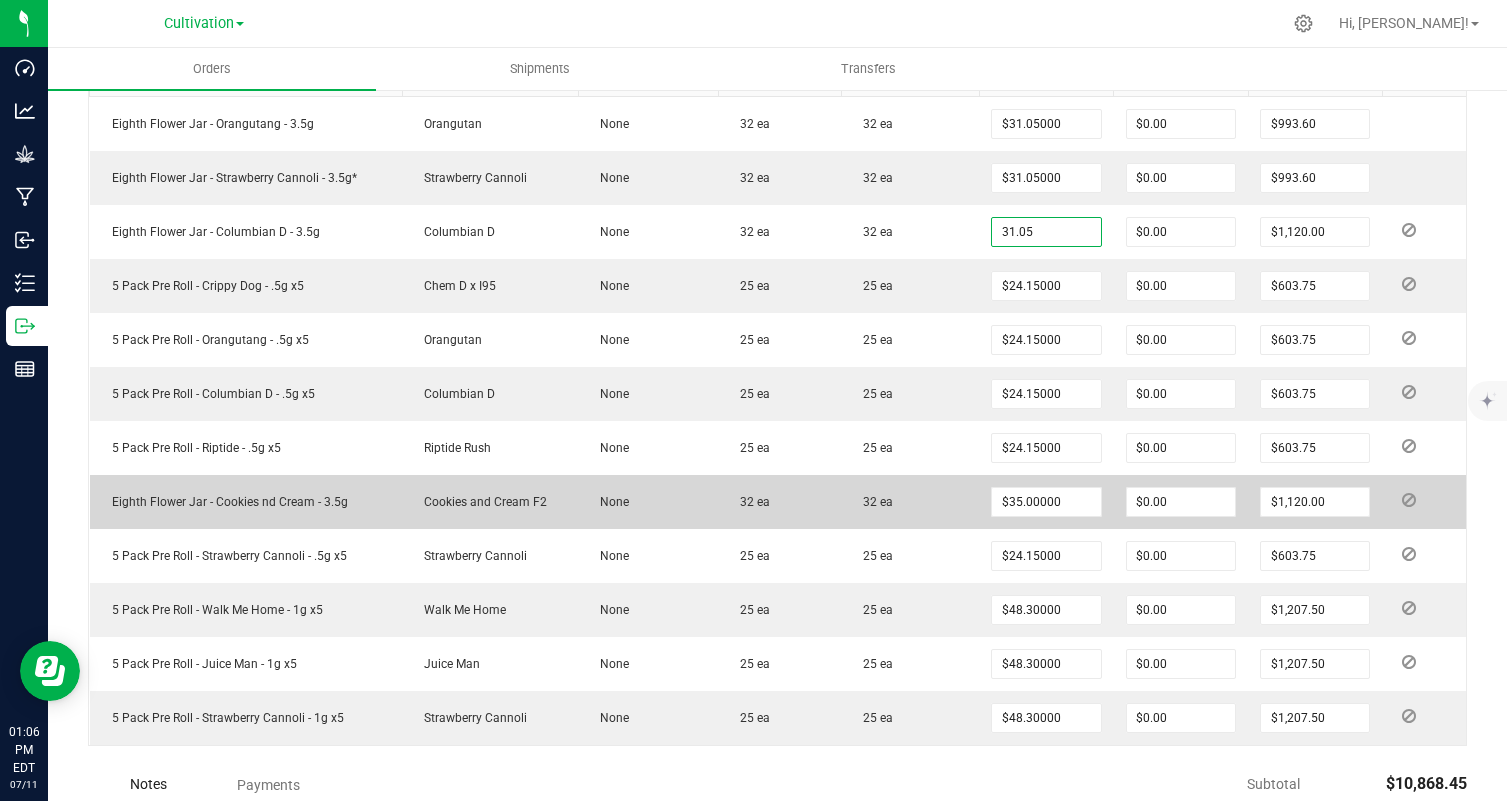 scroll, scrollTop: 664, scrollLeft: 0, axis: vertical 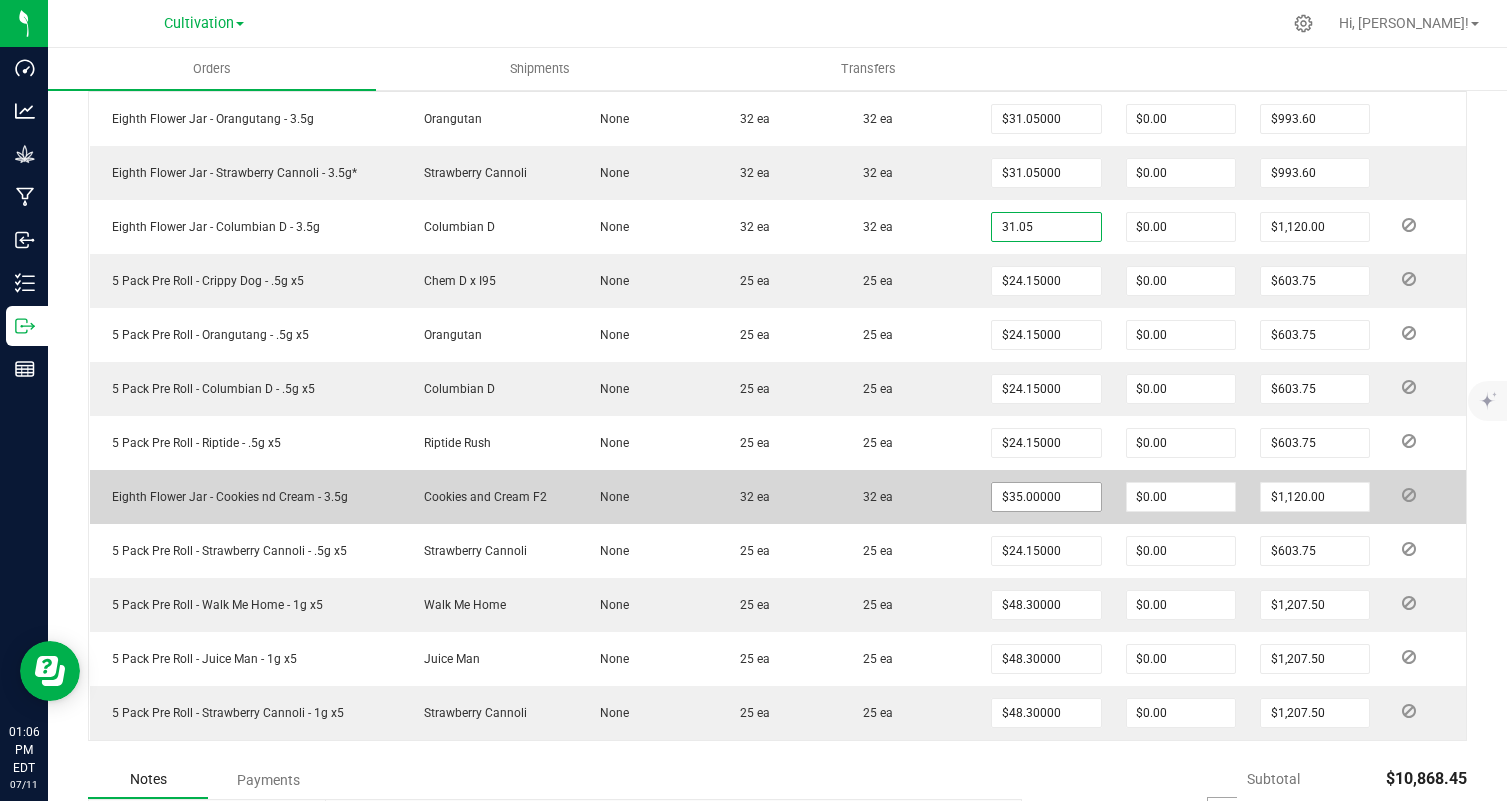 type on "$31.05000" 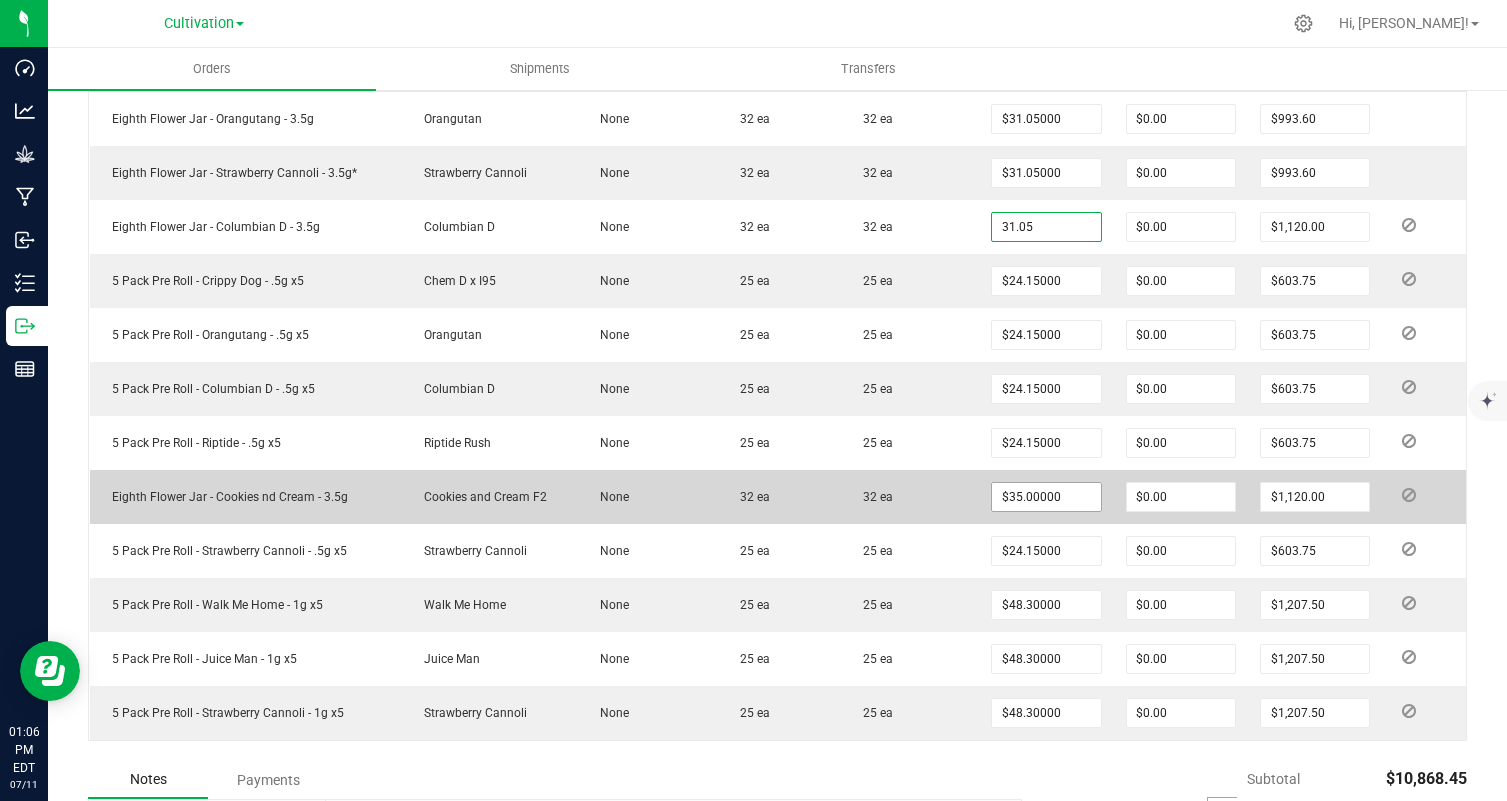 type on "$993.60" 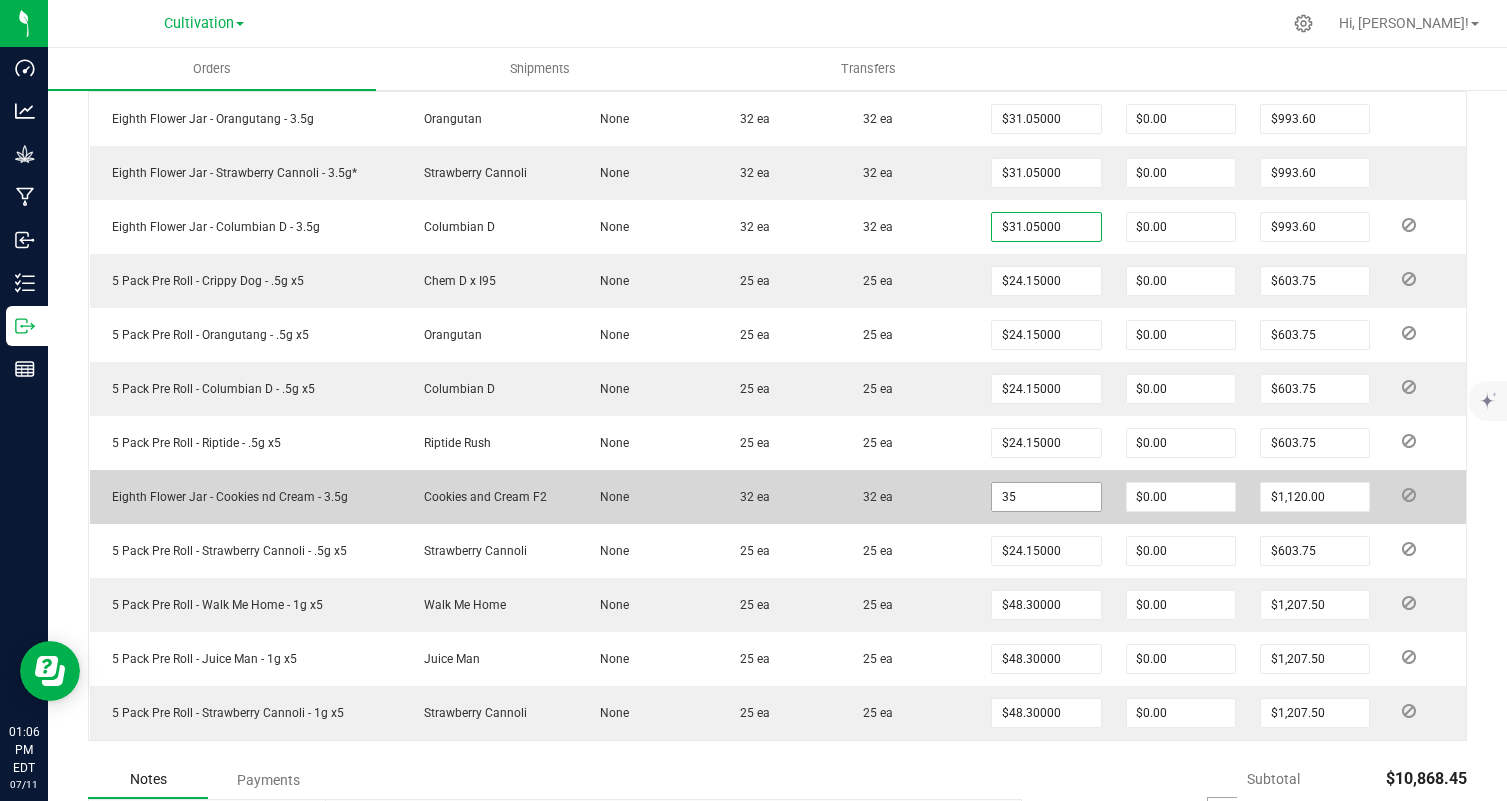 click on "35" at bounding box center [1046, 497] 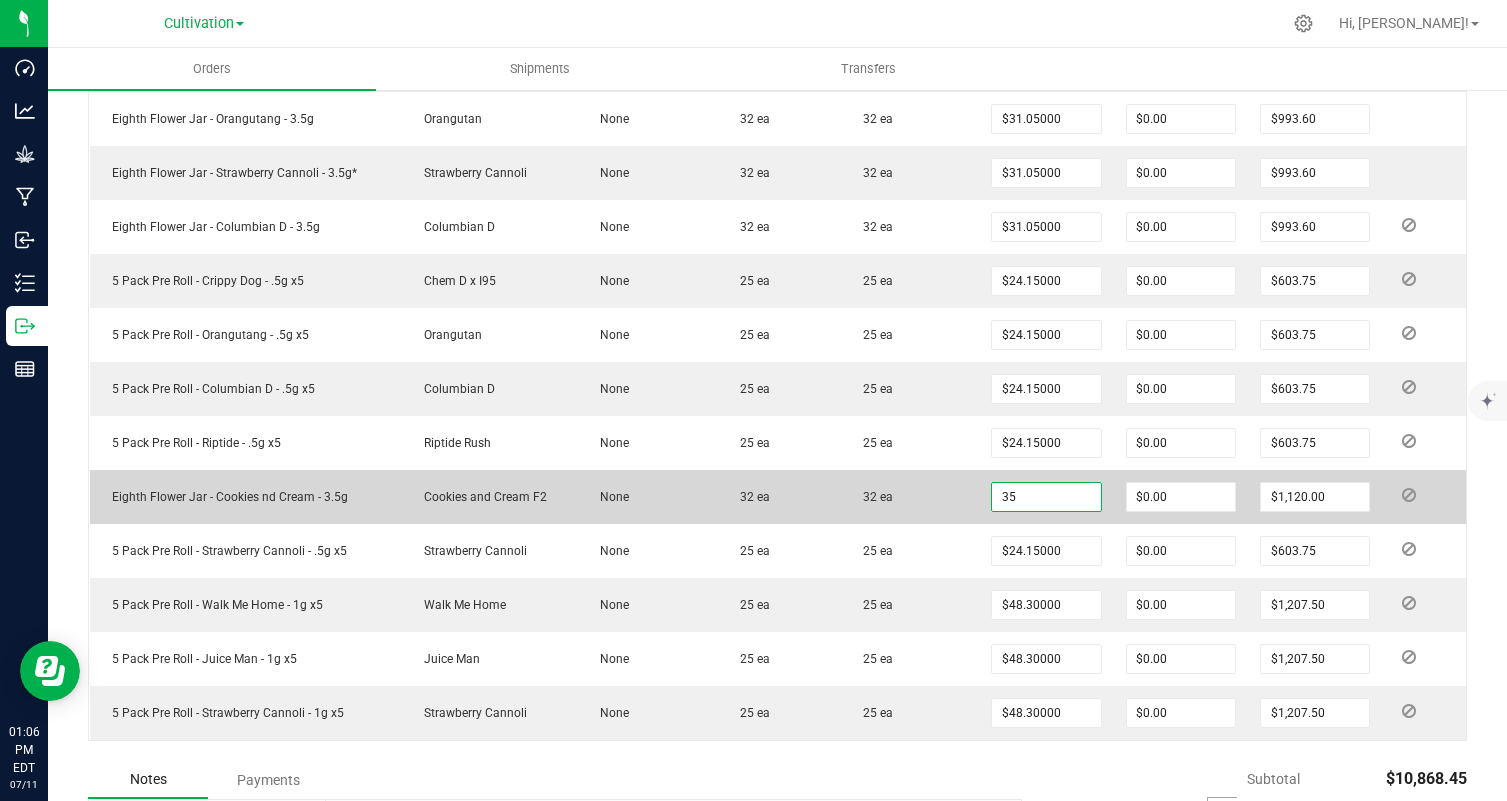 paste on "1.0" 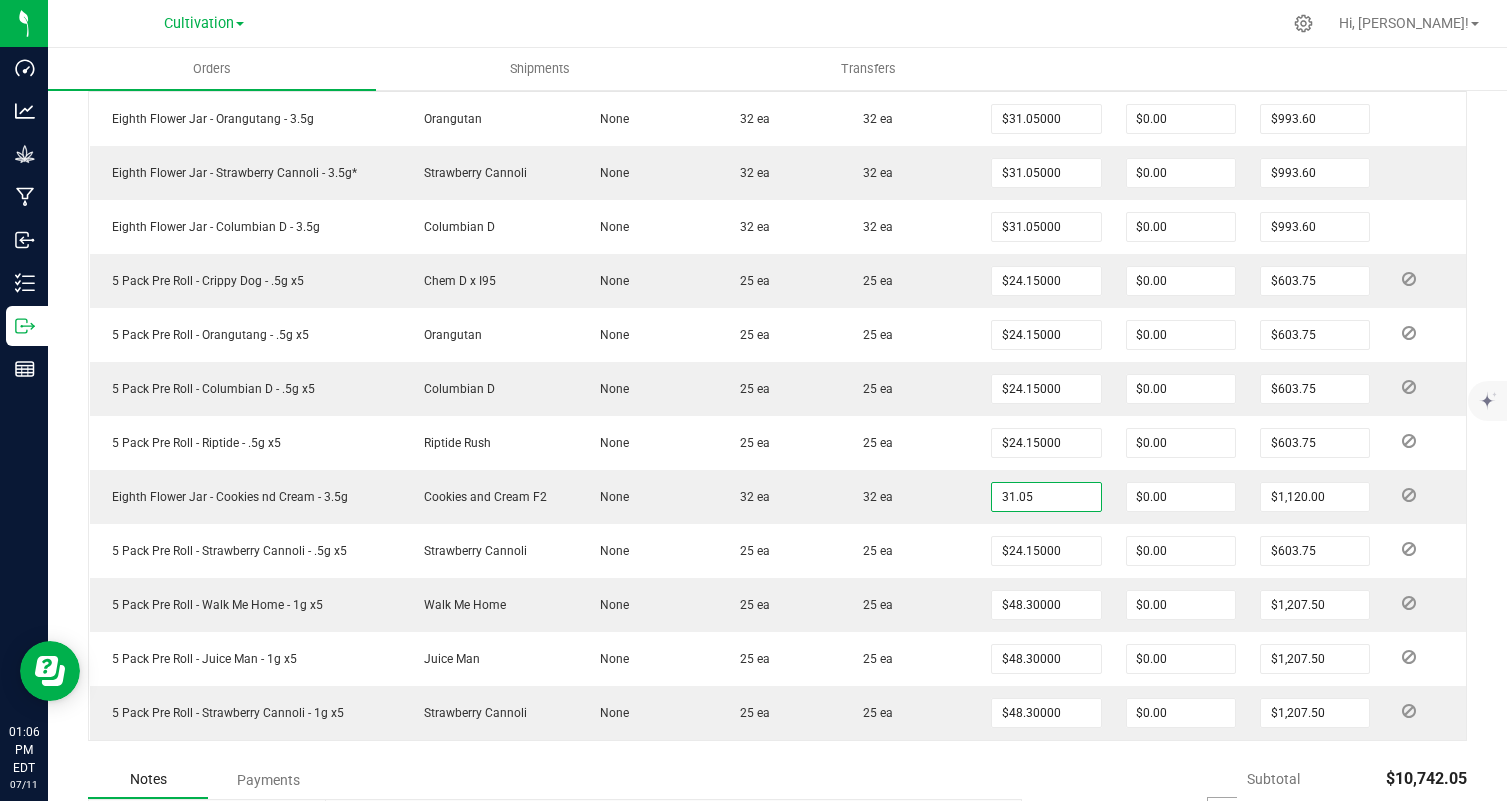 type on "$31.05000" 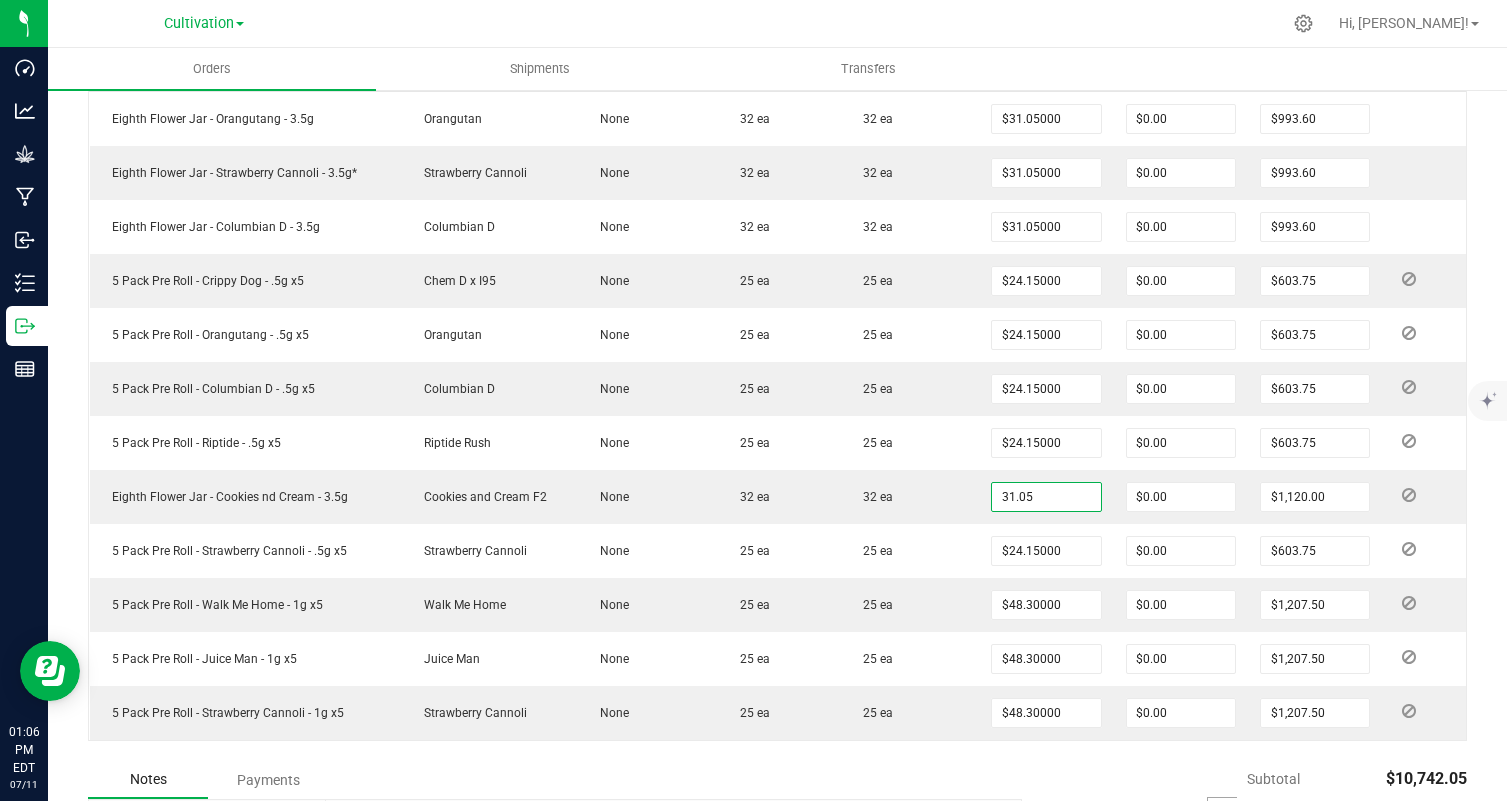 type on "$993.60" 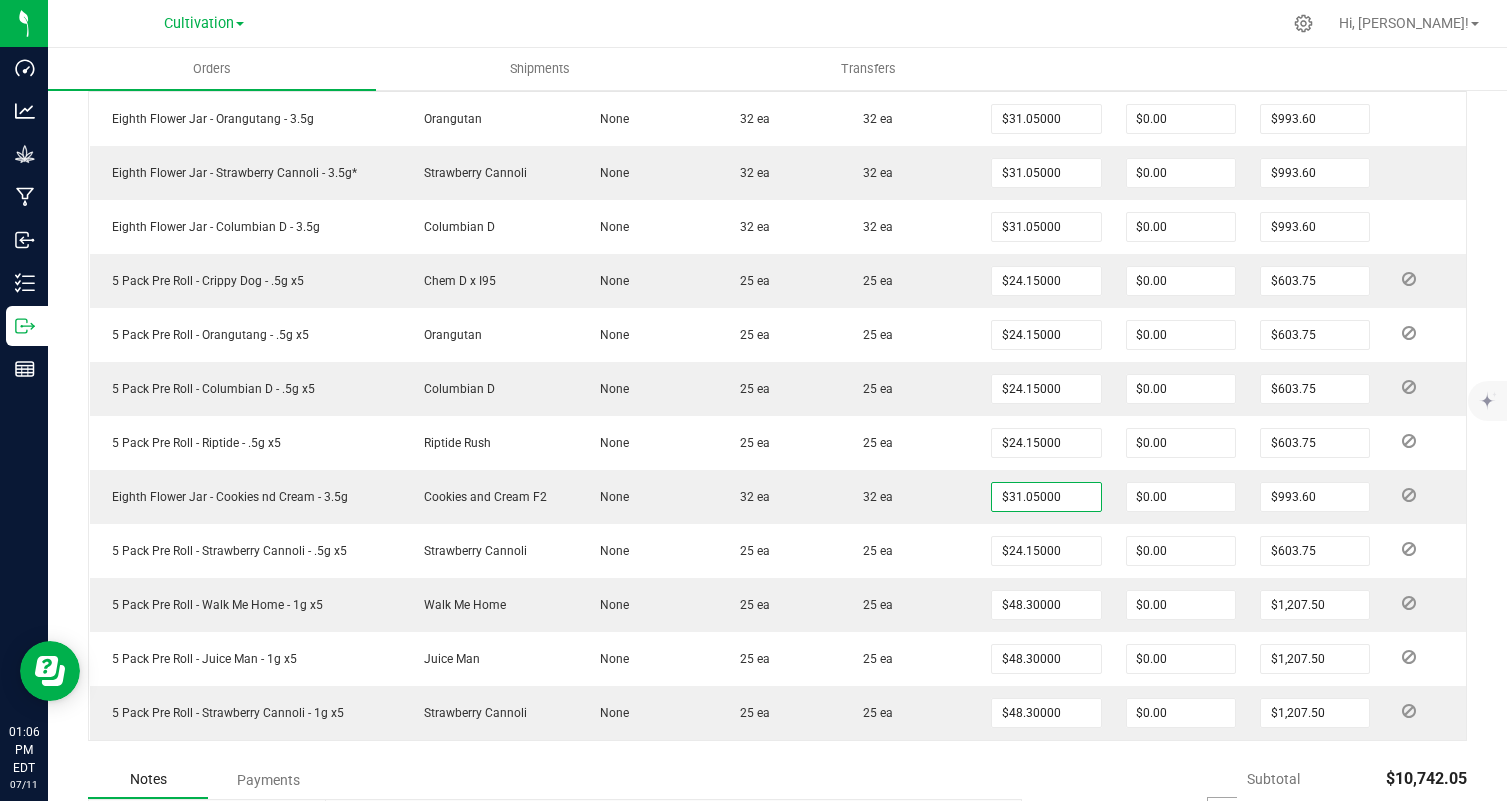 click on "Notes
Payments" at bounding box center (547, 780) 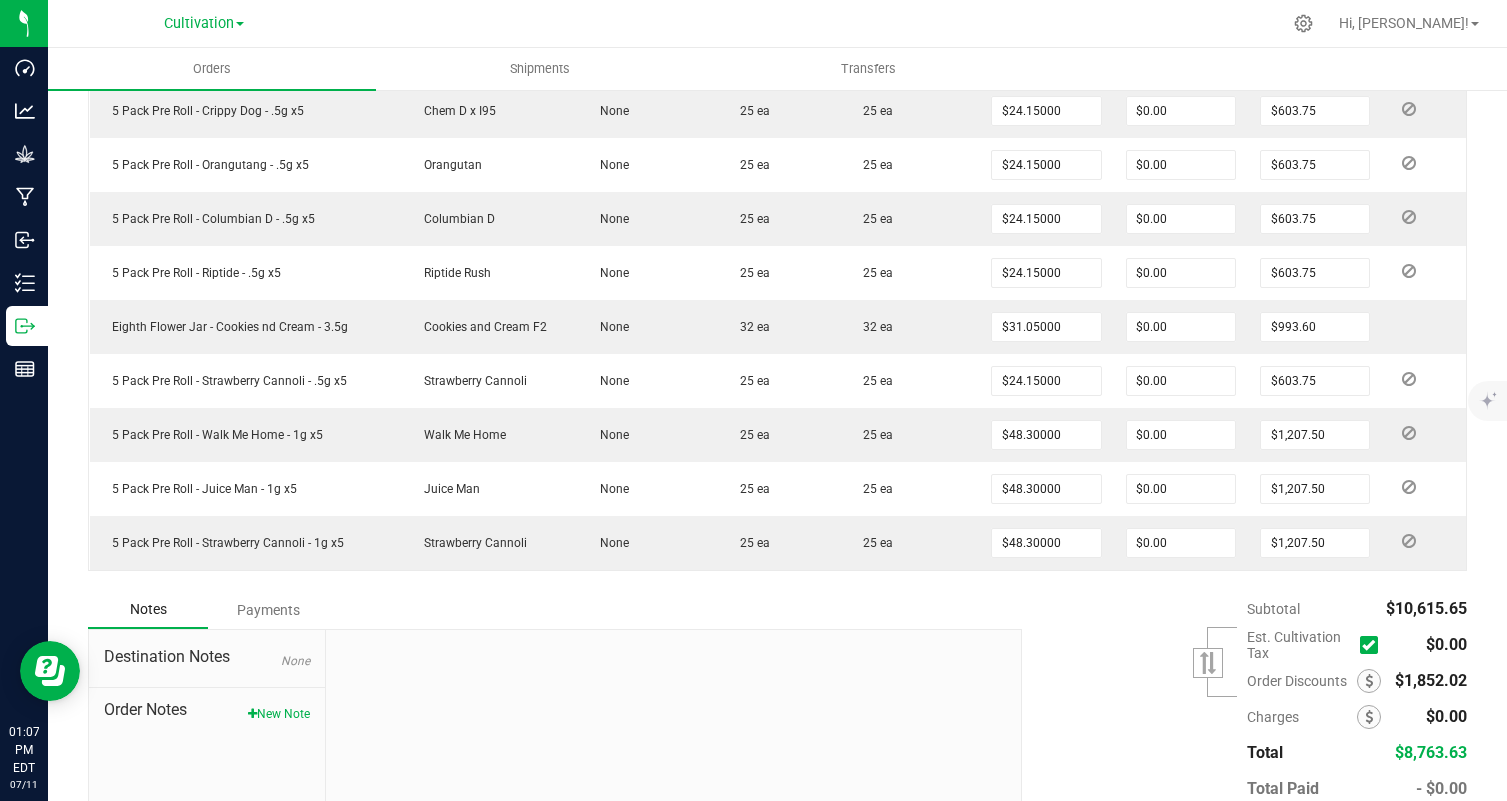 scroll, scrollTop: 0, scrollLeft: 0, axis: both 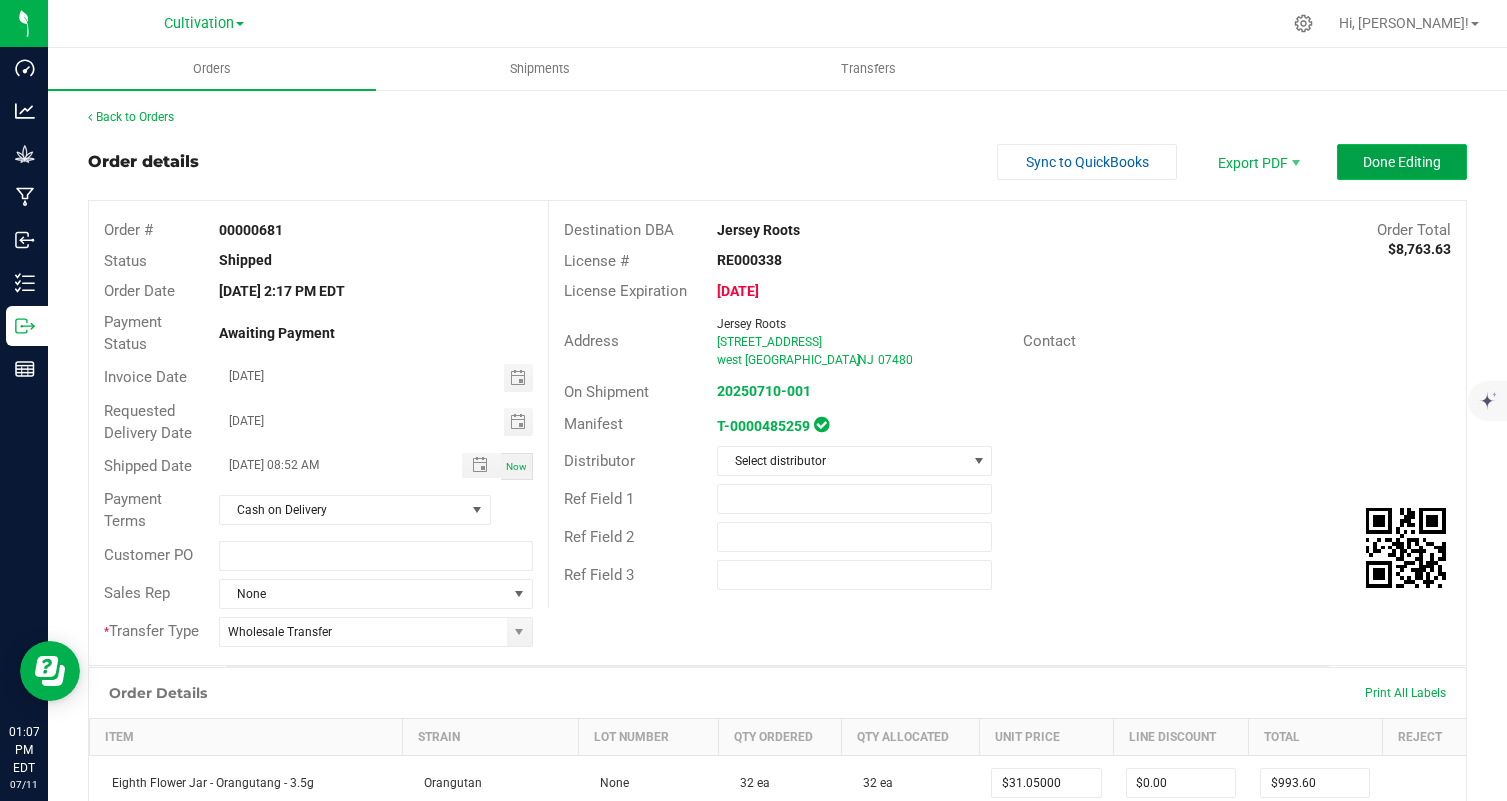 click on "Done Editing" at bounding box center (1402, 162) 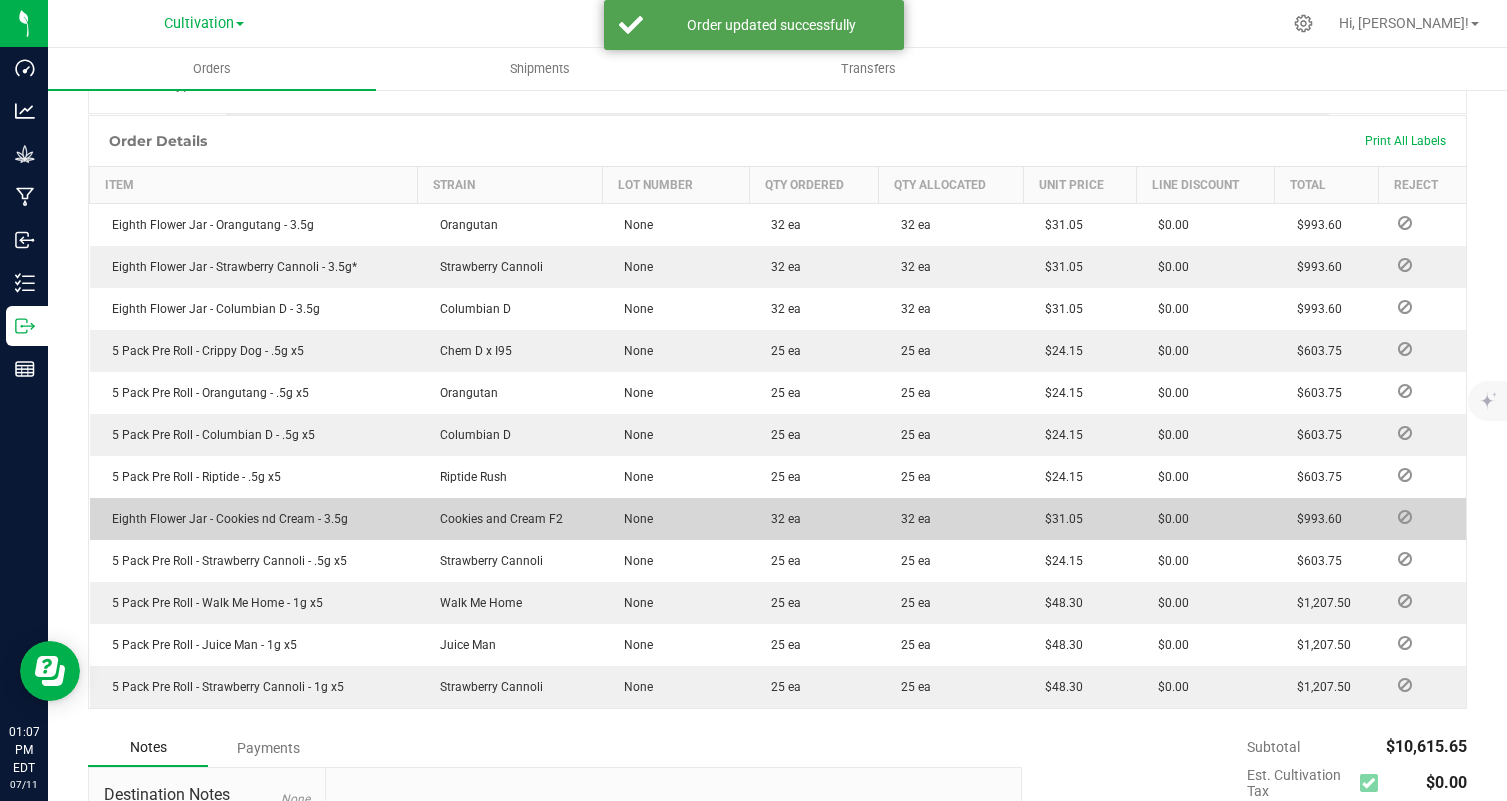 scroll, scrollTop: 0, scrollLeft: 0, axis: both 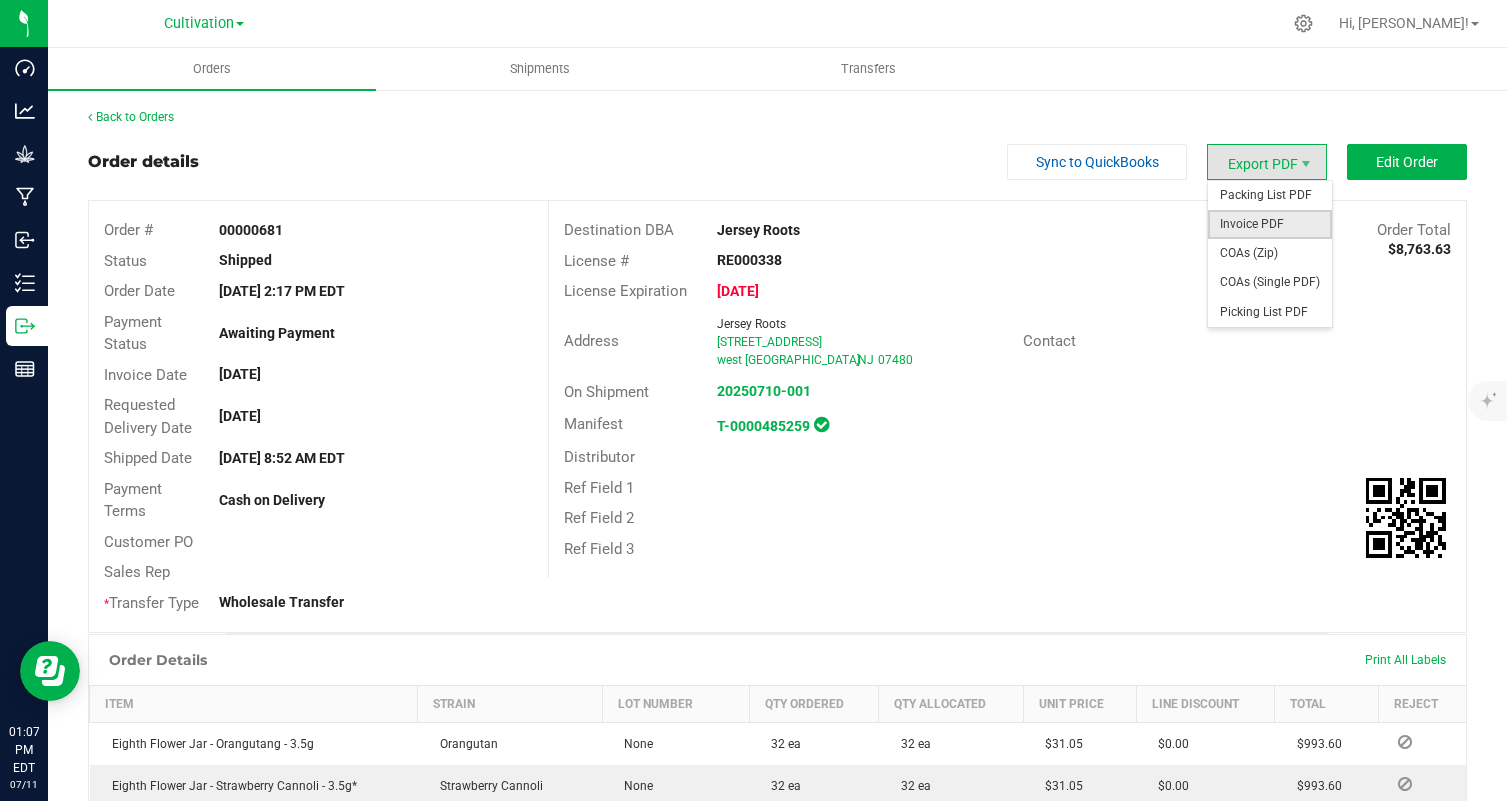click on "Invoice PDF" at bounding box center (1270, 224) 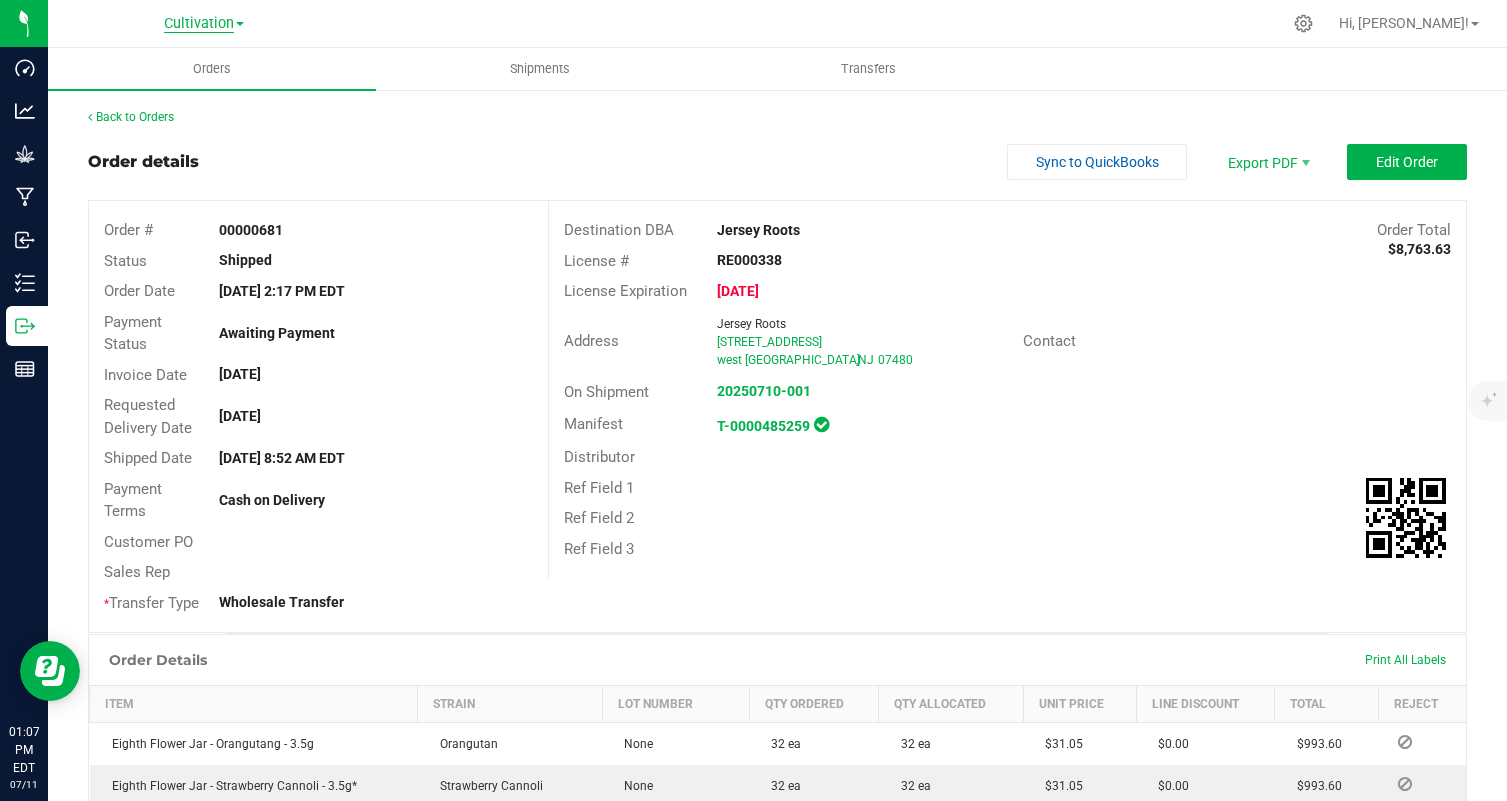 click on "Cultivation" at bounding box center (199, 24) 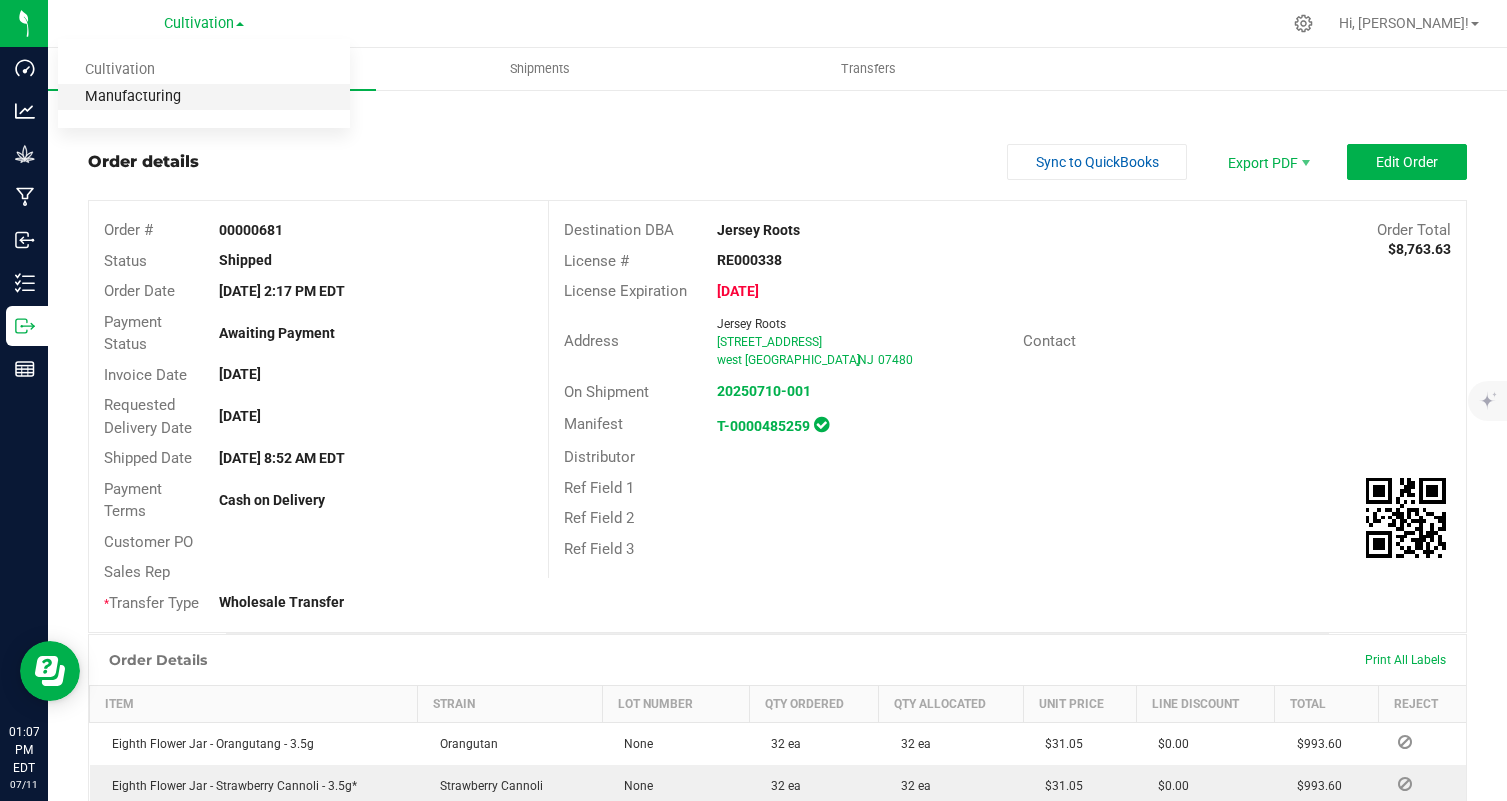 click on "Manufacturing" at bounding box center (204, 97) 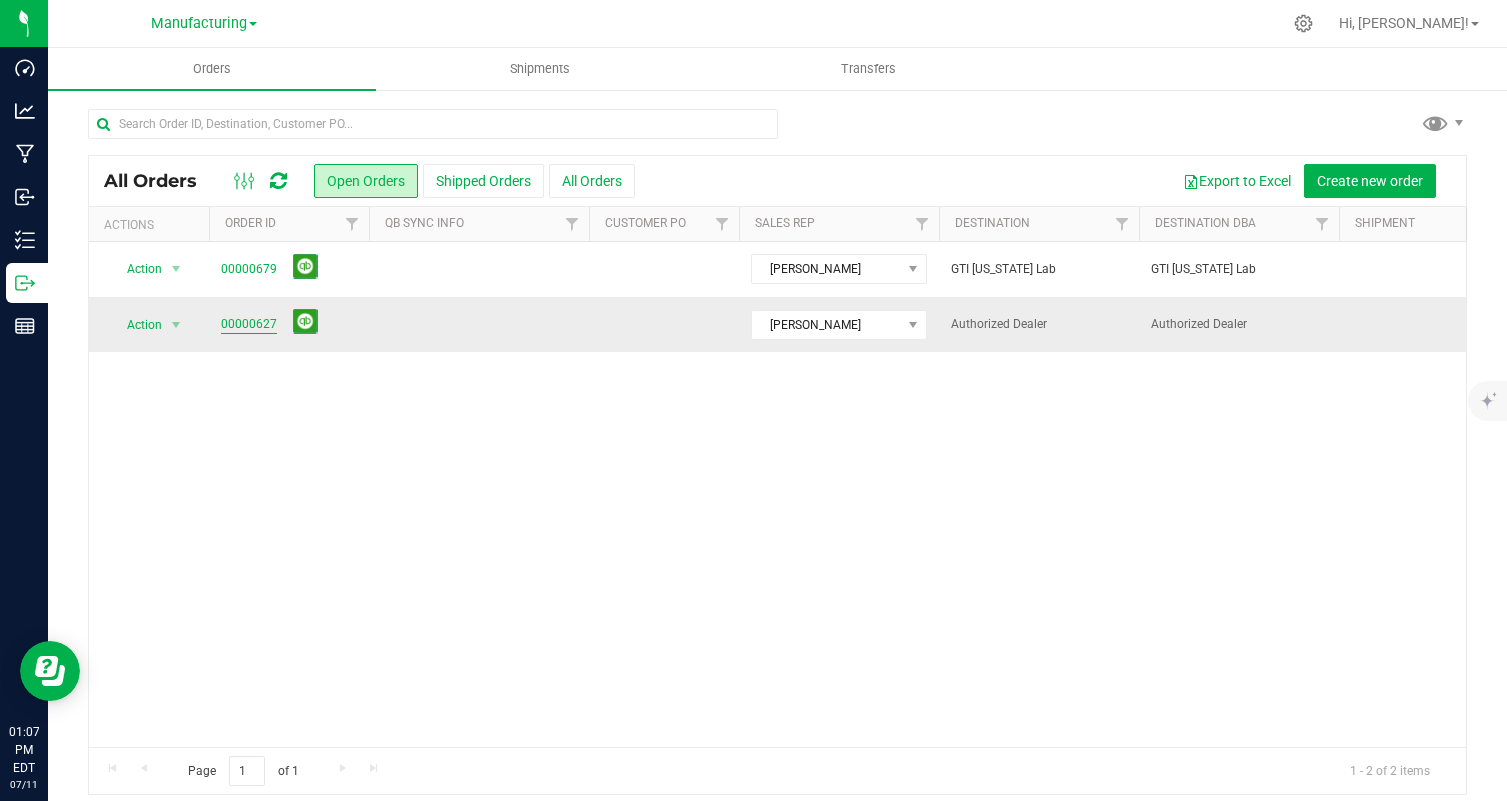 click on "00000627" at bounding box center [249, 324] 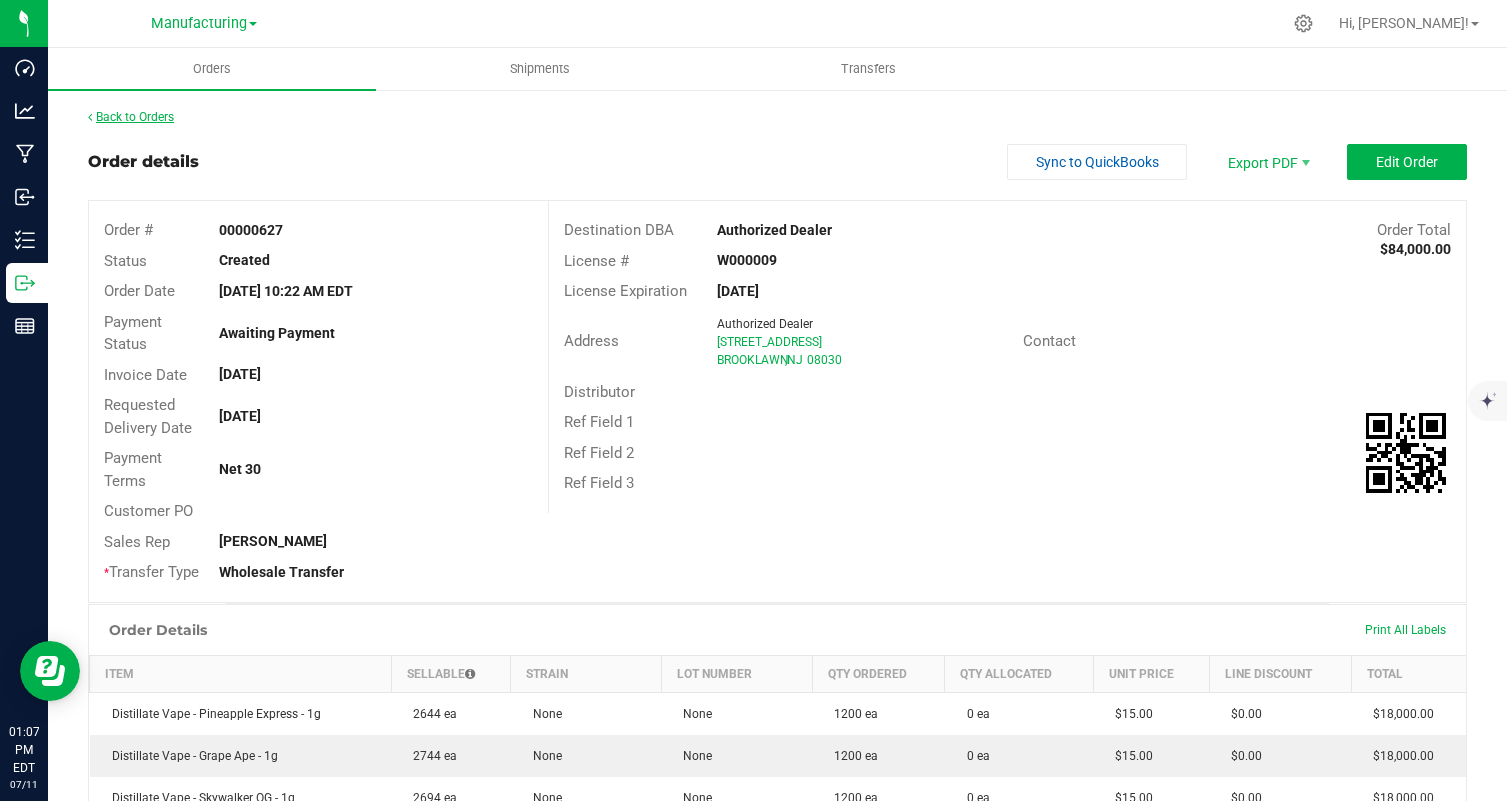 click on "Back to Orders" at bounding box center [131, 117] 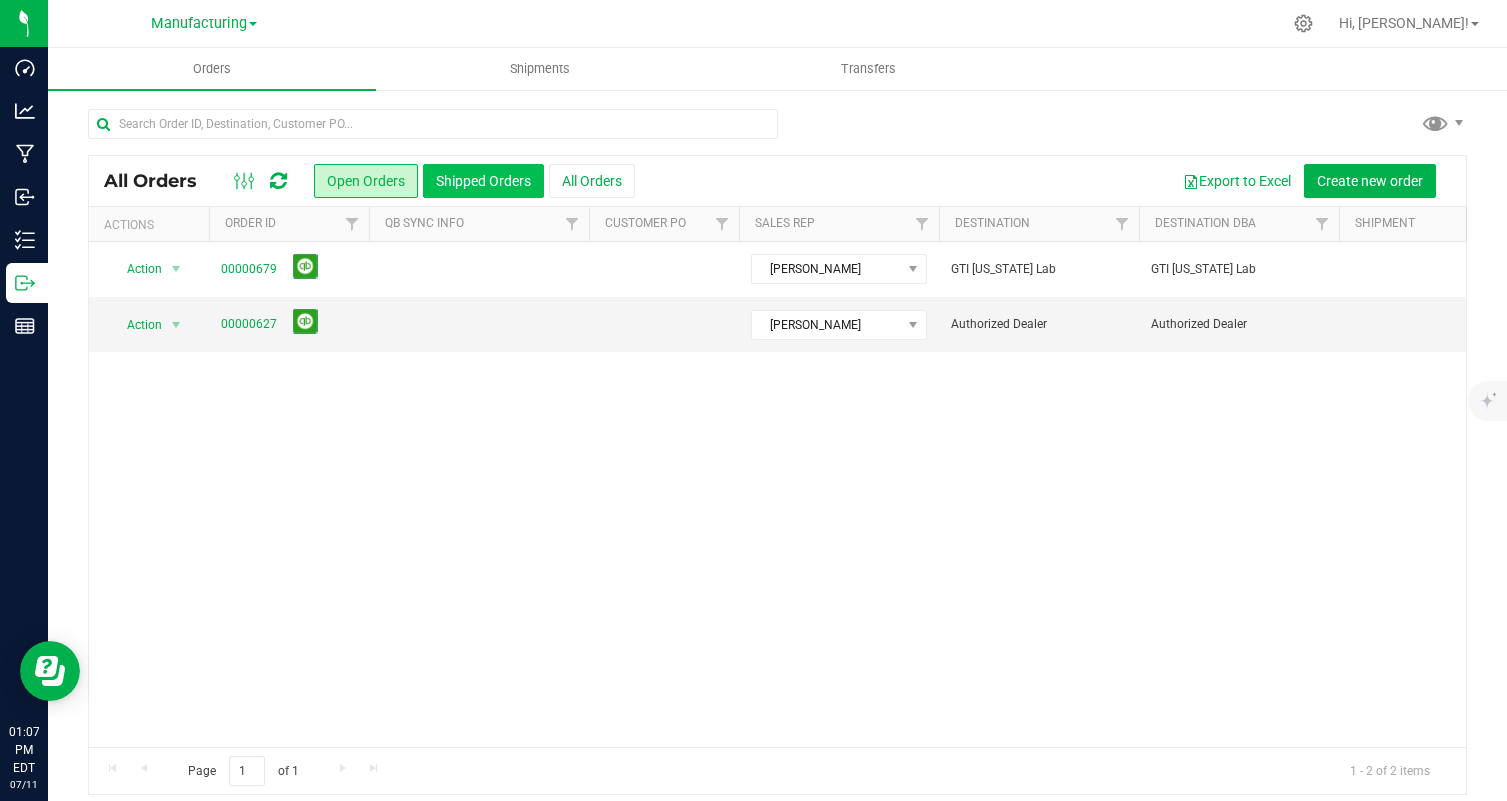 click on "Shipped Orders" at bounding box center (483, 181) 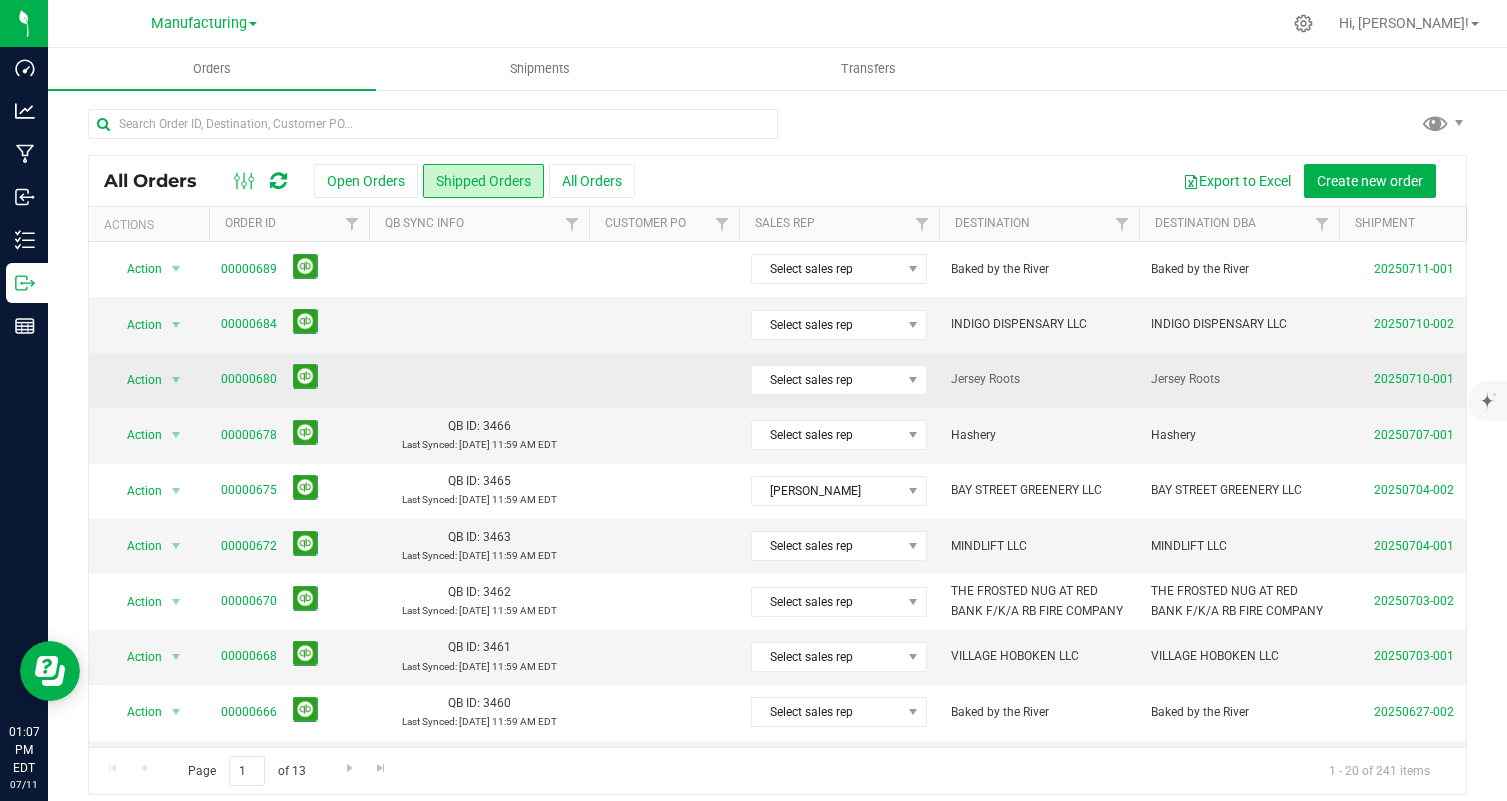 click on "00000680" at bounding box center (289, 379) 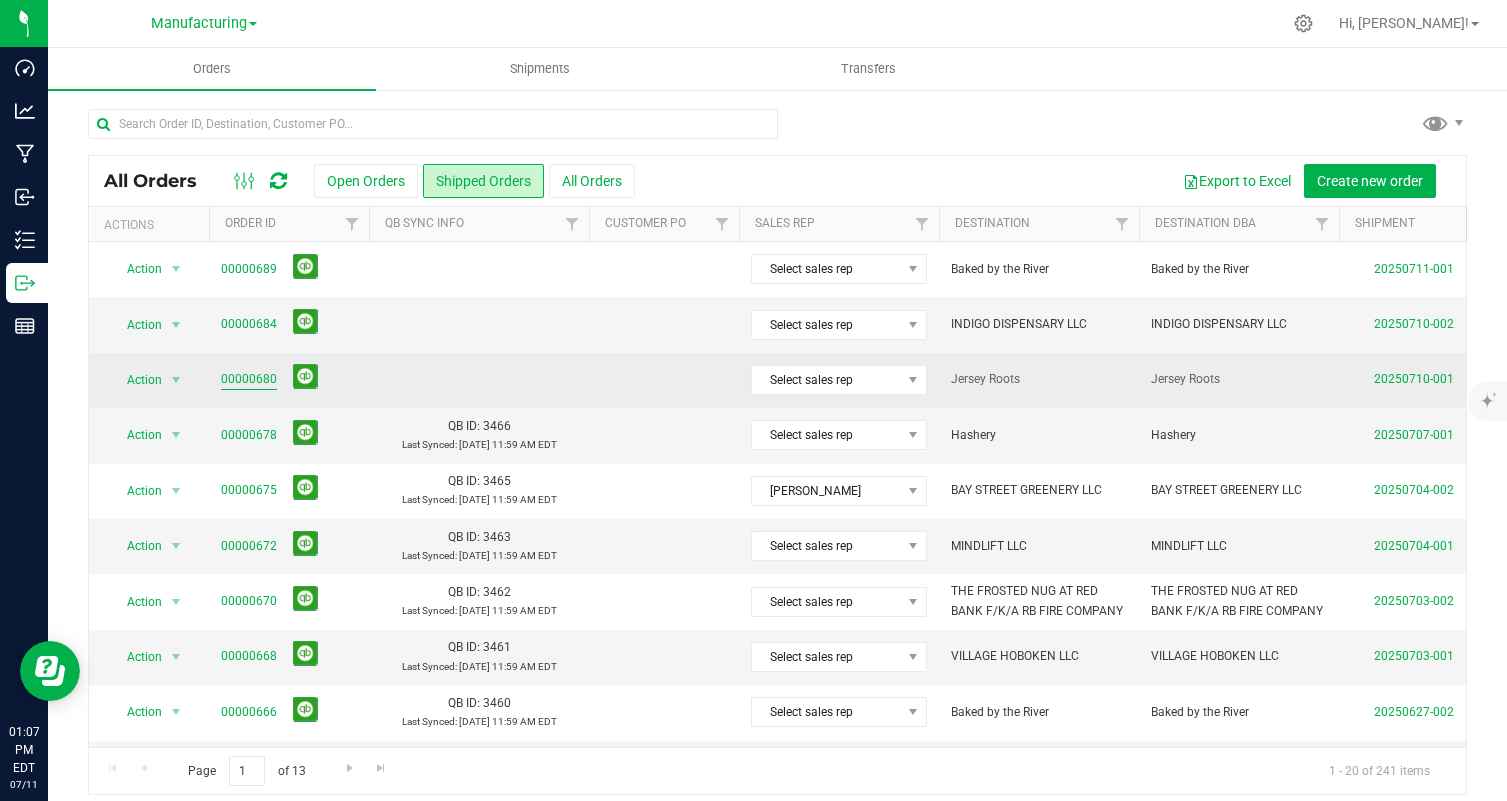 click on "00000680" at bounding box center (249, 379) 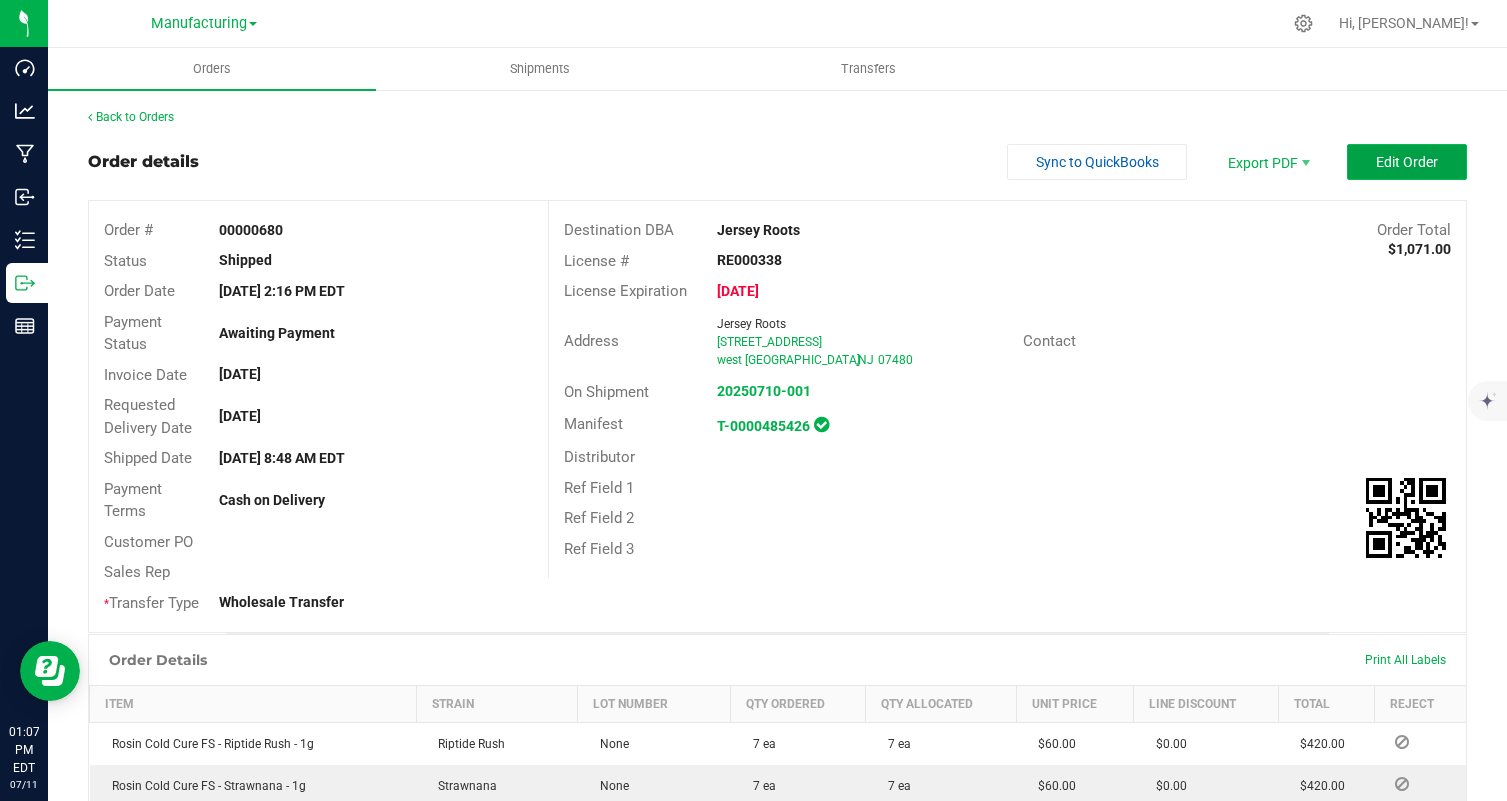 click on "Edit Order" at bounding box center (1407, 162) 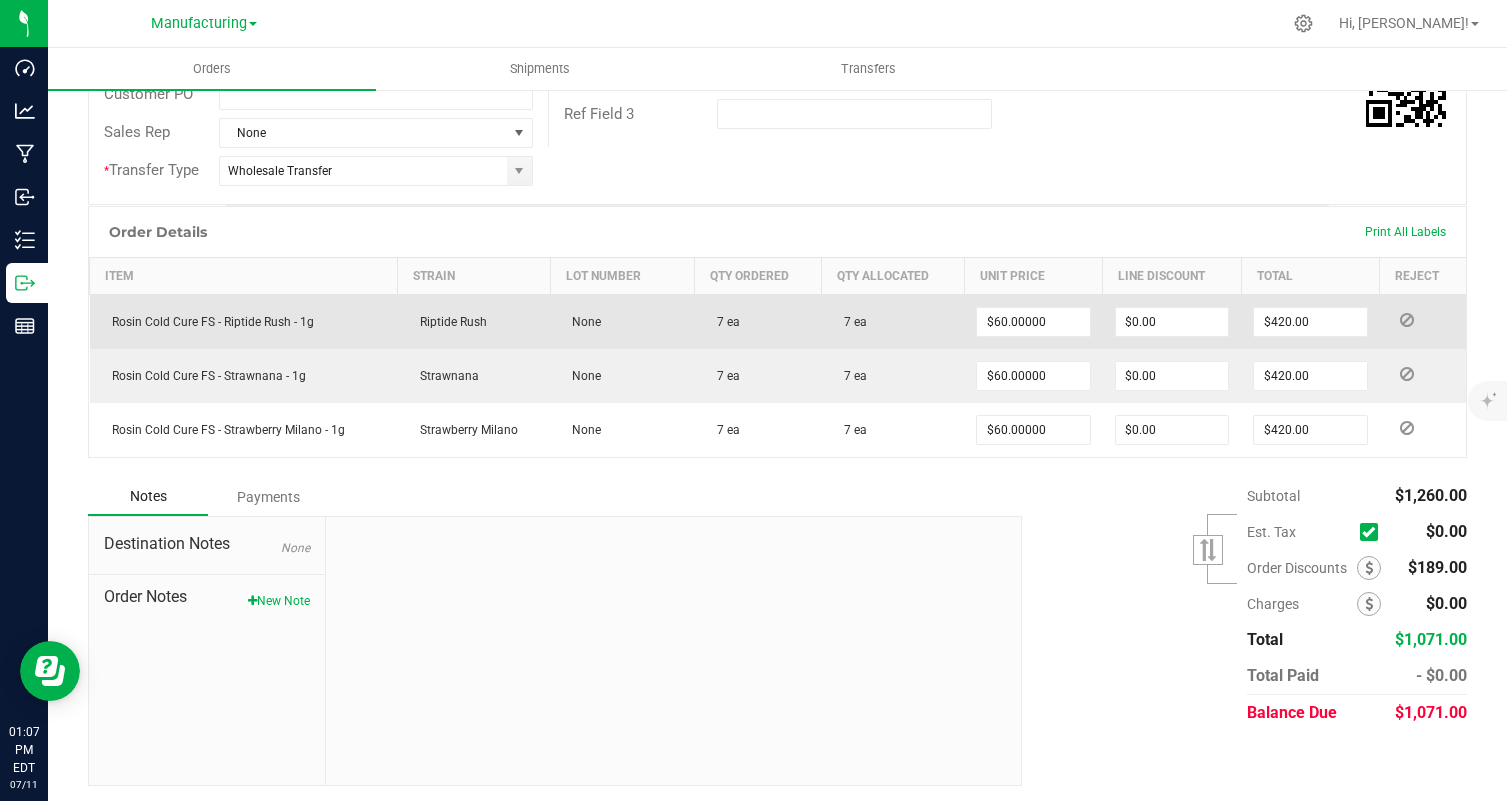 scroll, scrollTop: 0, scrollLeft: 0, axis: both 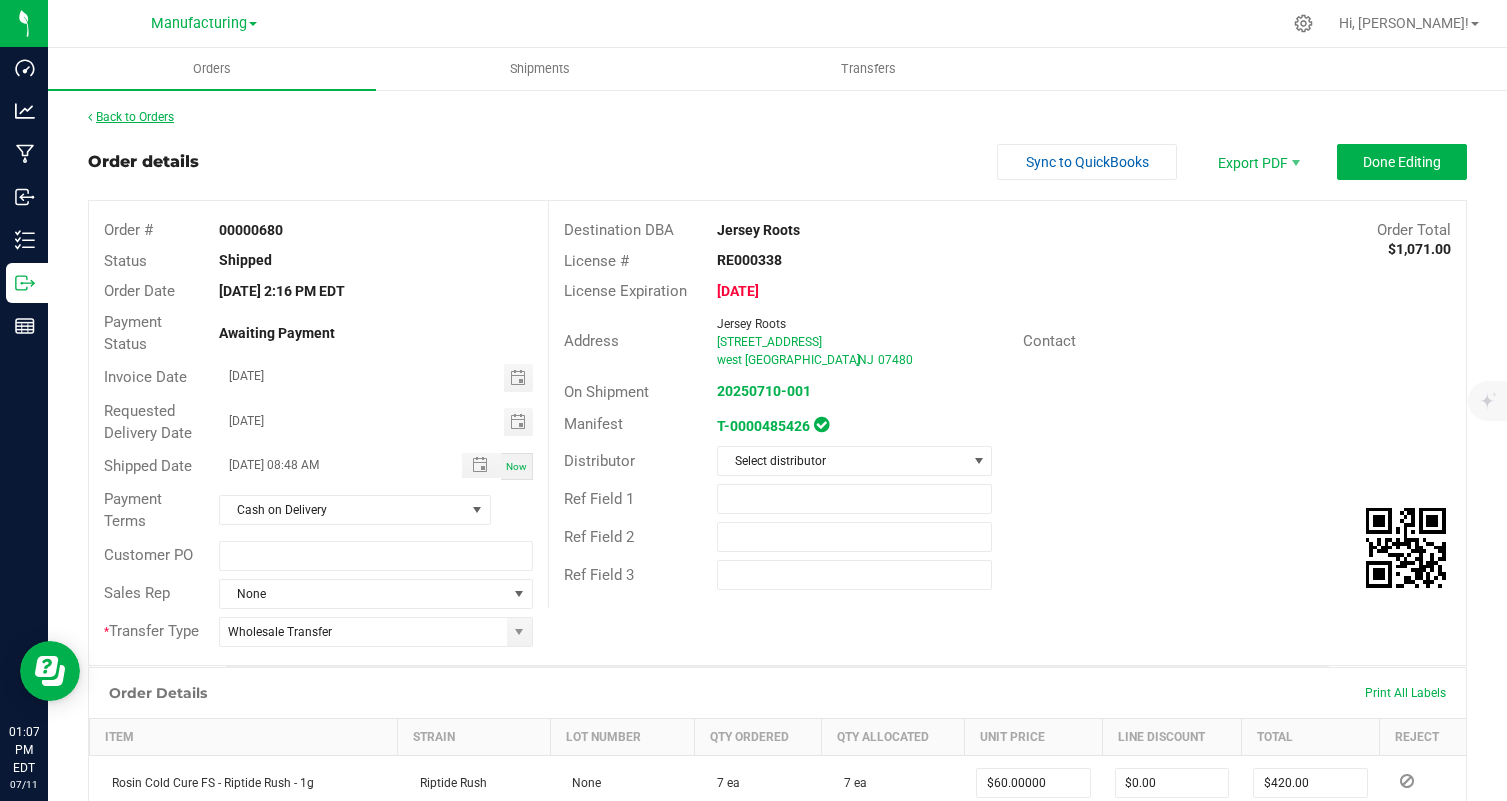click on "Back to Orders" at bounding box center (131, 117) 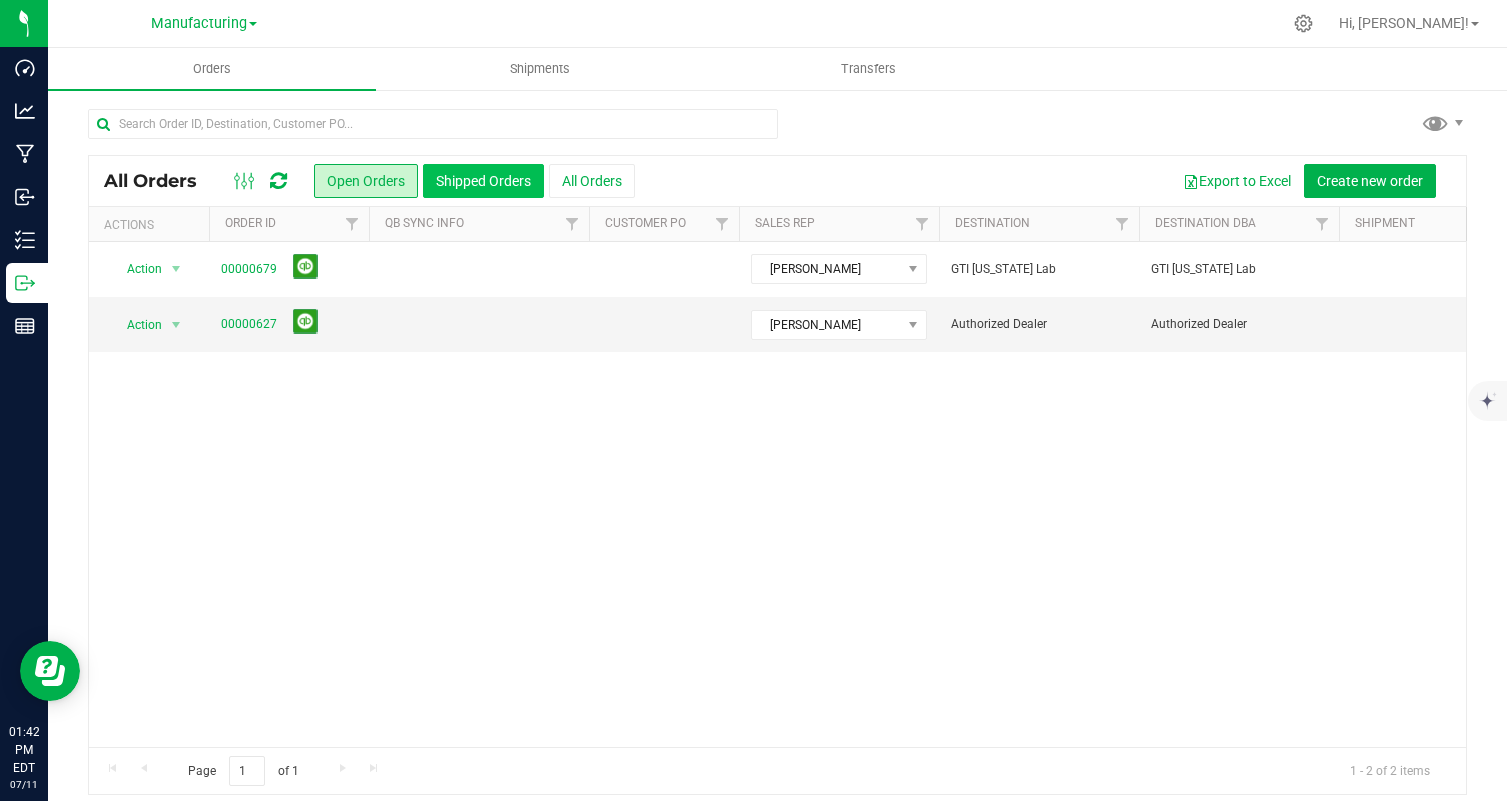 click on "Shipped Orders" at bounding box center (483, 181) 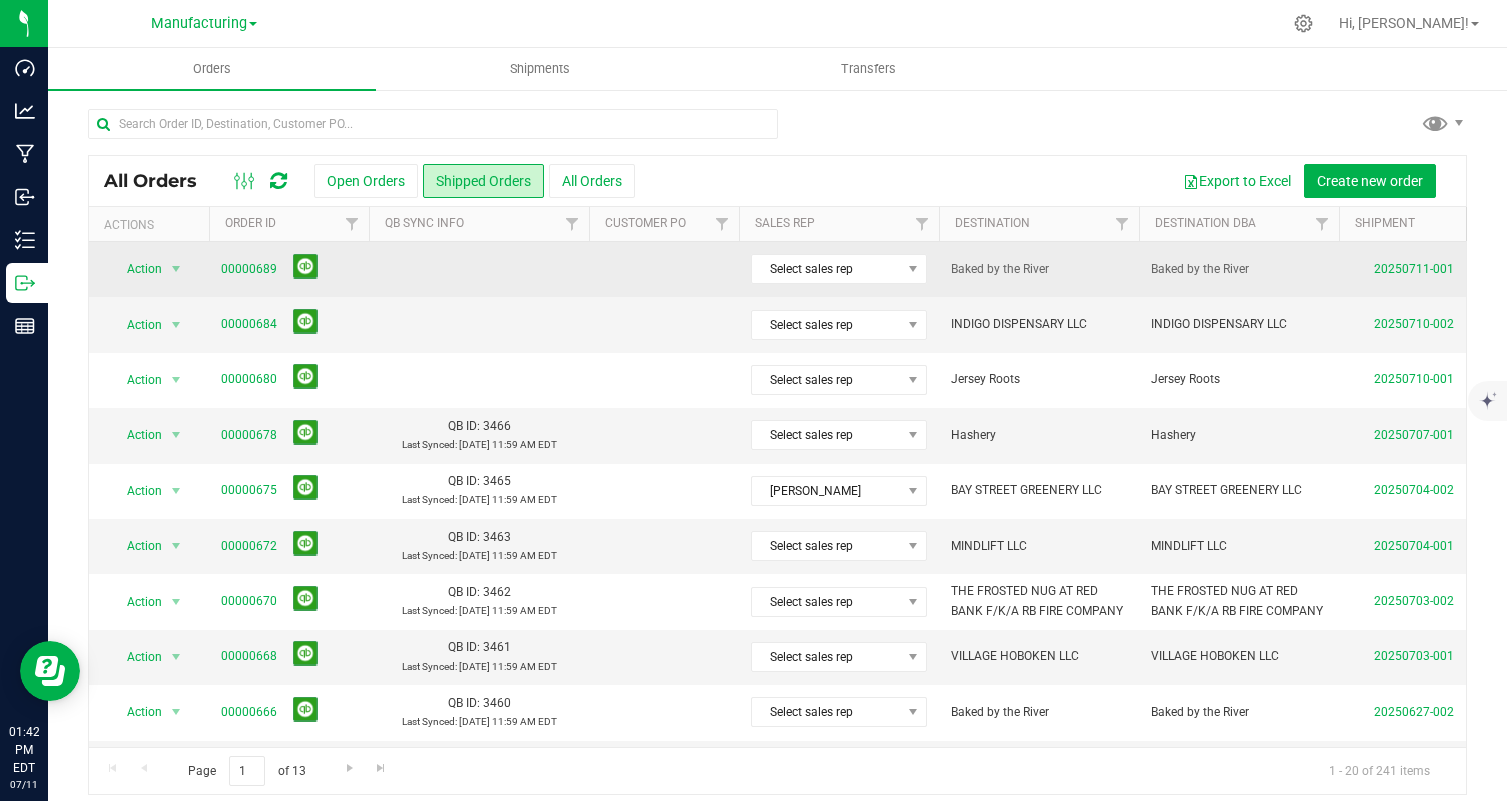 click on "00000689" at bounding box center [289, 269] 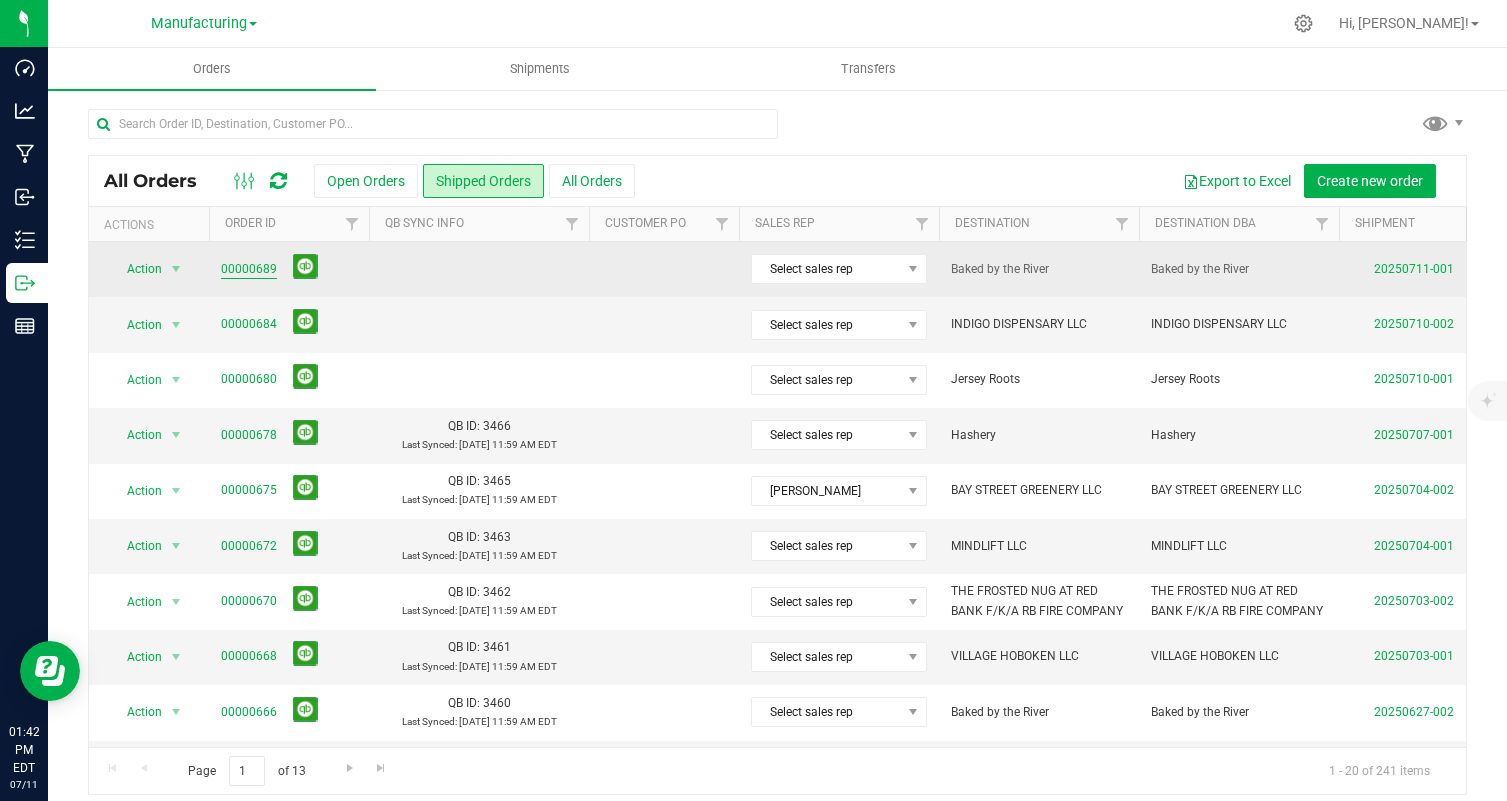 click on "00000689" at bounding box center [249, 269] 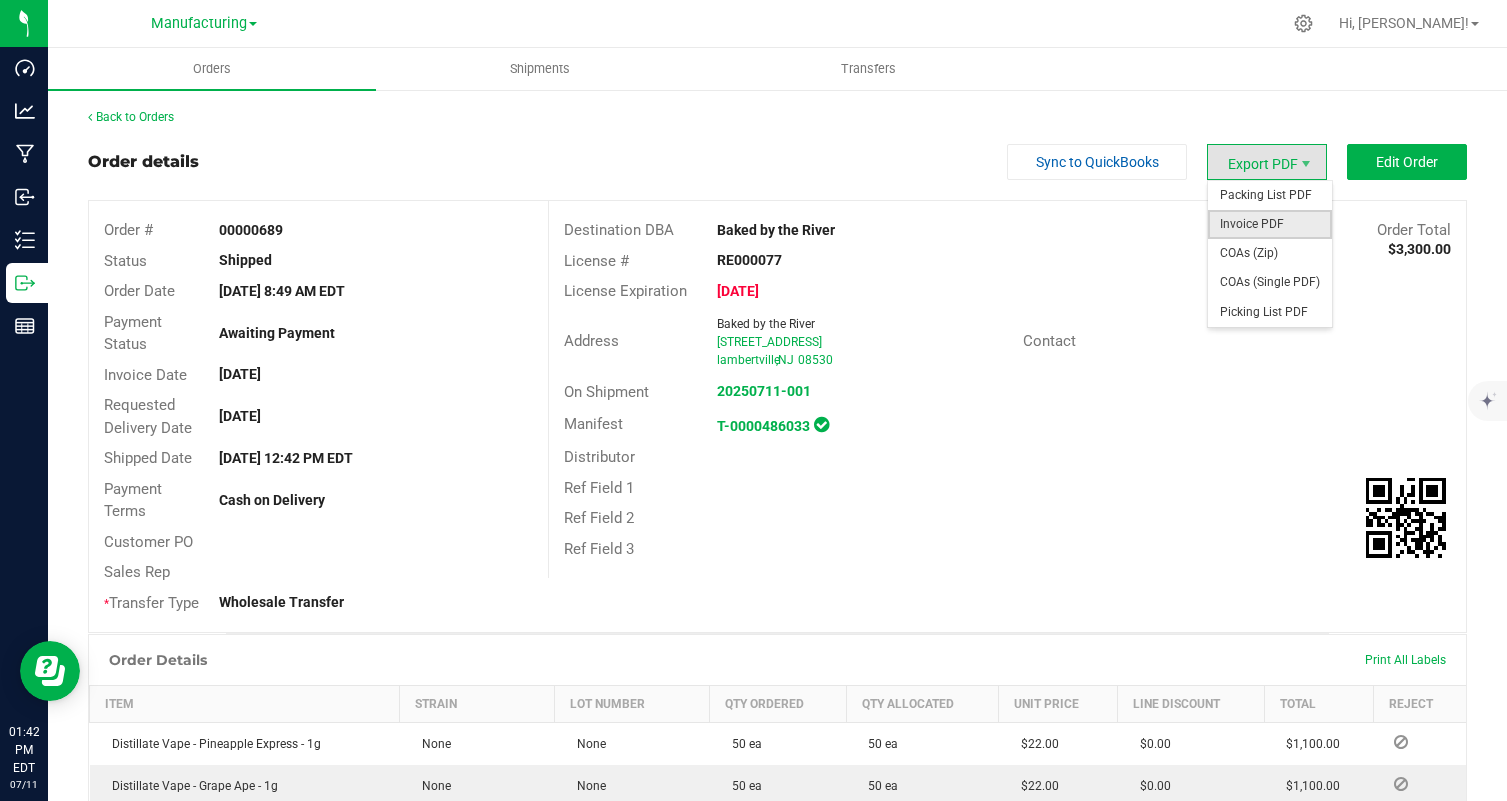 click on "Invoice PDF" at bounding box center (1270, 224) 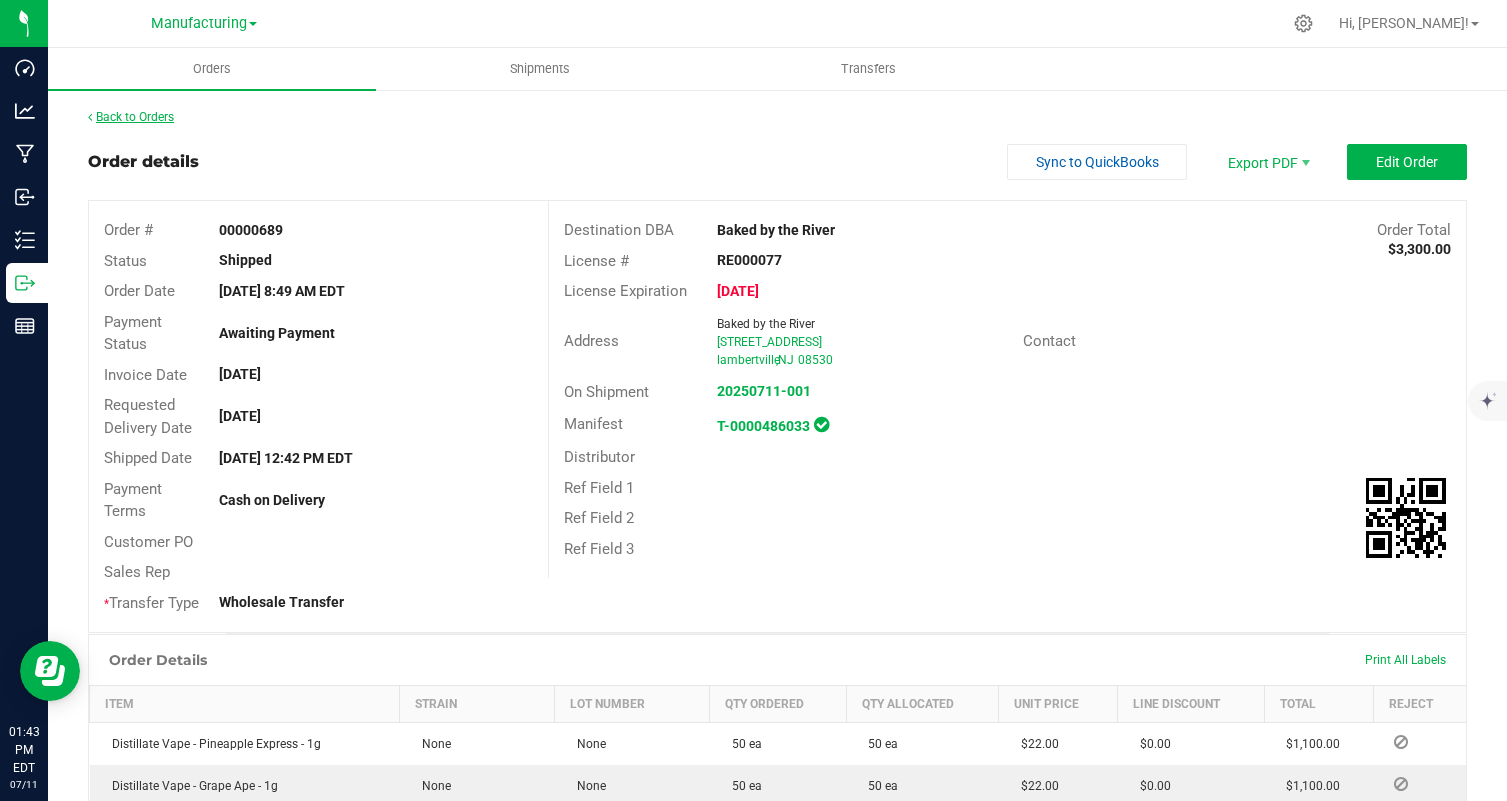 click on "Back to Orders" at bounding box center (131, 117) 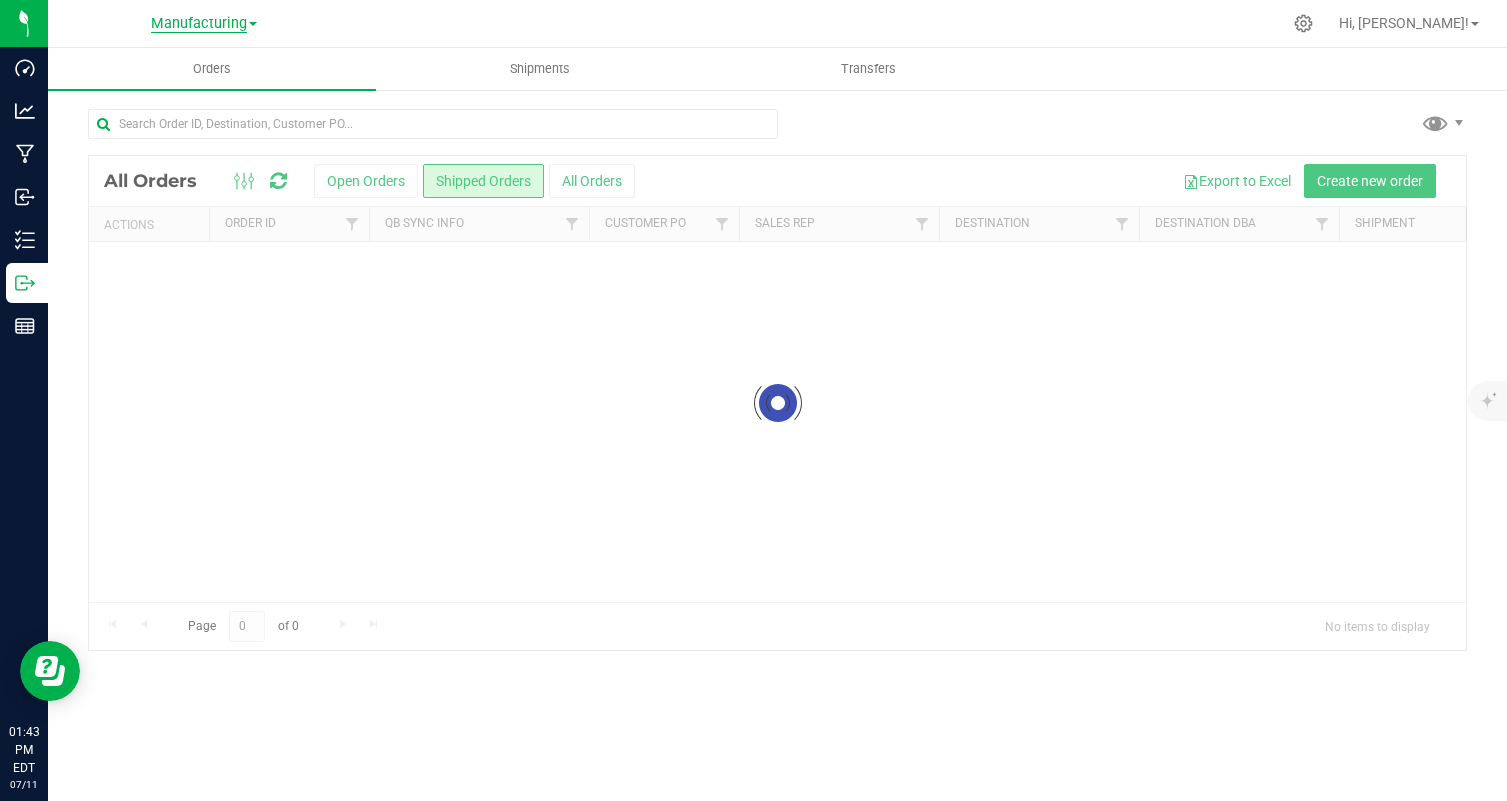 click on "Manufacturing" at bounding box center (199, 24) 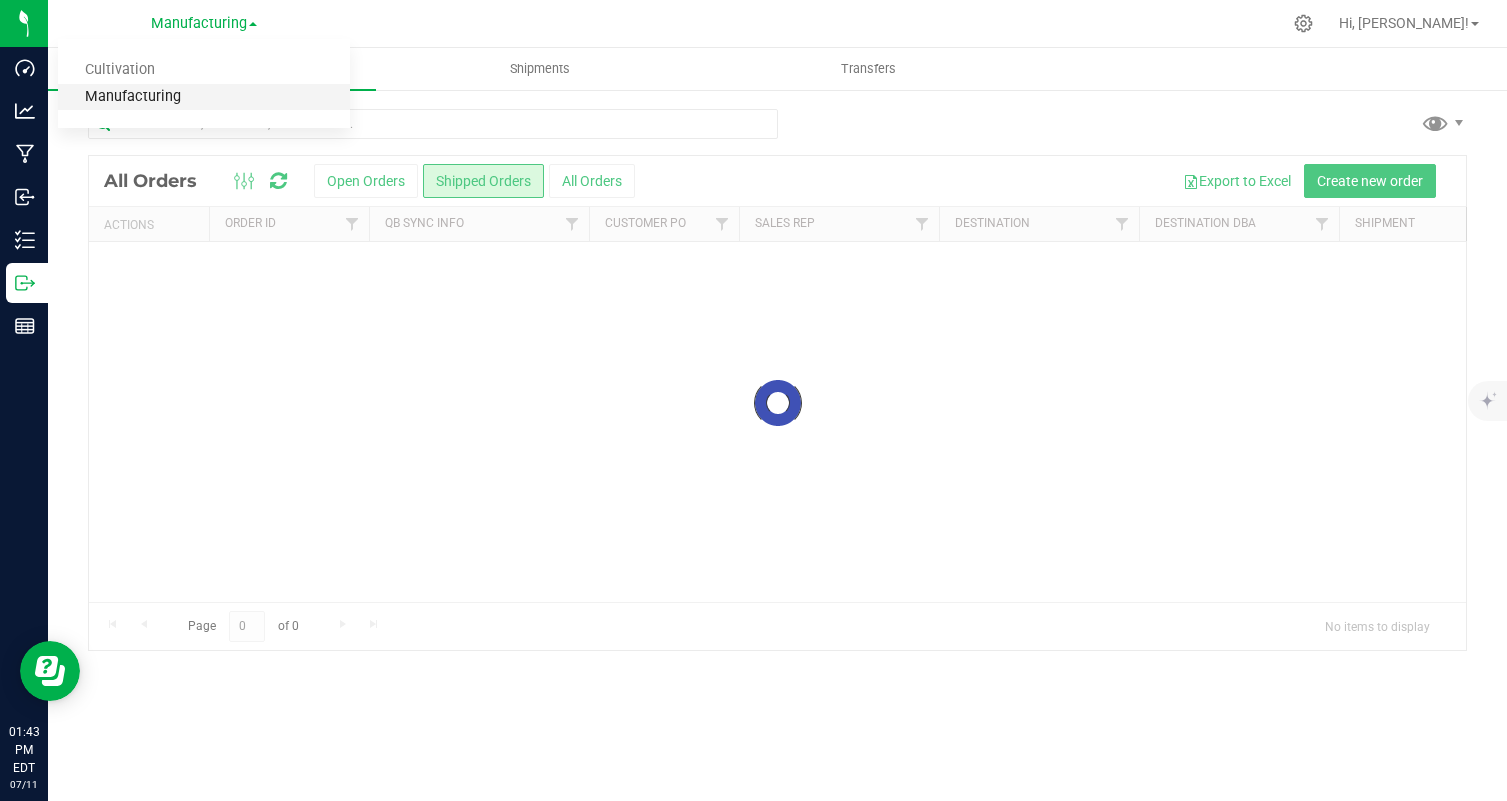 click on "Manufacturing" at bounding box center [204, 97] 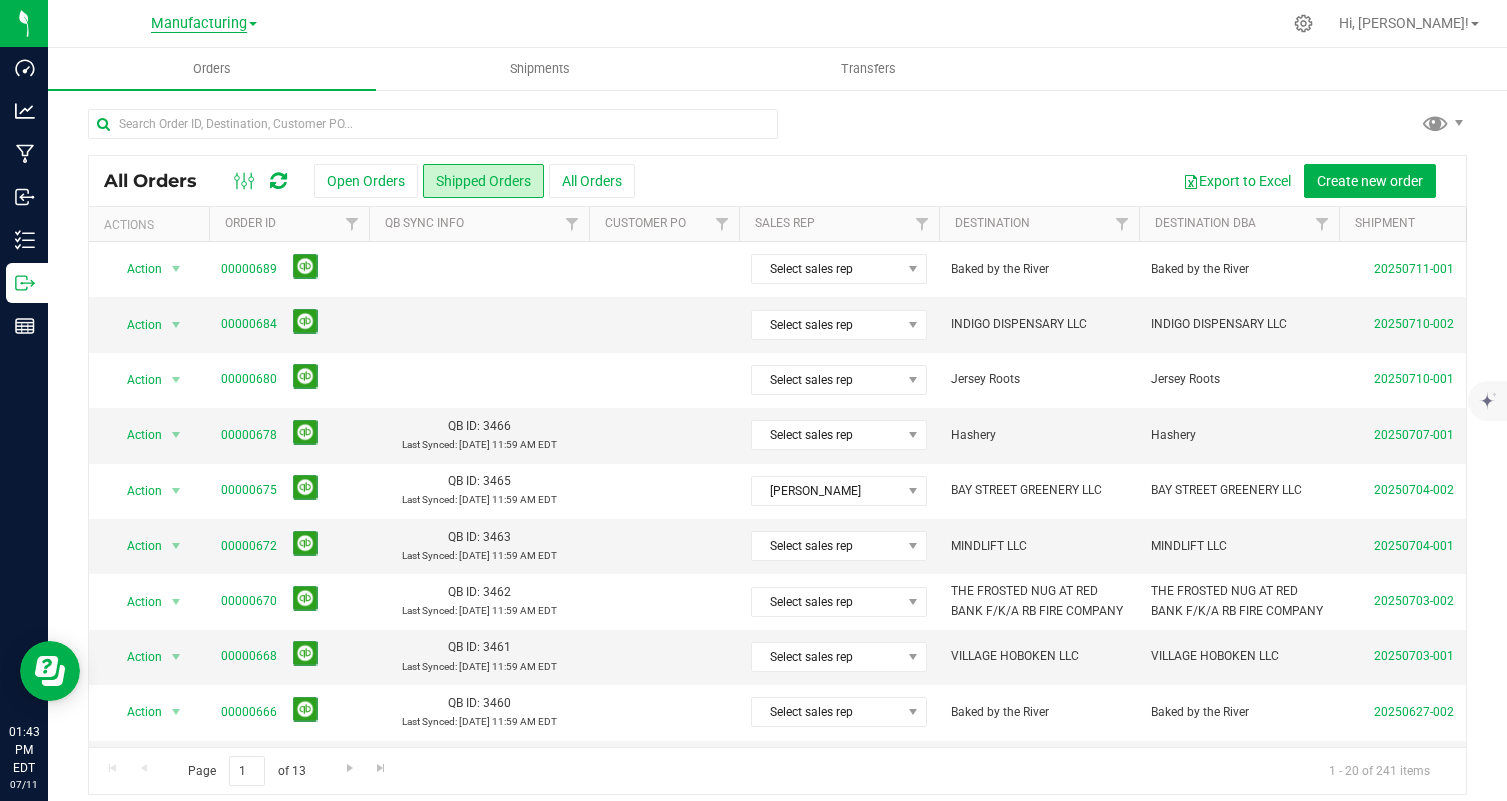 click on "Manufacturing" at bounding box center [199, 24] 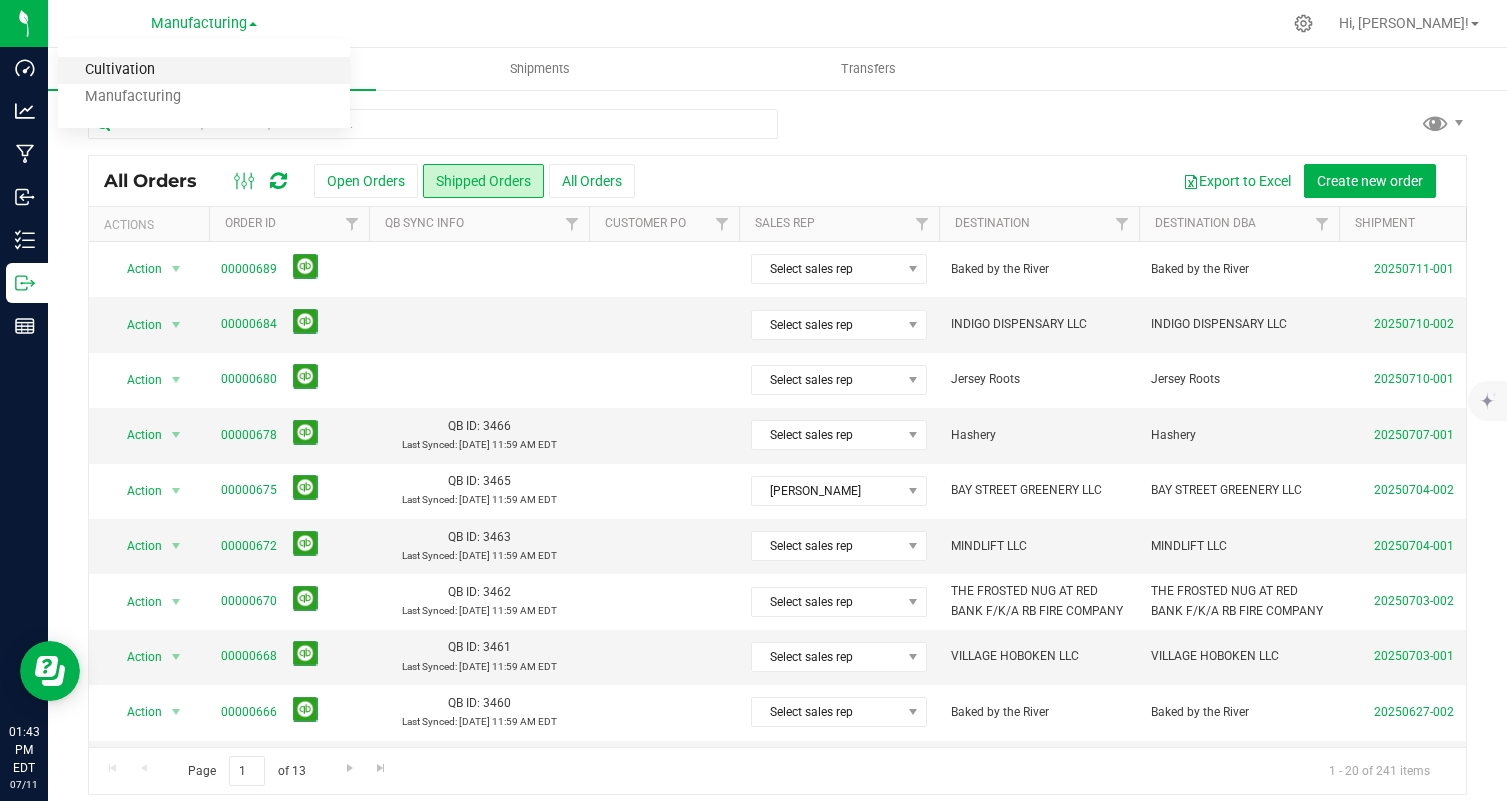 click on "Cultivation" at bounding box center (204, 70) 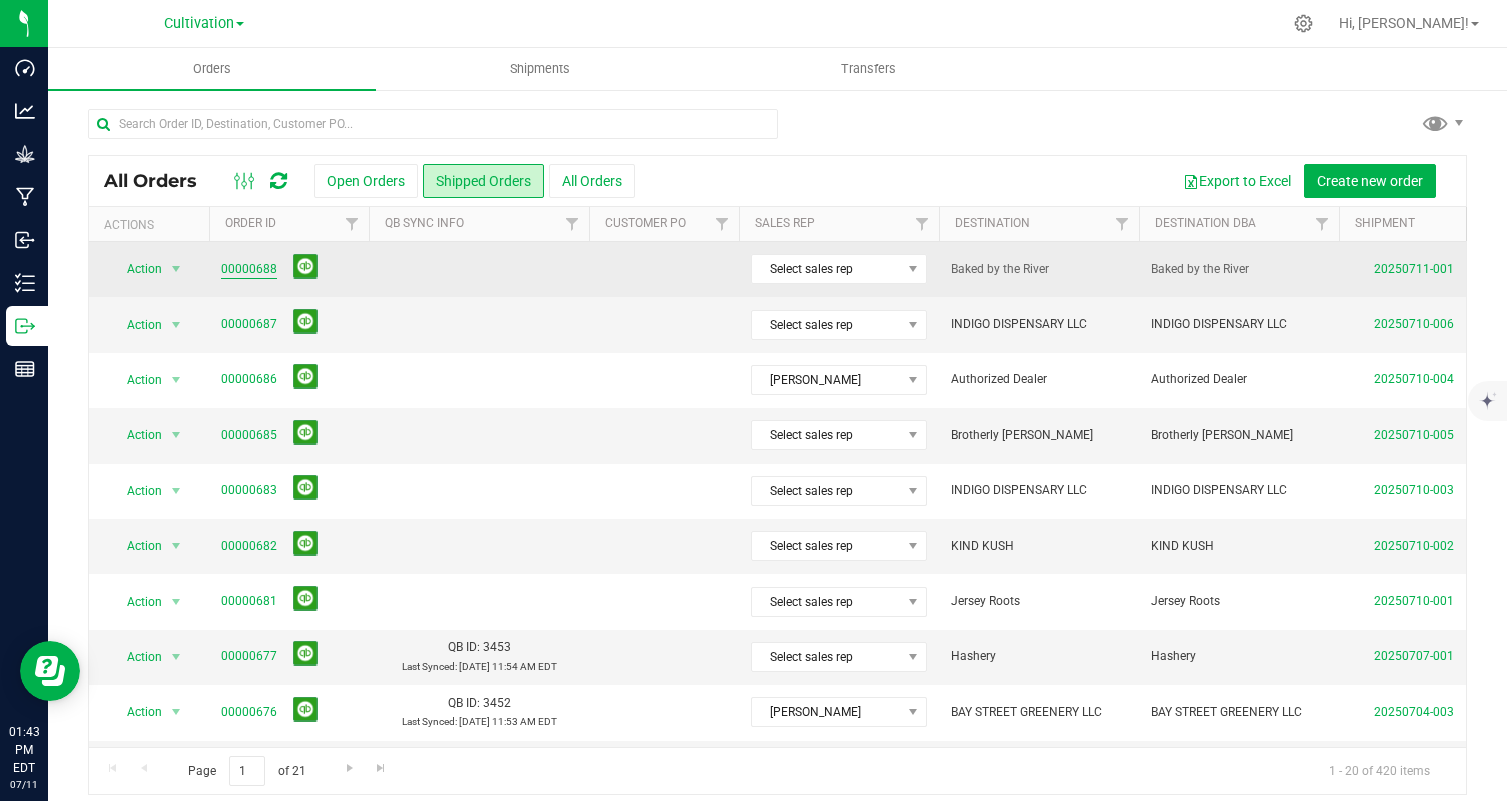 click on "00000688" at bounding box center (249, 269) 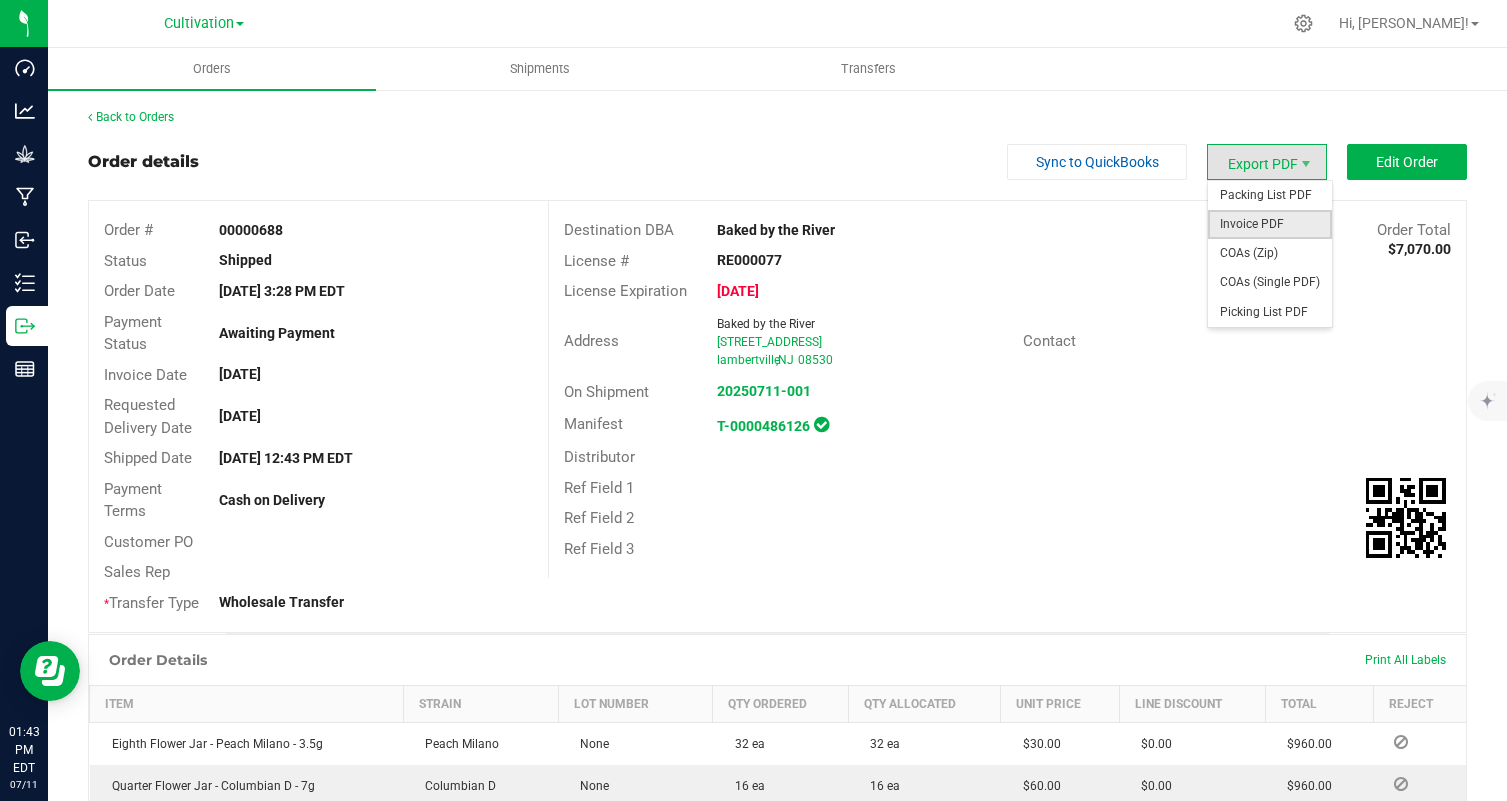click on "Invoice PDF" at bounding box center (1270, 224) 